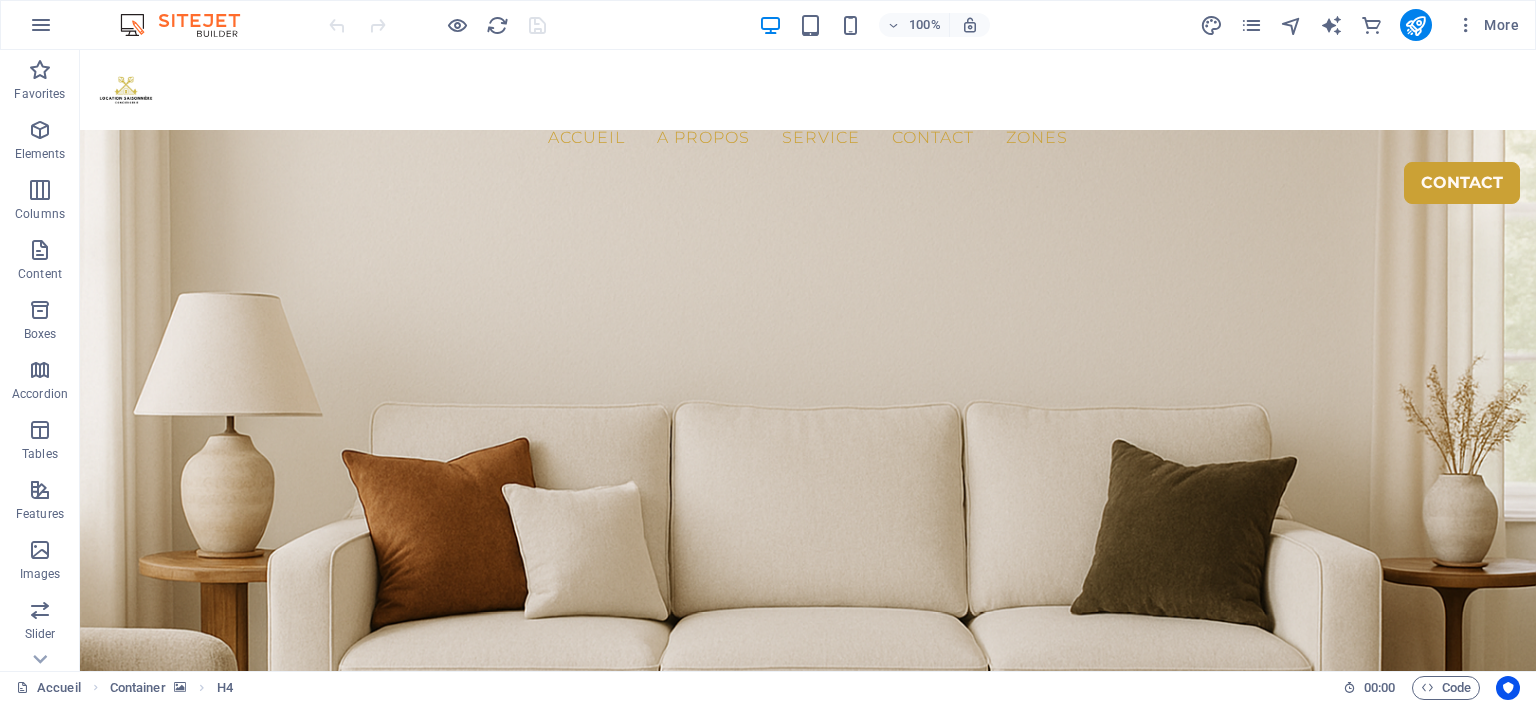 scroll, scrollTop: 900, scrollLeft: 0, axis: vertical 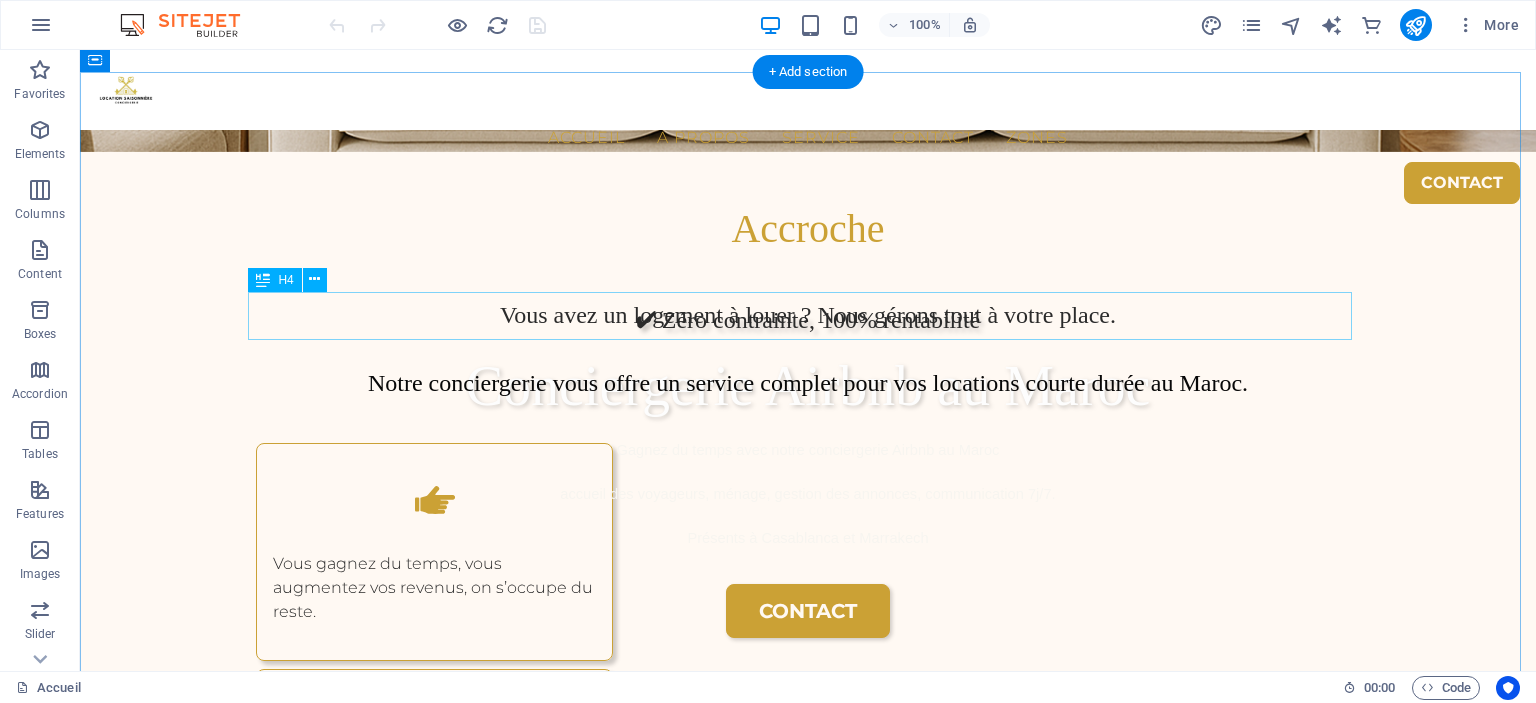 click on "Vous avez un logement à louer ? Nous gérons tout à votre place." at bounding box center (808, 315) 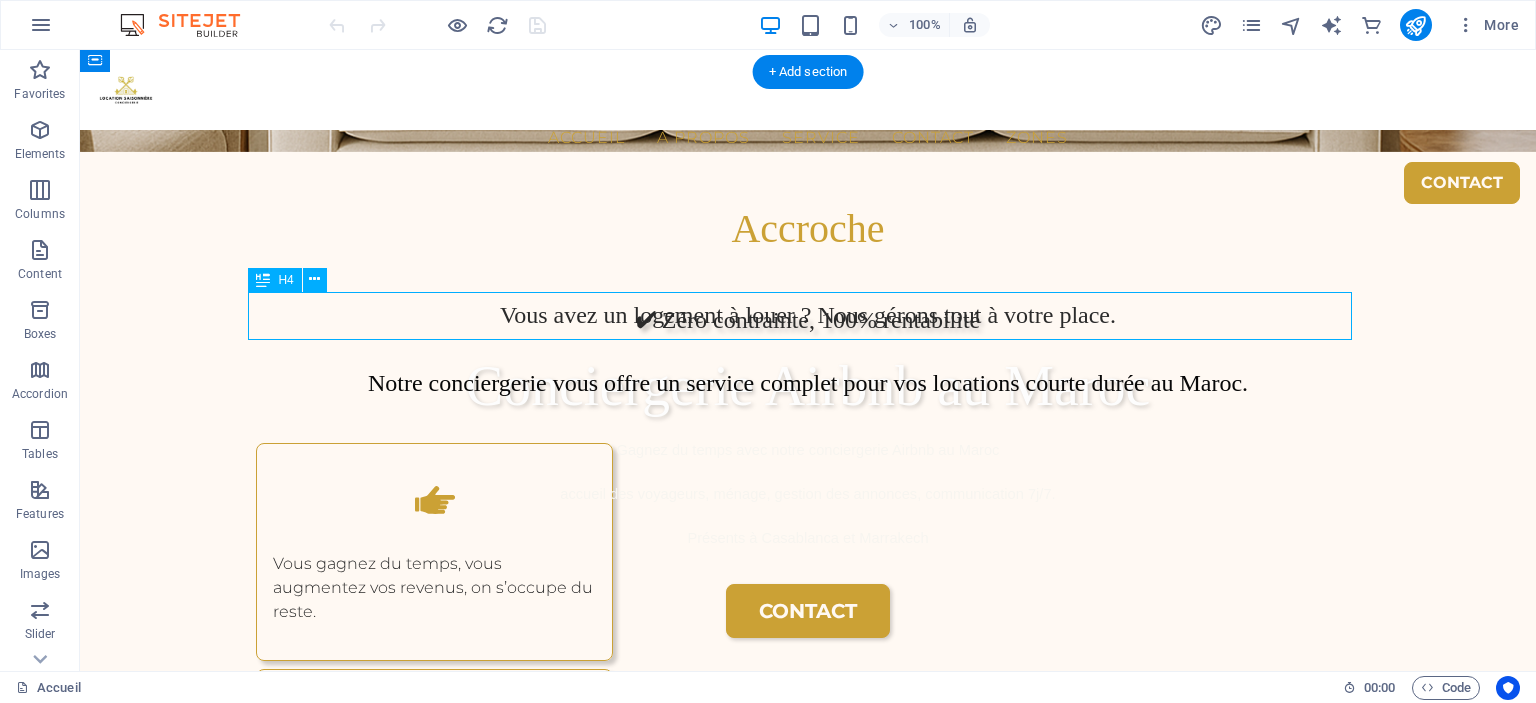 click on "Vous avez un logement à louer ? Nous gérons tout à votre place." at bounding box center [808, 315] 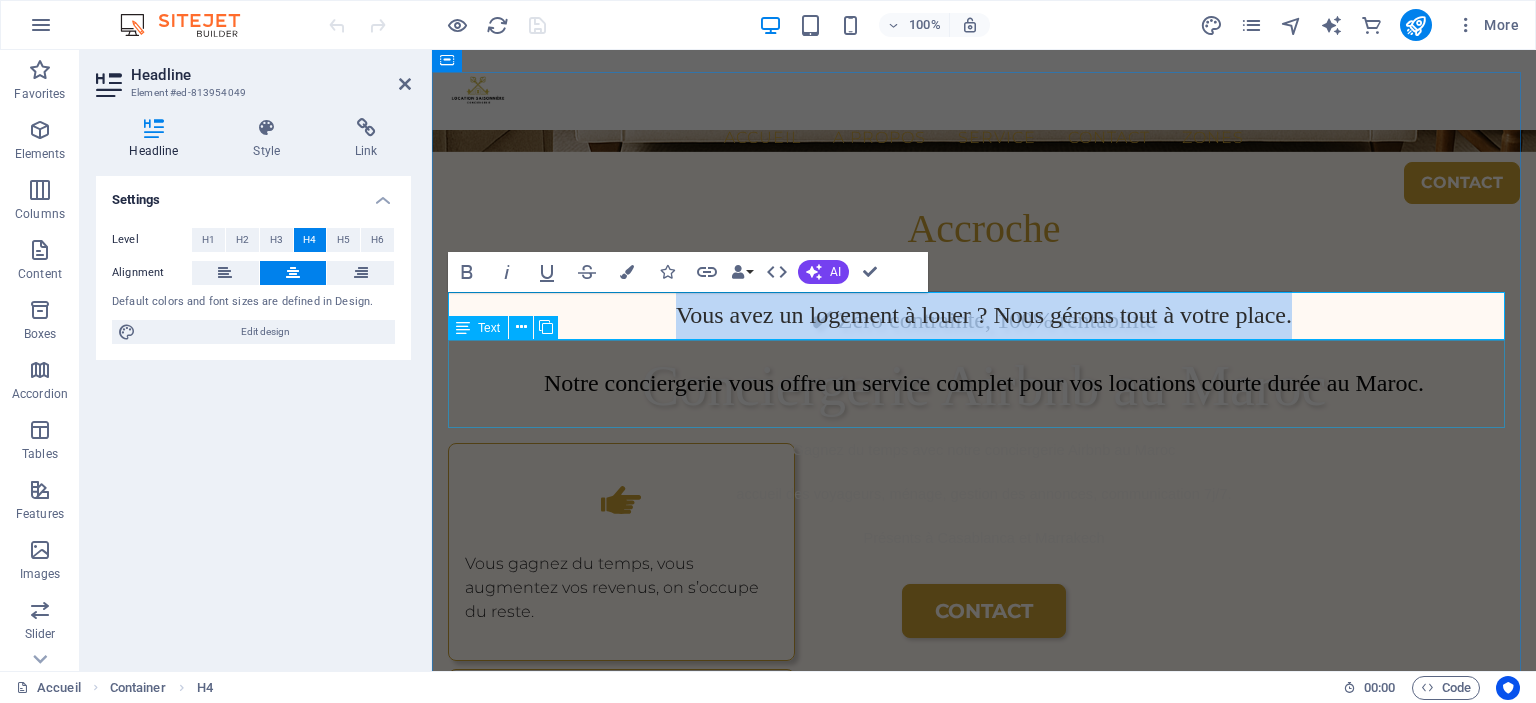 click on "Notre conciergerie vous offre un service complet pour vos locations courte durée au Maroc." at bounding box center [984, 383] 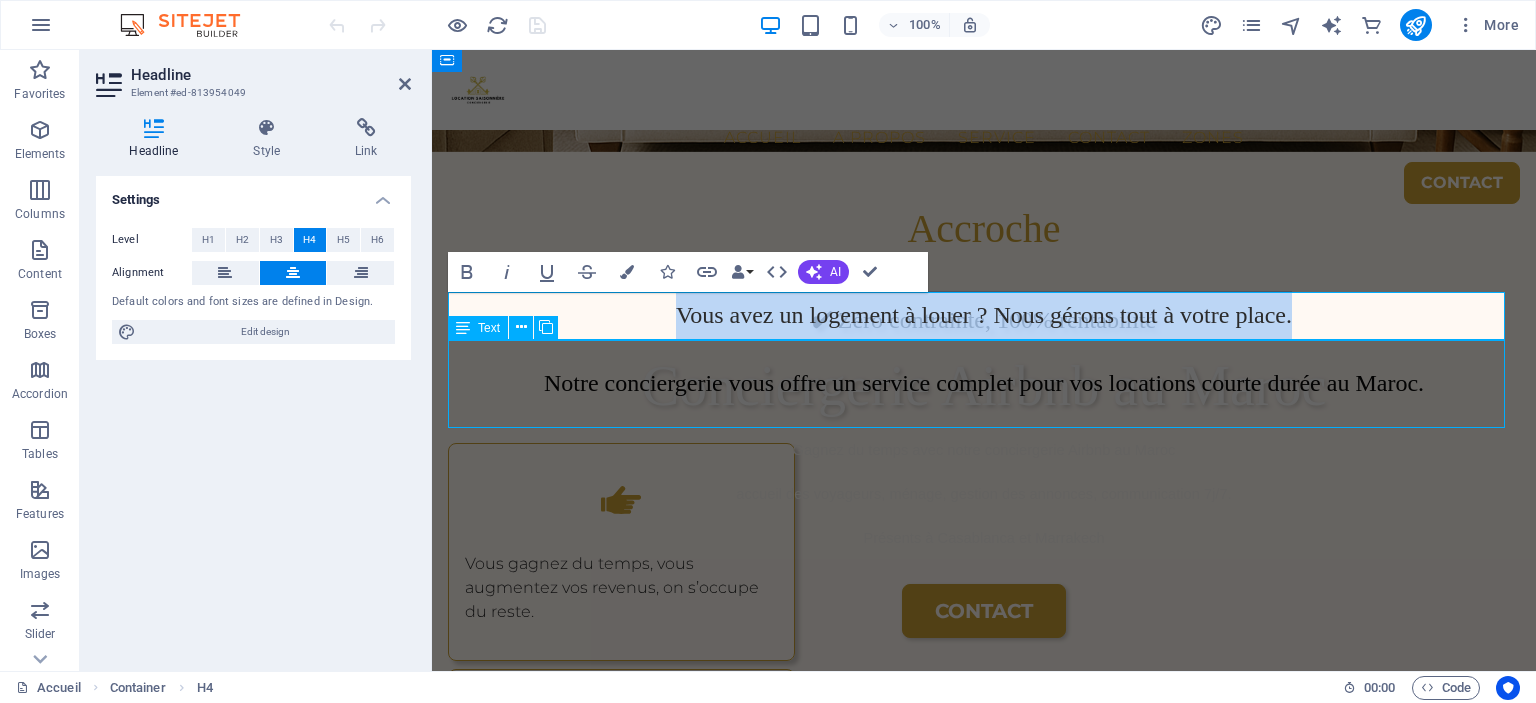 click on "Notre conciergerie vous offre un service complet pour vos locations courte durée au Maroc." at bounding box center [984, 383] 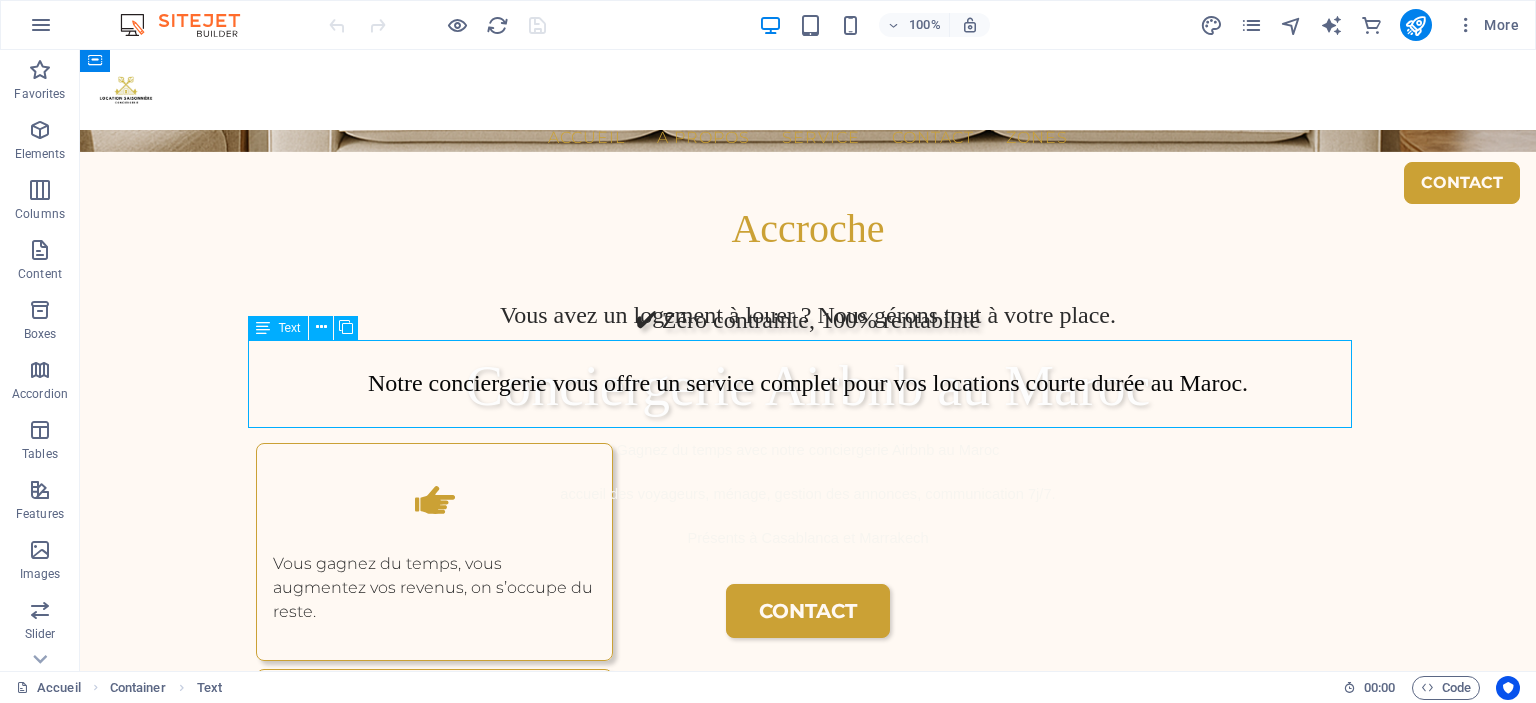 click on "Notre conciergerie vous offre un service complet pour vos locations courte durée au Maroc." at bounding box center (808, 383) 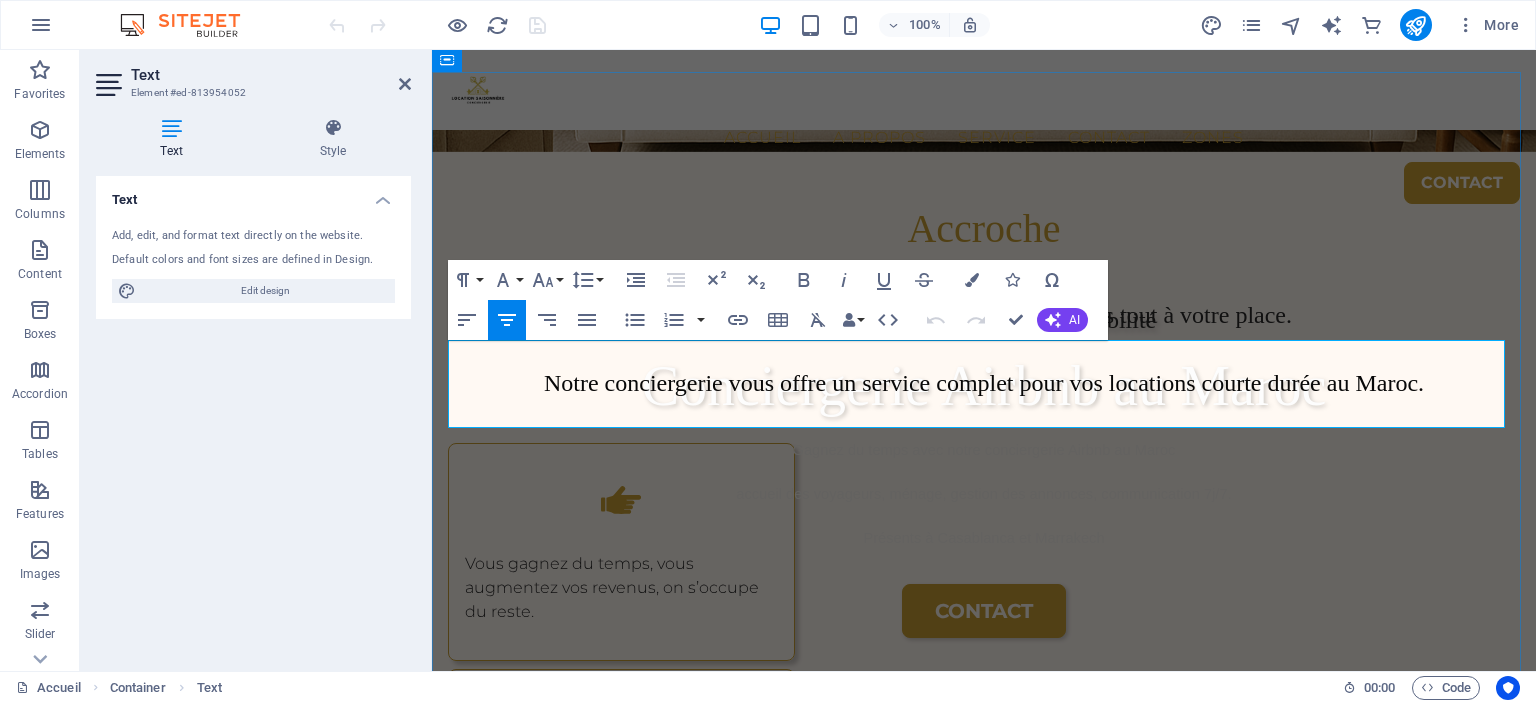 click on "Notre conciergerie vous offre un service complet pour vos locations courte durée au Maroc." at bounding box center (984, 383) 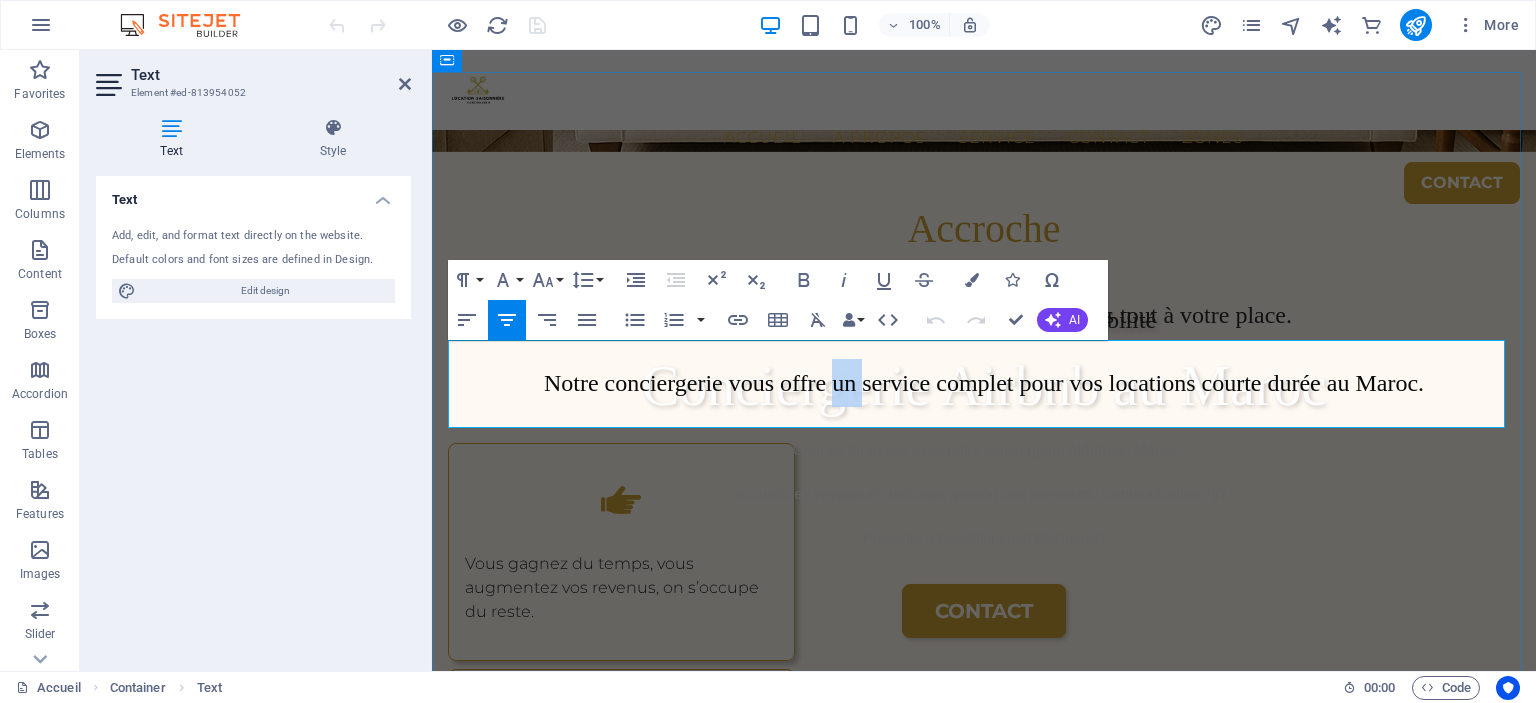 click on "Notre conciergerie vous offre un service complet pour vos locations courte durée au Maroc." at bounding box center (984, 383) 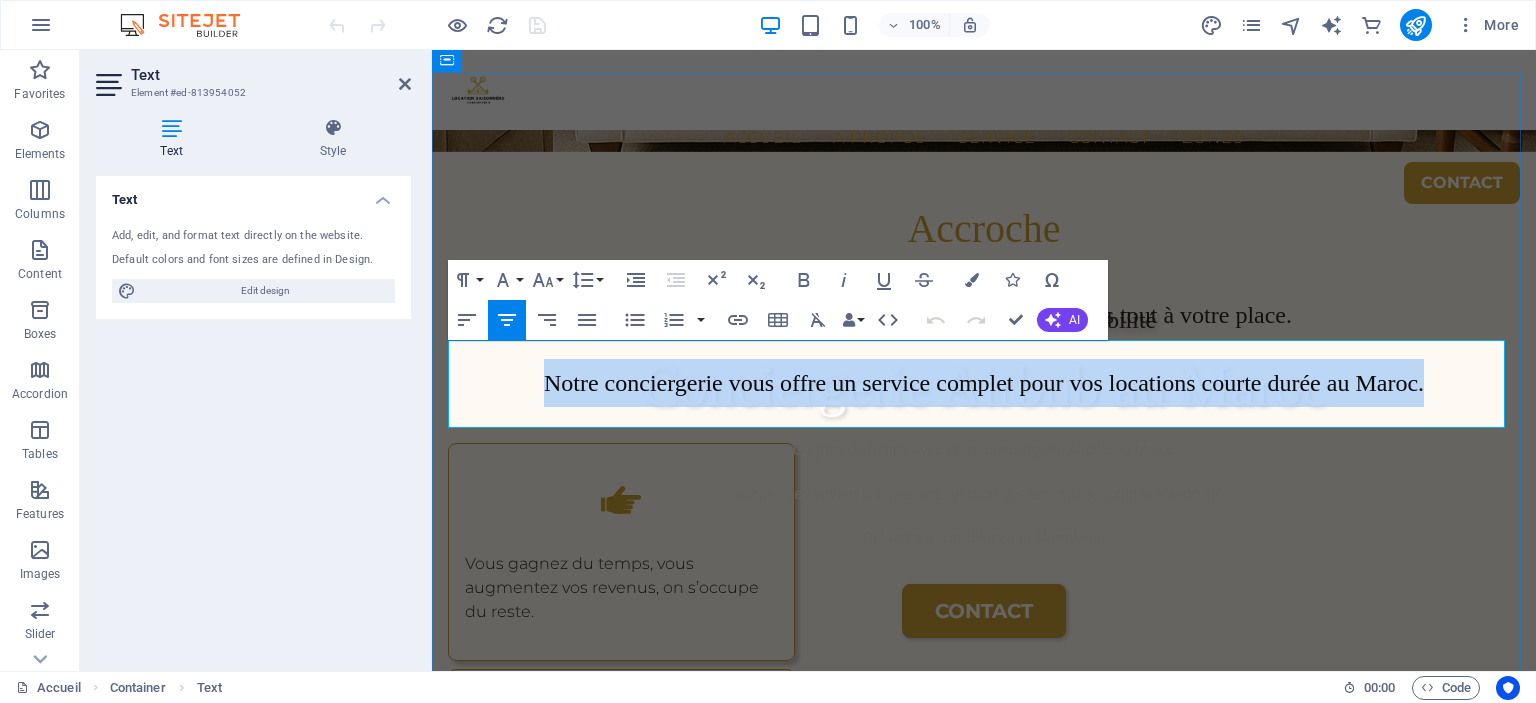 click on "Notre conciergerie vous offre un service complet pour vos locations courte durée au Maroc." at bounding box center (984, 383) 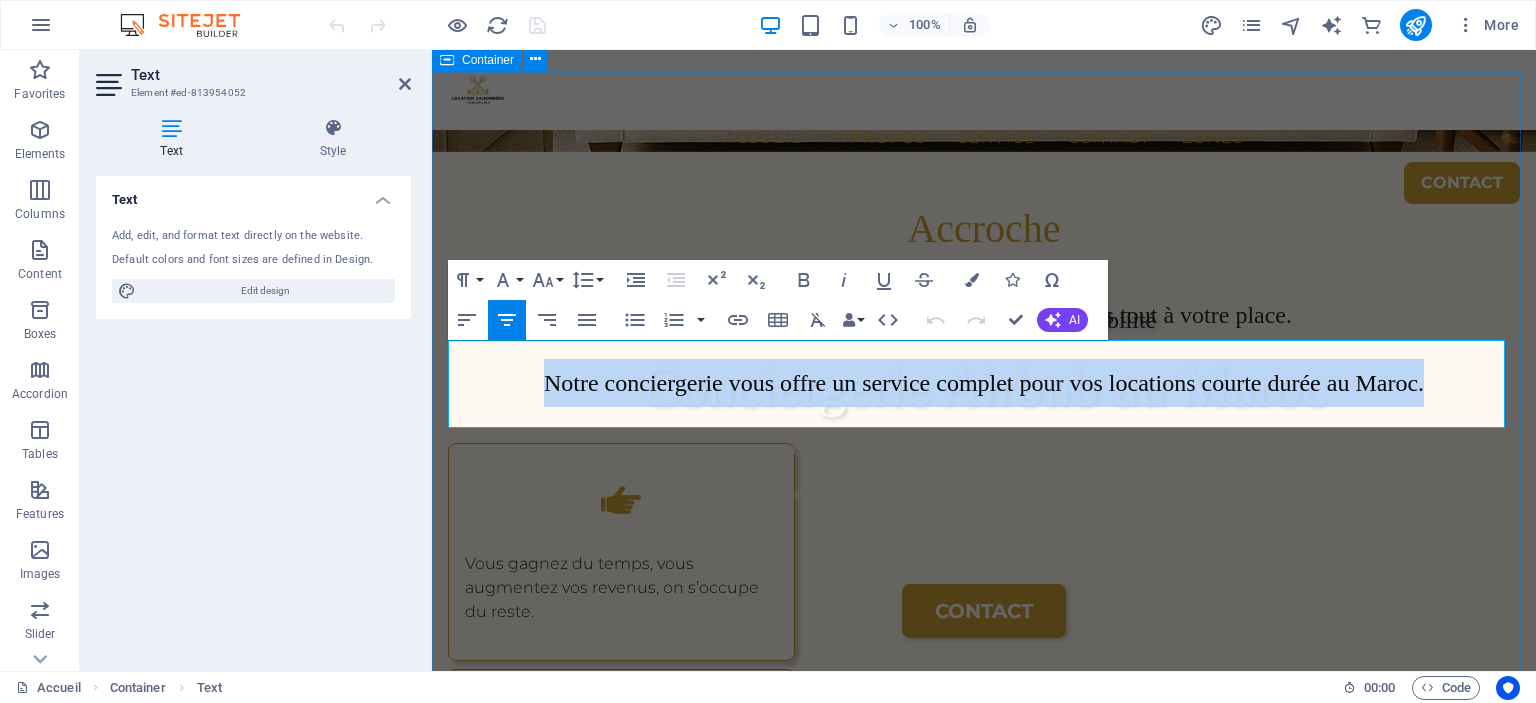 click on "Accroche Vous avez un logement à louer ? Nous gérons tout à votre place. Notre conciergerie vous offre un service complet pour vos locations courte durée au Maroc. Vous gagnez du temps, vous augmentez vos revenus, on s’occupe du reste. .fa-secondary{opacity:.4} Zones desservies : [CITY] et alentours - [CITY] Contact rapide par WhatsApp ou via notre formulaire" at bounding box center [984, 632] 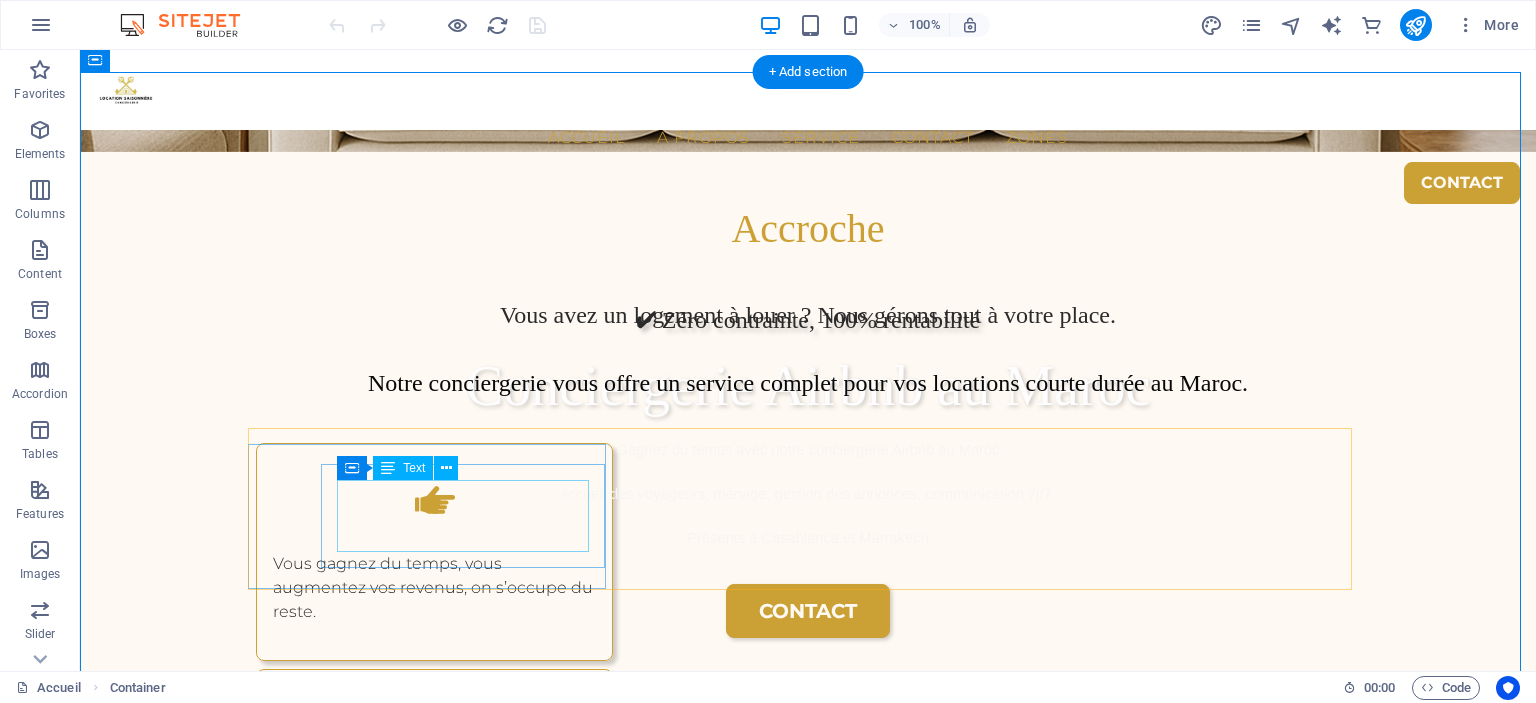 click on "Vous gagnez du temps, vous augmentez vos revenus, on s’occupe du reste." at bounding box center [434, 588] 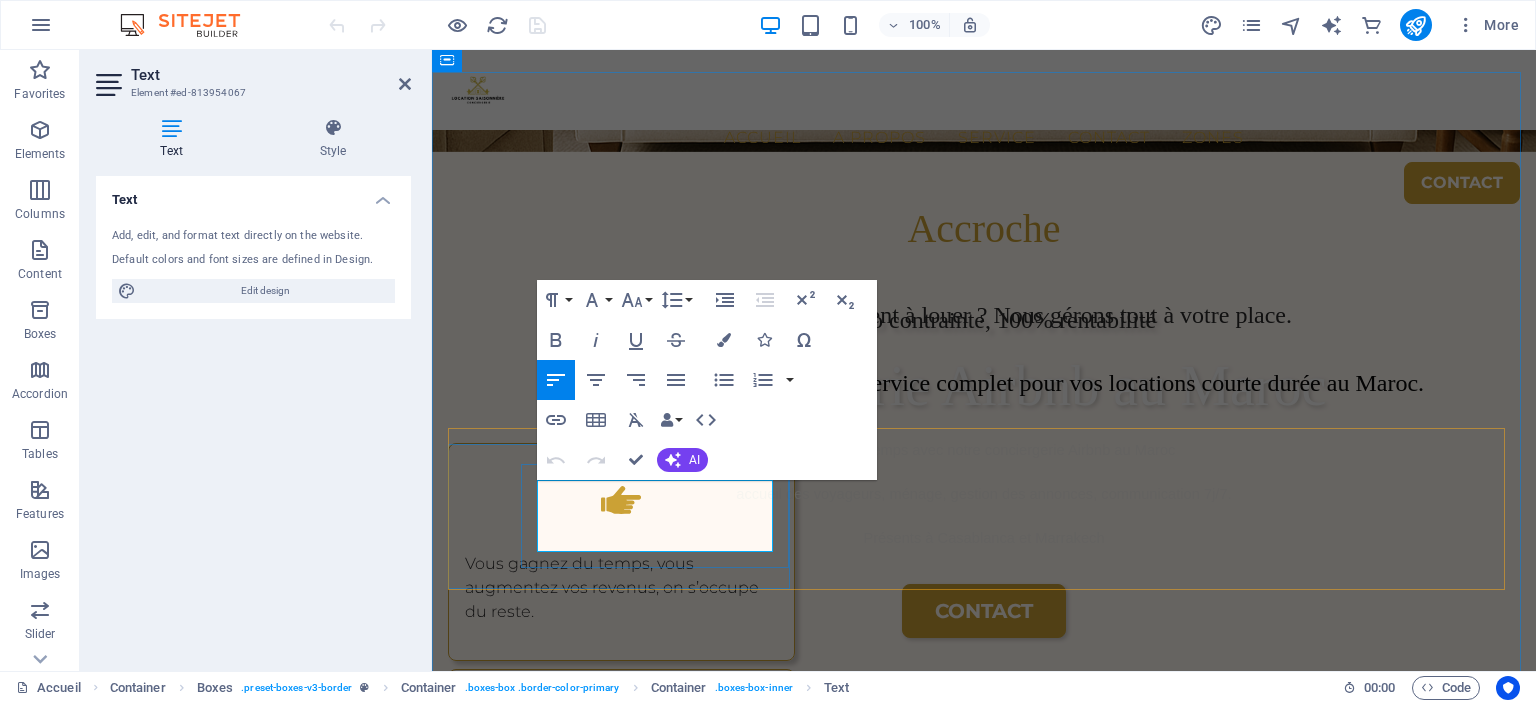 click on "Vous gagnez du temps, vous augmentez vos revenus, on s’occupe du reste." at bounding box center (612, 587) 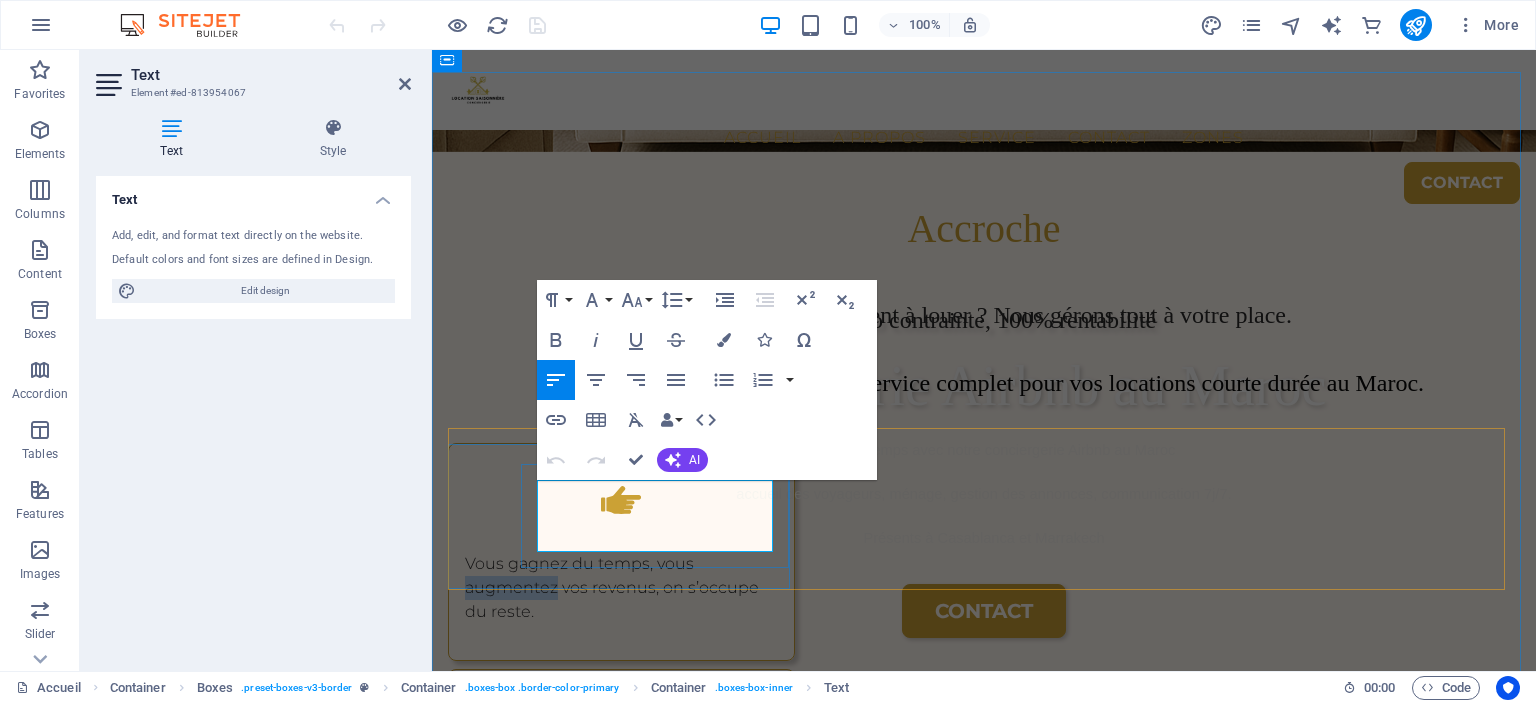 click on "Vous gagnez du temps, vous augmentez vos revenus, on s’occupe du reste." at bounding box center [612, 587] 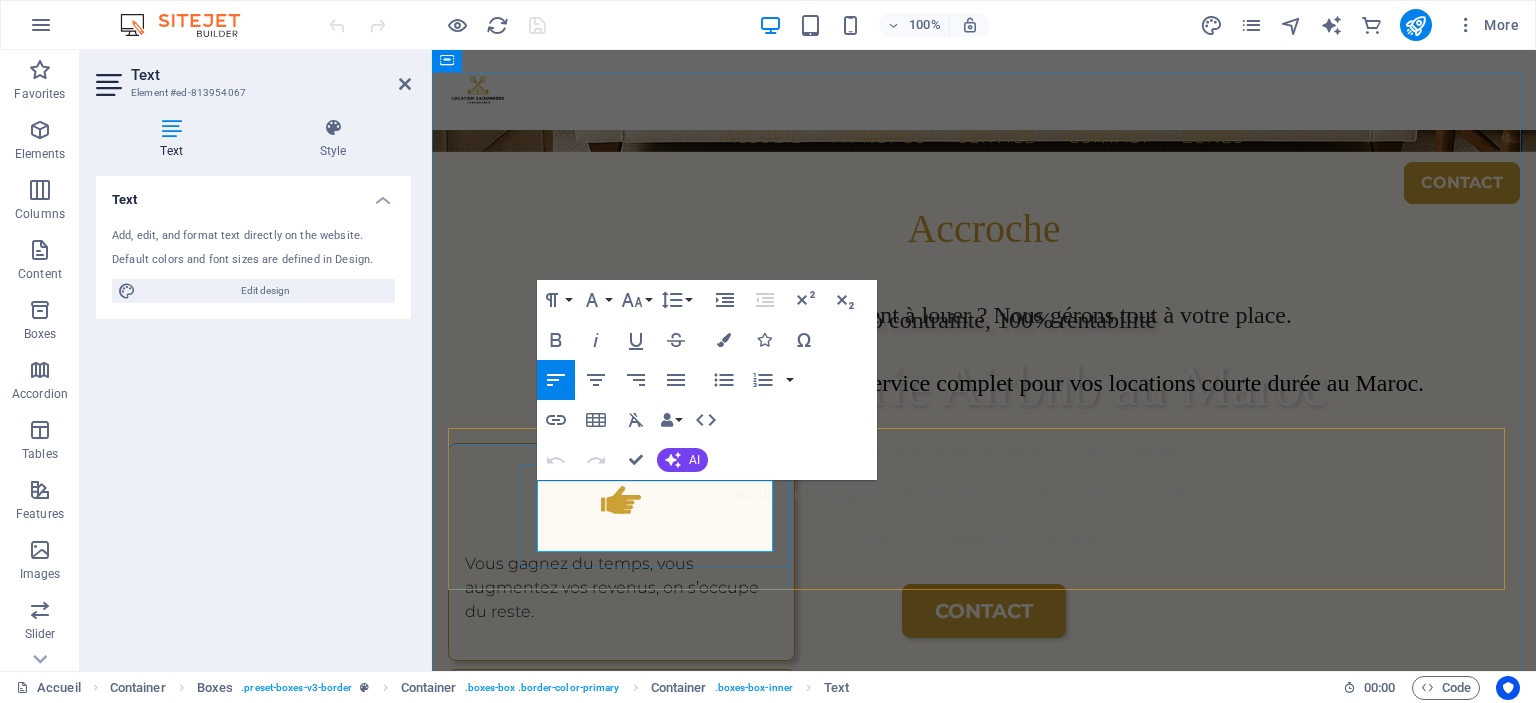 click on "Vous gagnez du temps, vous augmentez vos revenus, on s’occupe du reste." at bounding box center (612, 587) 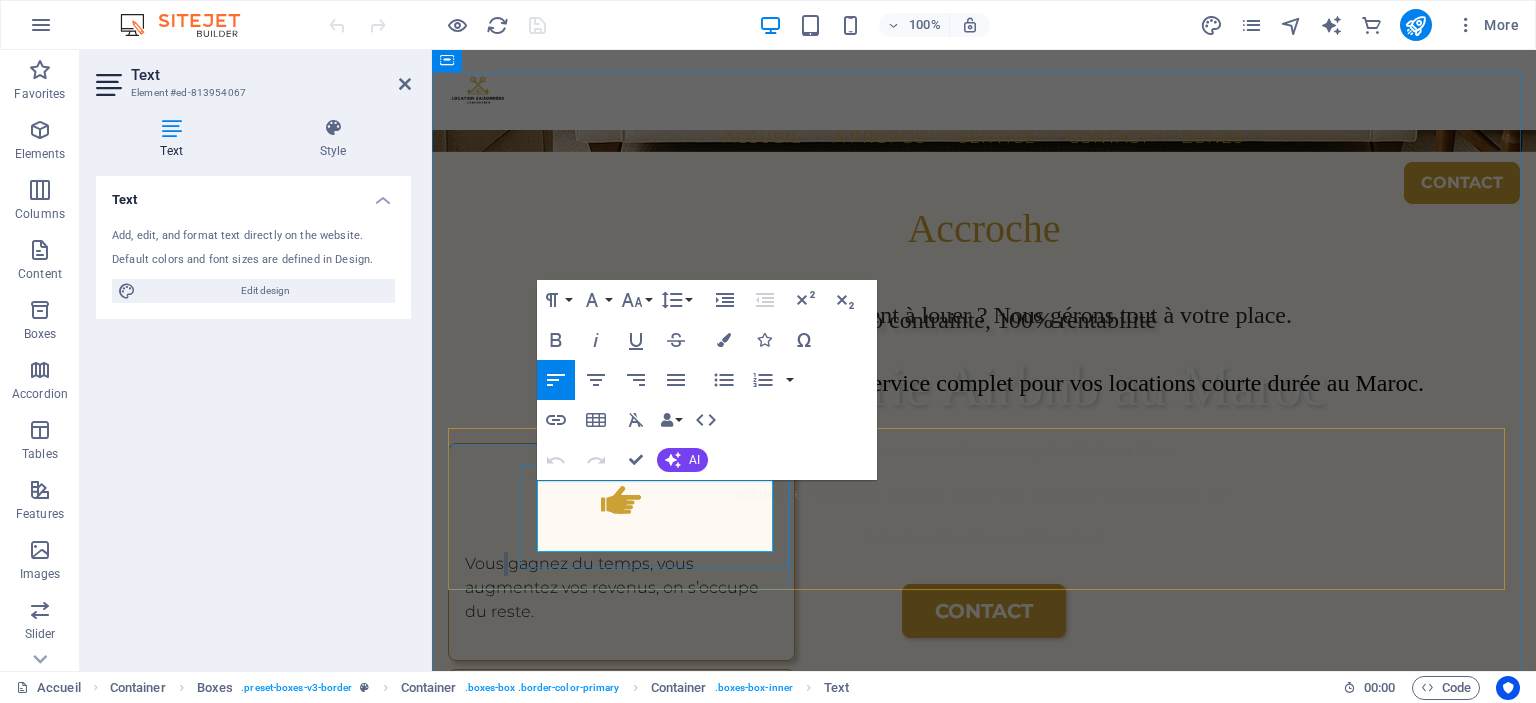 click on "Vous gagnez du temps, vous augmentez vos revenus, on s’occupe du reste." at bounding box center (612, 587) 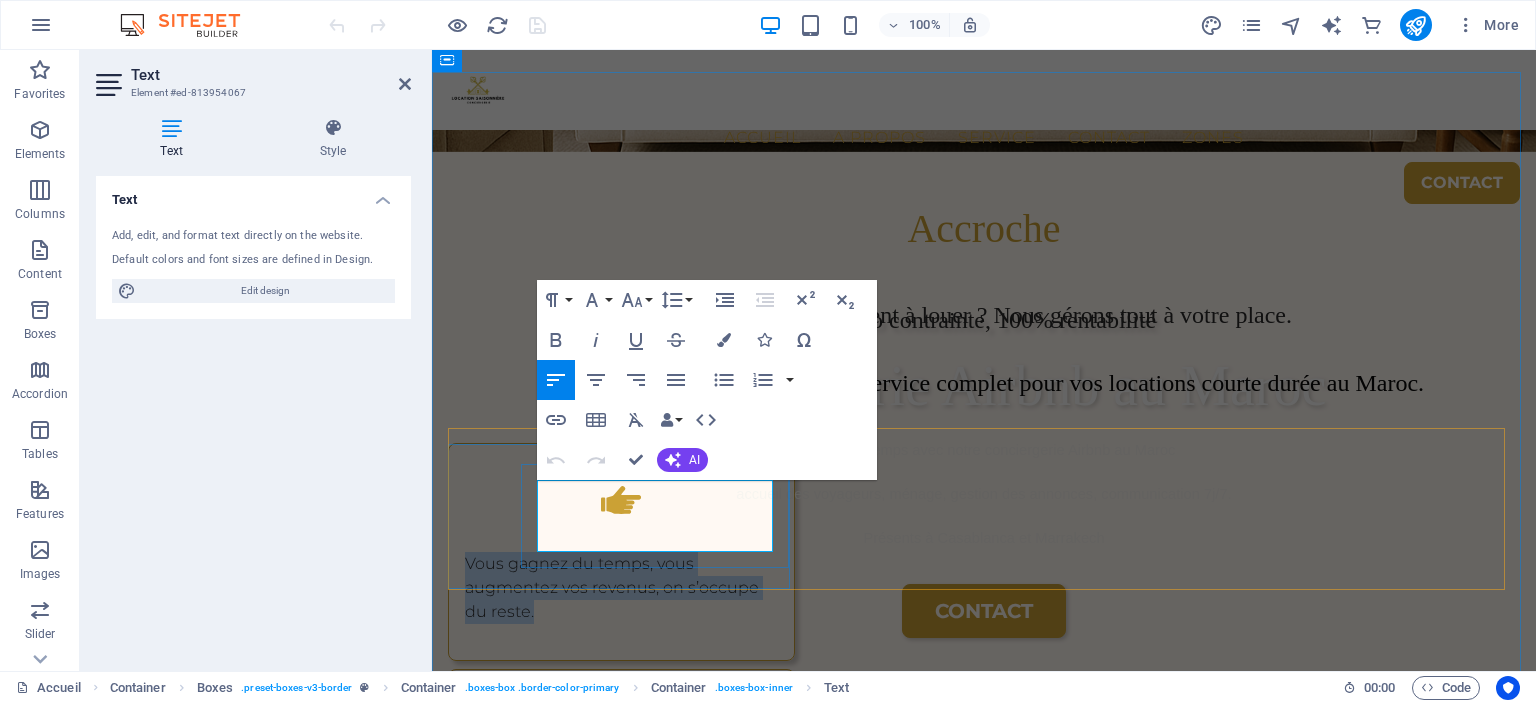 drag, startPoint x: 573, startPoint y: 489, endPoint x: 624, endPoint y: 511, distance: 55.542778 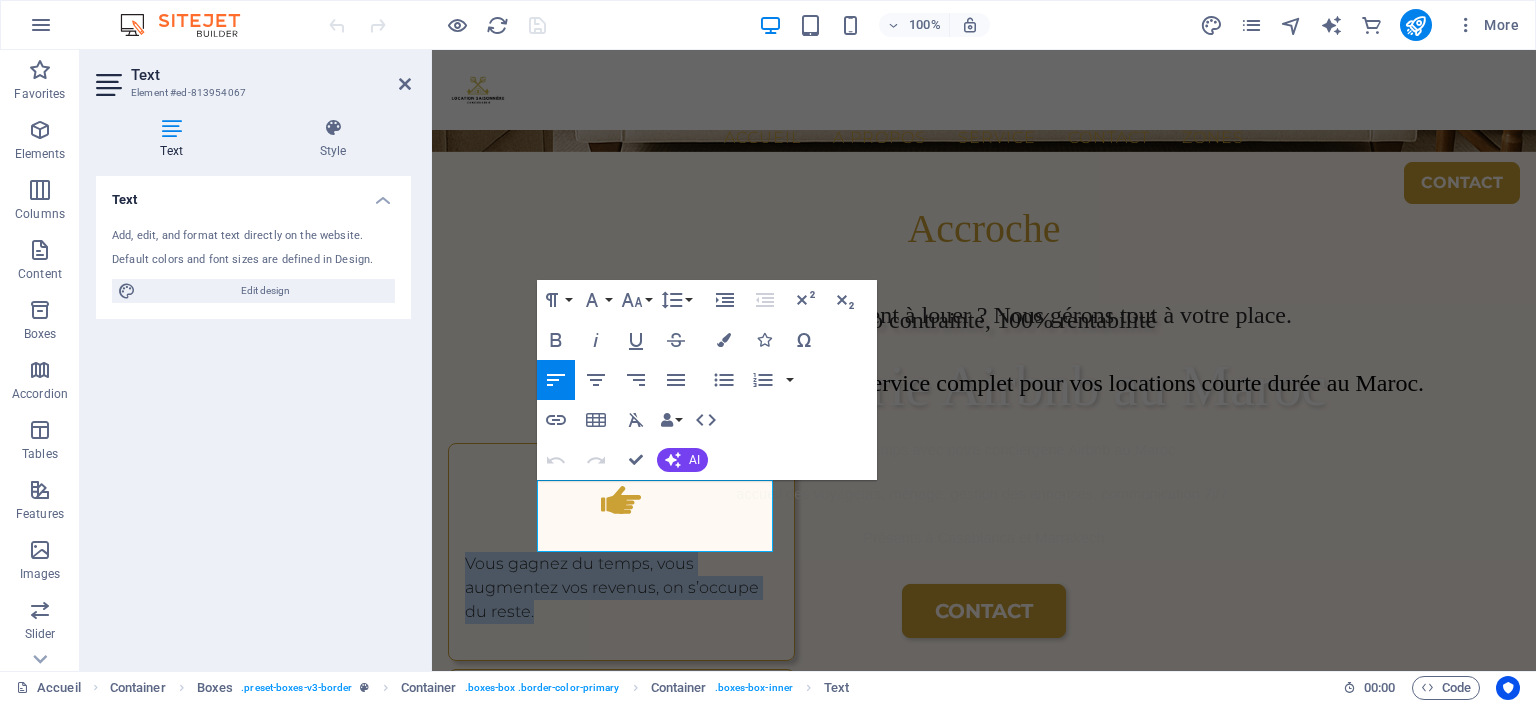 copy on "Vous gagnez du temps, vous augmentez vos revenus, on s’occupe du reste." 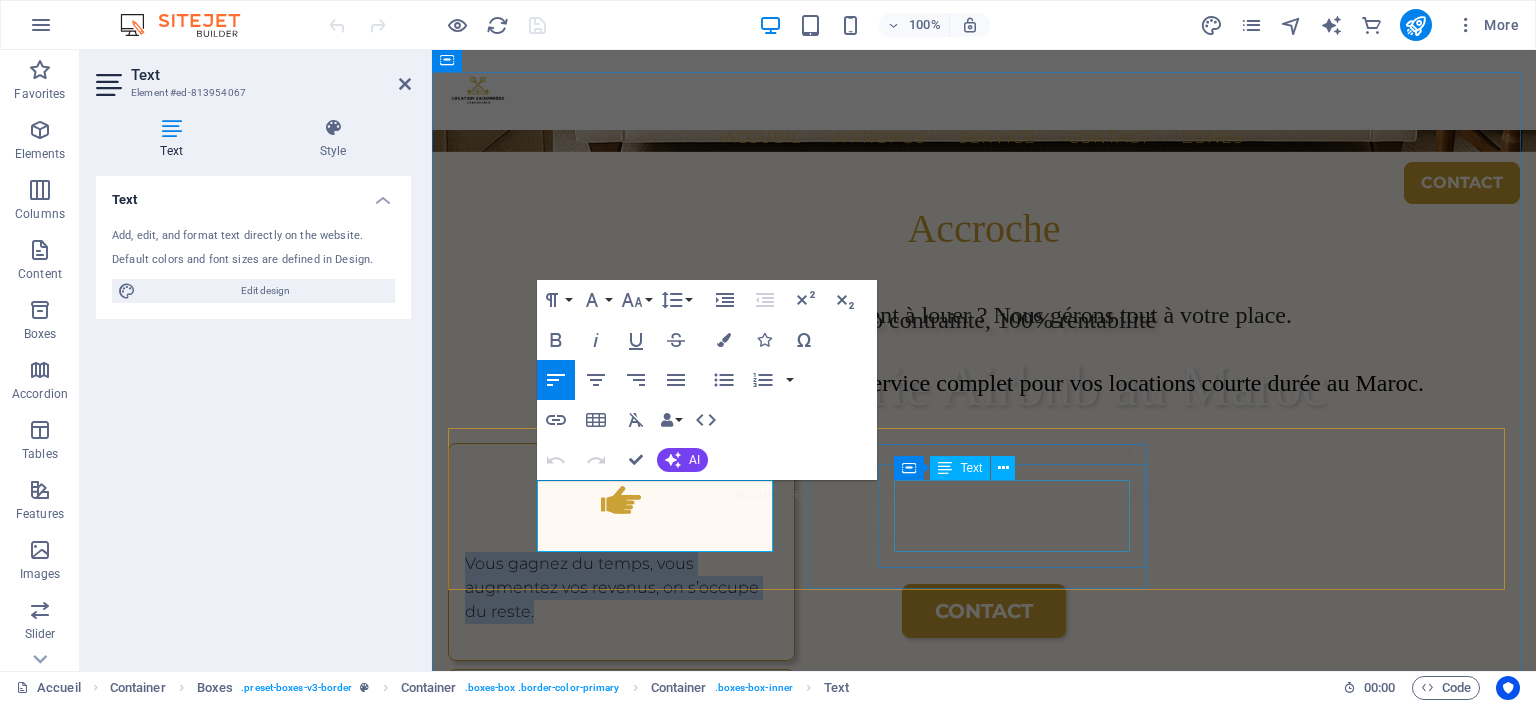 click on "Zones desservies :  Casablanca et alentours - Marrakech" at bounding box center [621, 802] 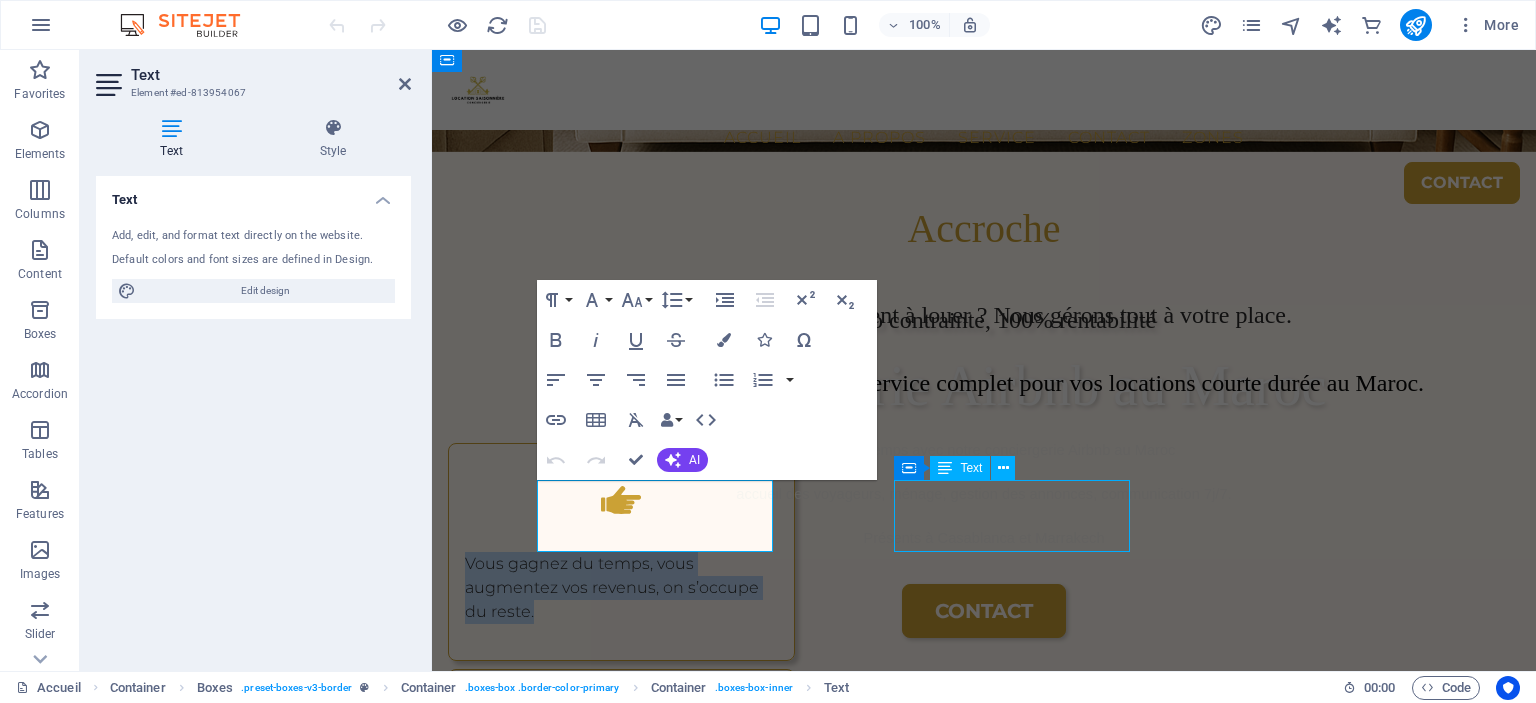 click on "Zones desservies :  Casablanca et alentours - Marrakech" at bounding box center [621, 802] 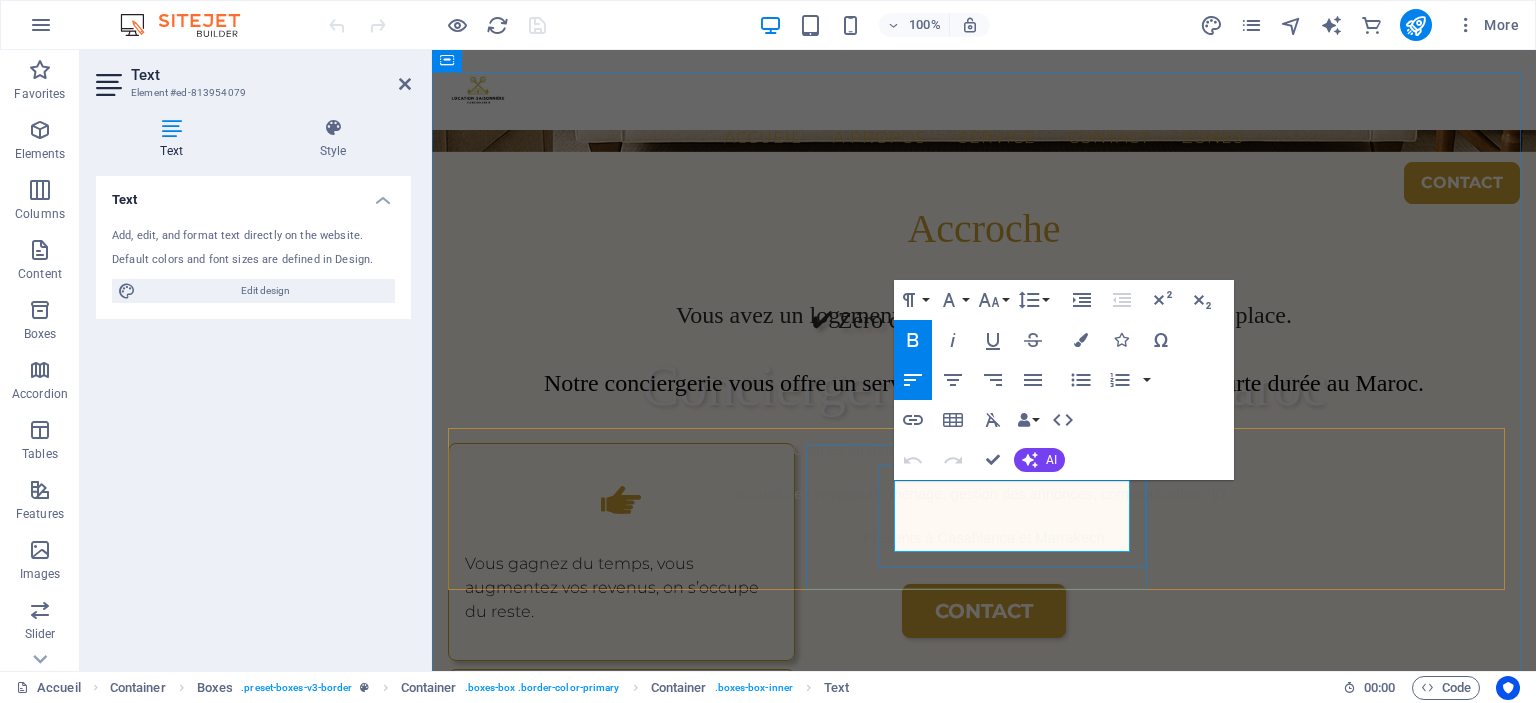 click on "Zones desservies :  Casablanca et alentours - Marrakech" at bounding box center [614, 801] 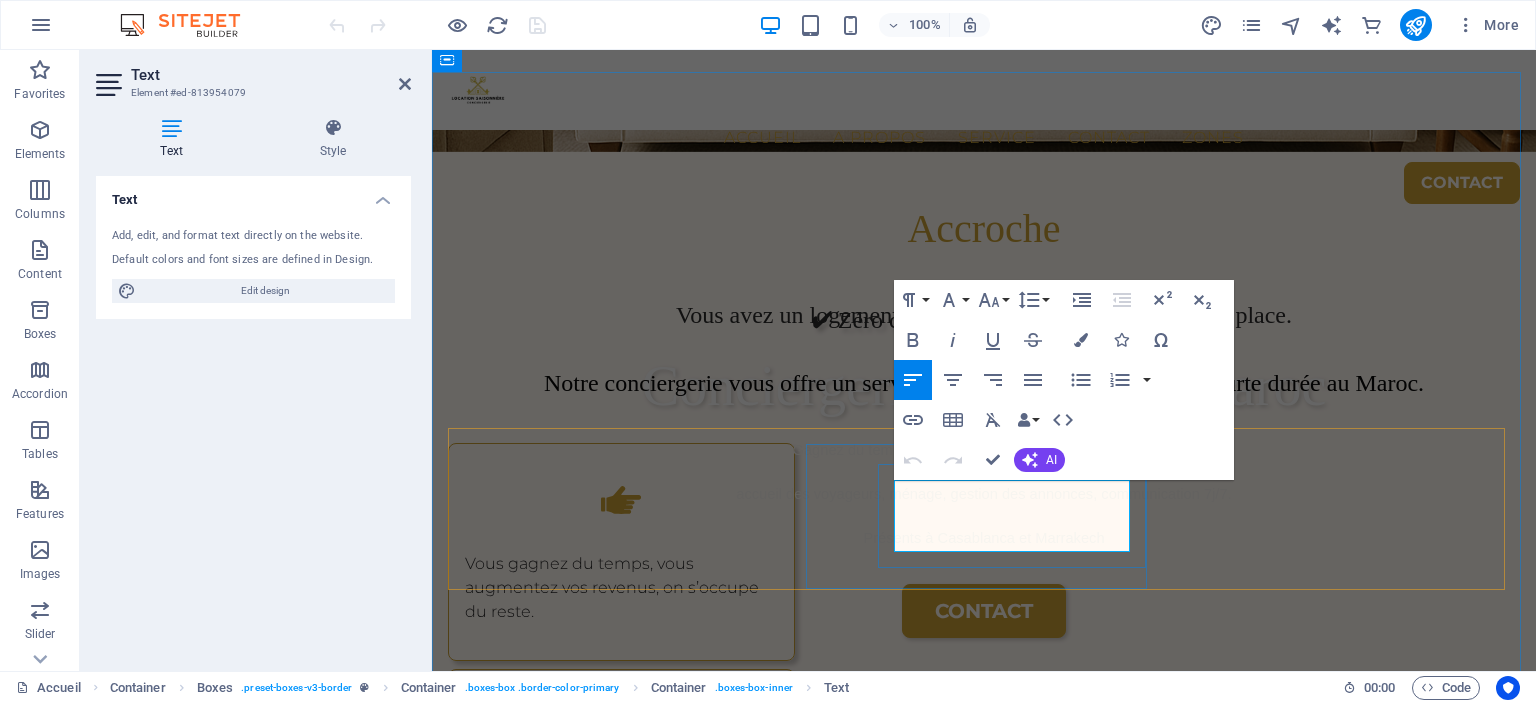click on "Zones desservies :  Casablanca et alentours - Marrakech" at bounding box center (614, 801) 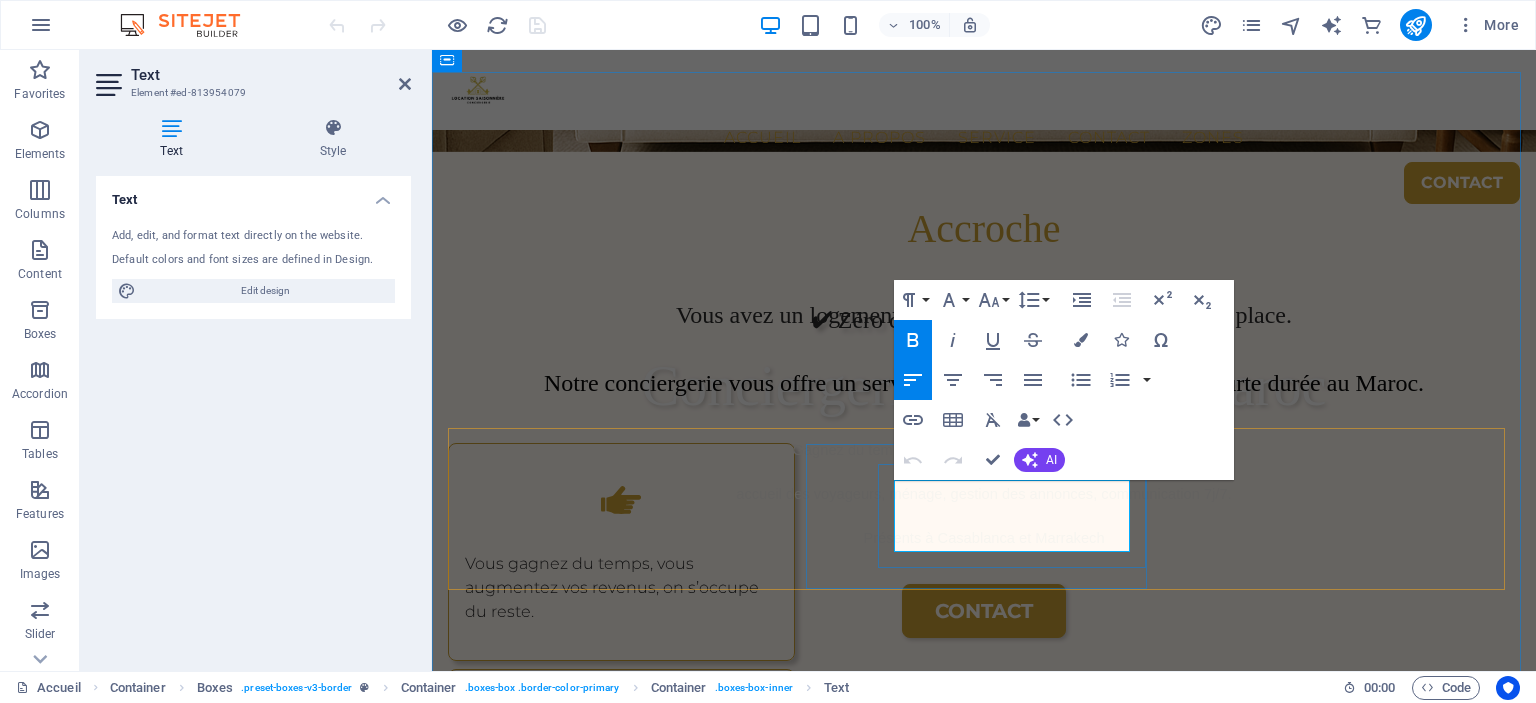 copy on "Zones desservies :  Casablanca et alentours - Marrakech" 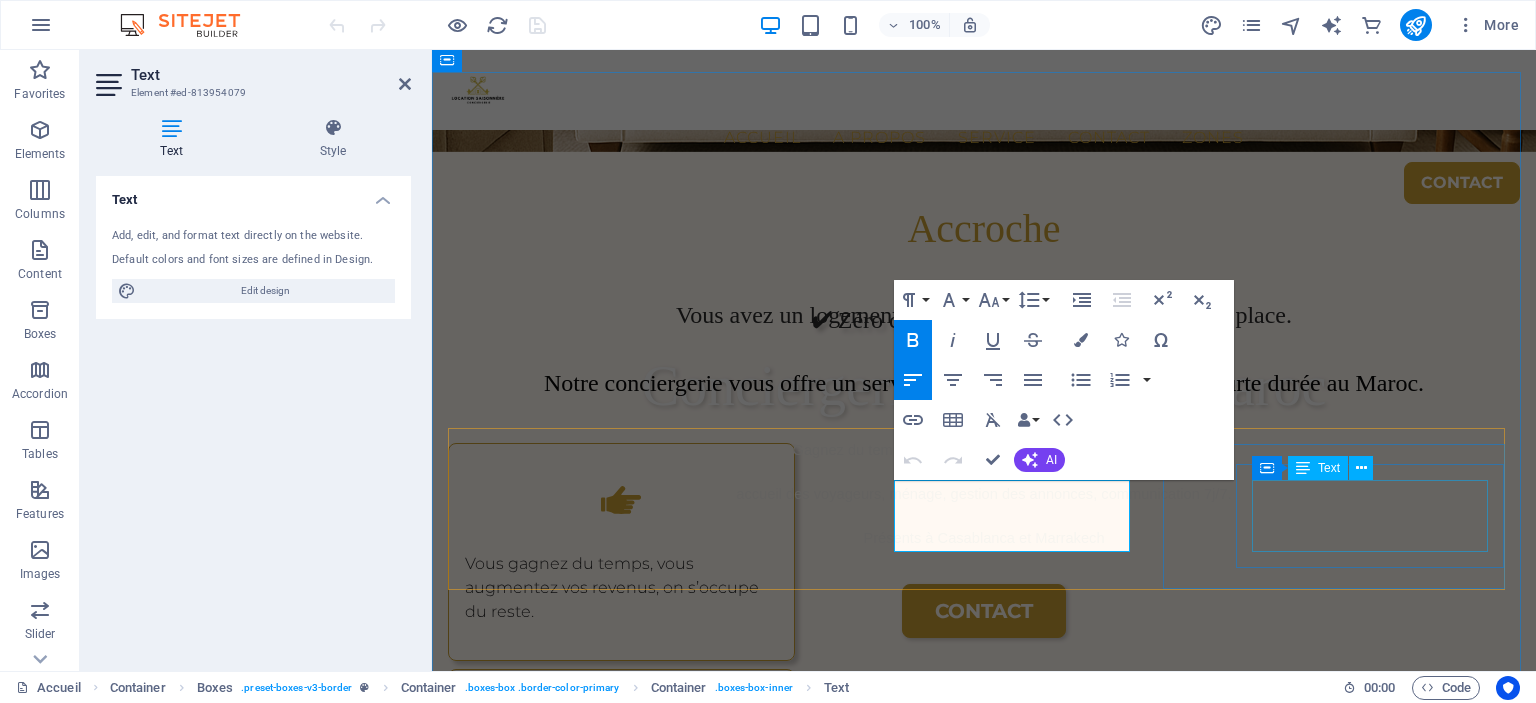 click on "Contact rapide par WhatsApp ou via notre formulaire" at bounding box center (621, 1004) 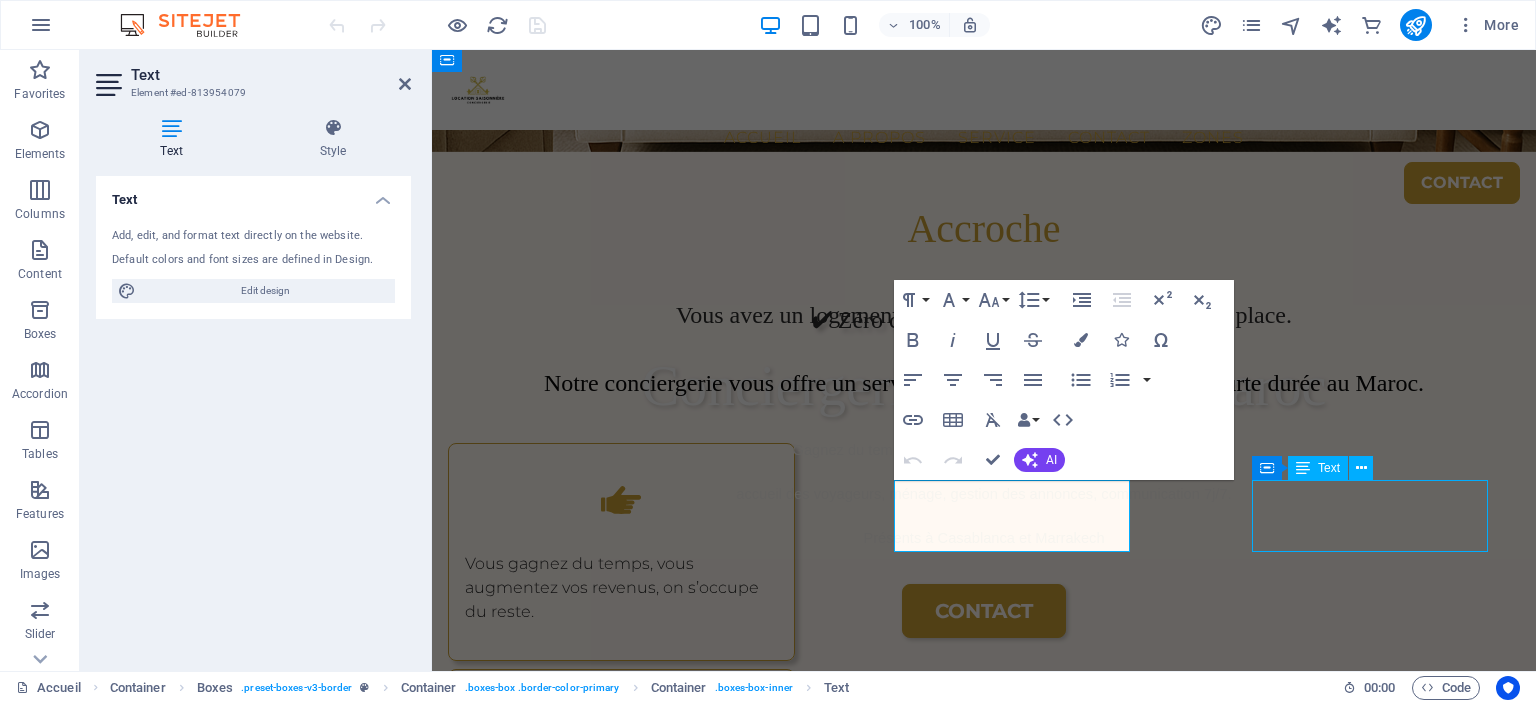 click on "Contact rapide par WhatsApp ou via notre formulaire" at bounding box center (621, 1004) 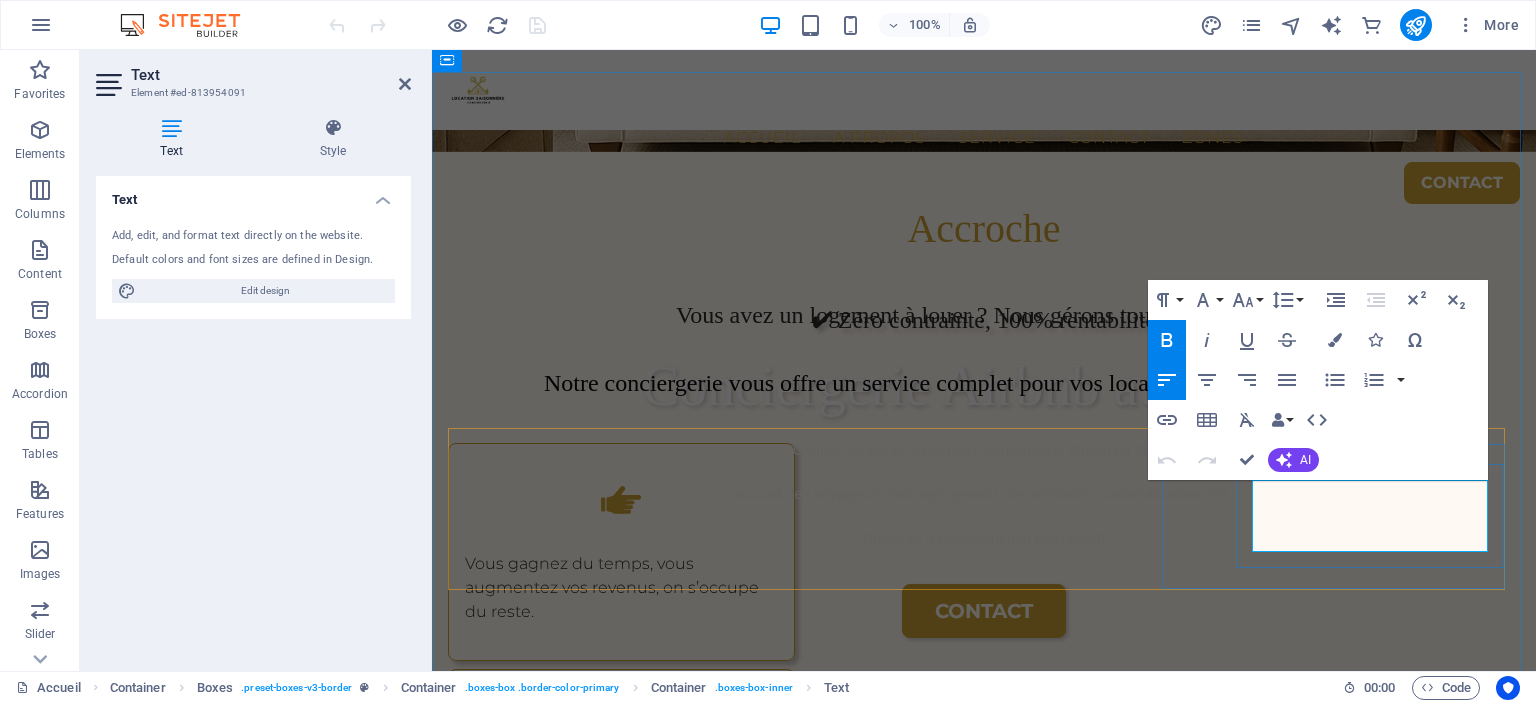 click on "Contact rapide par WhatsApp ou via notre formulaire" at bounding box center [621, 1004] 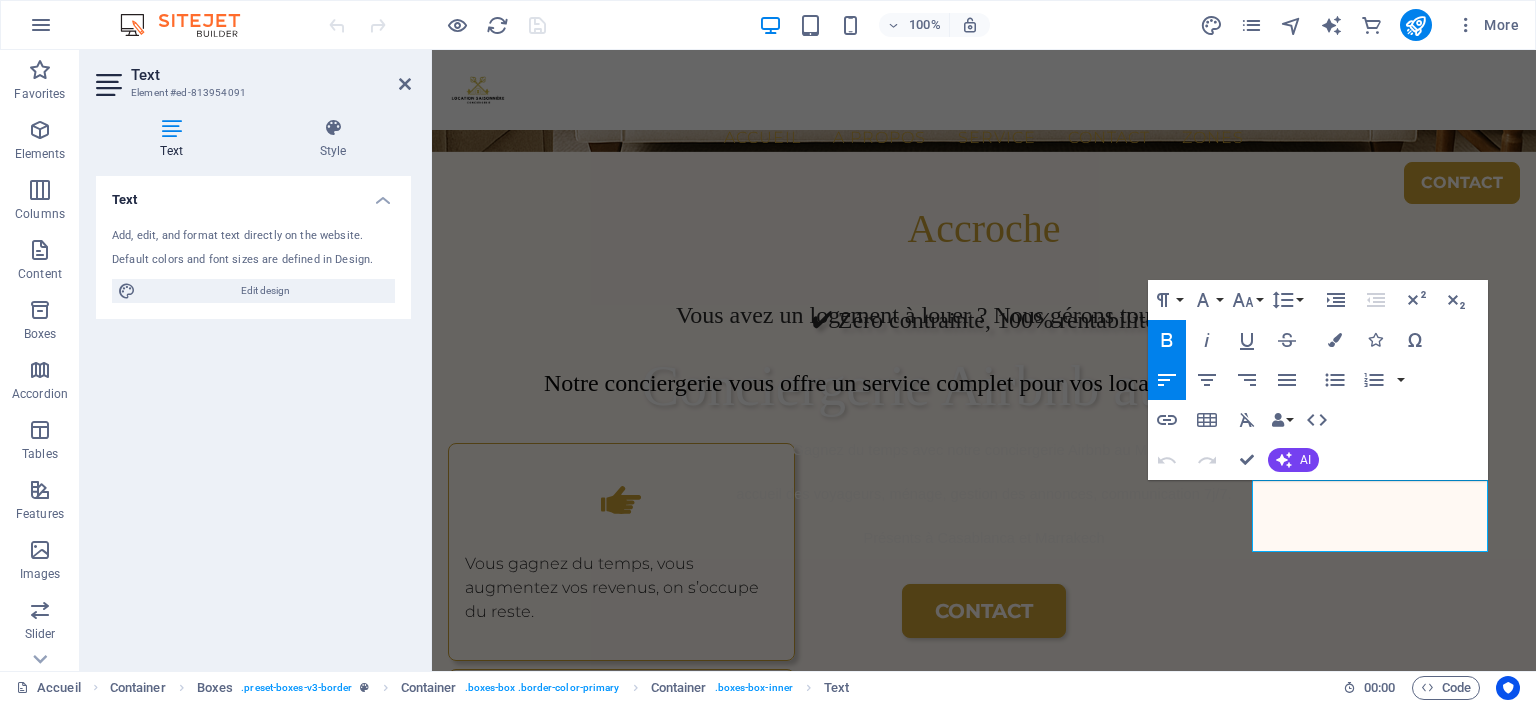 copy on "Contact rapide par WhatsApp ou via notre formulaire" 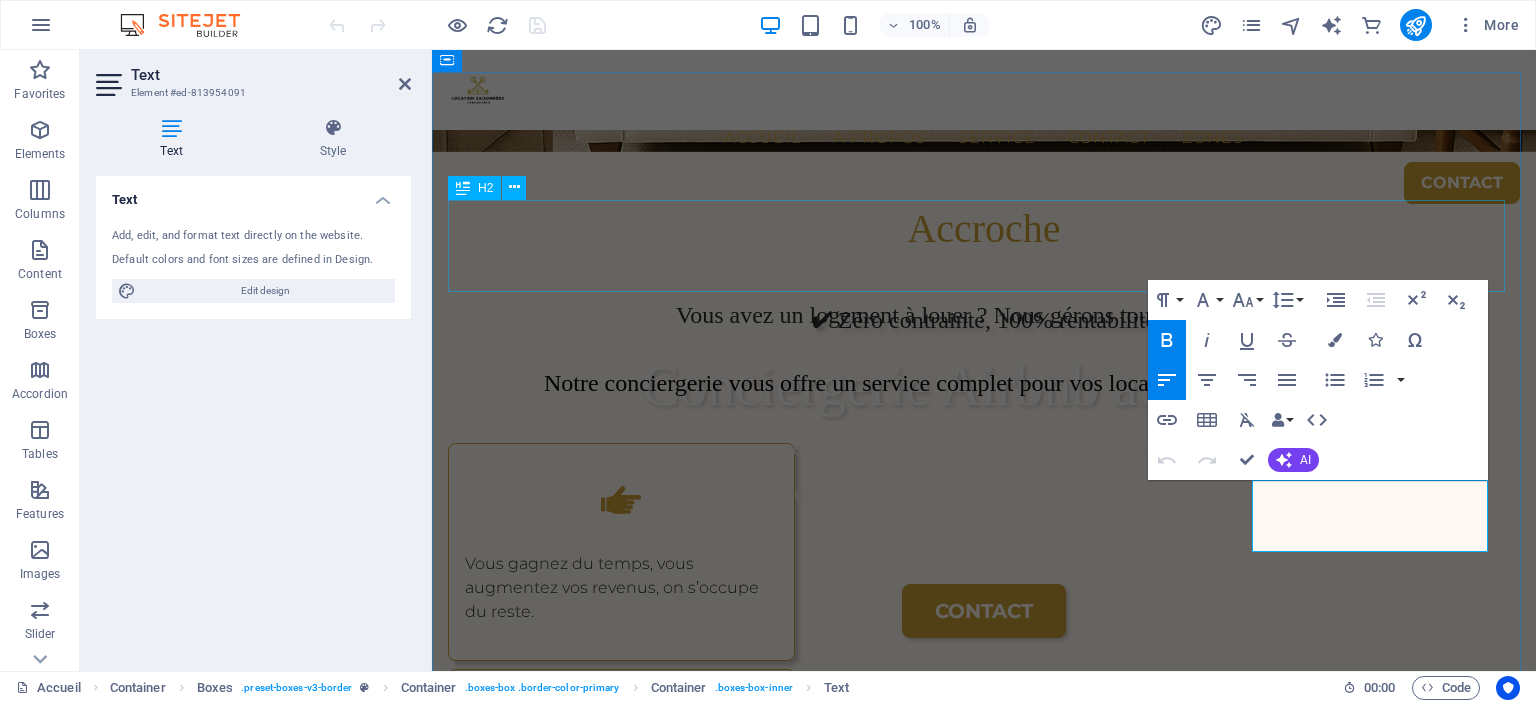 click on "Accroche" at bounding box center [984, 245] 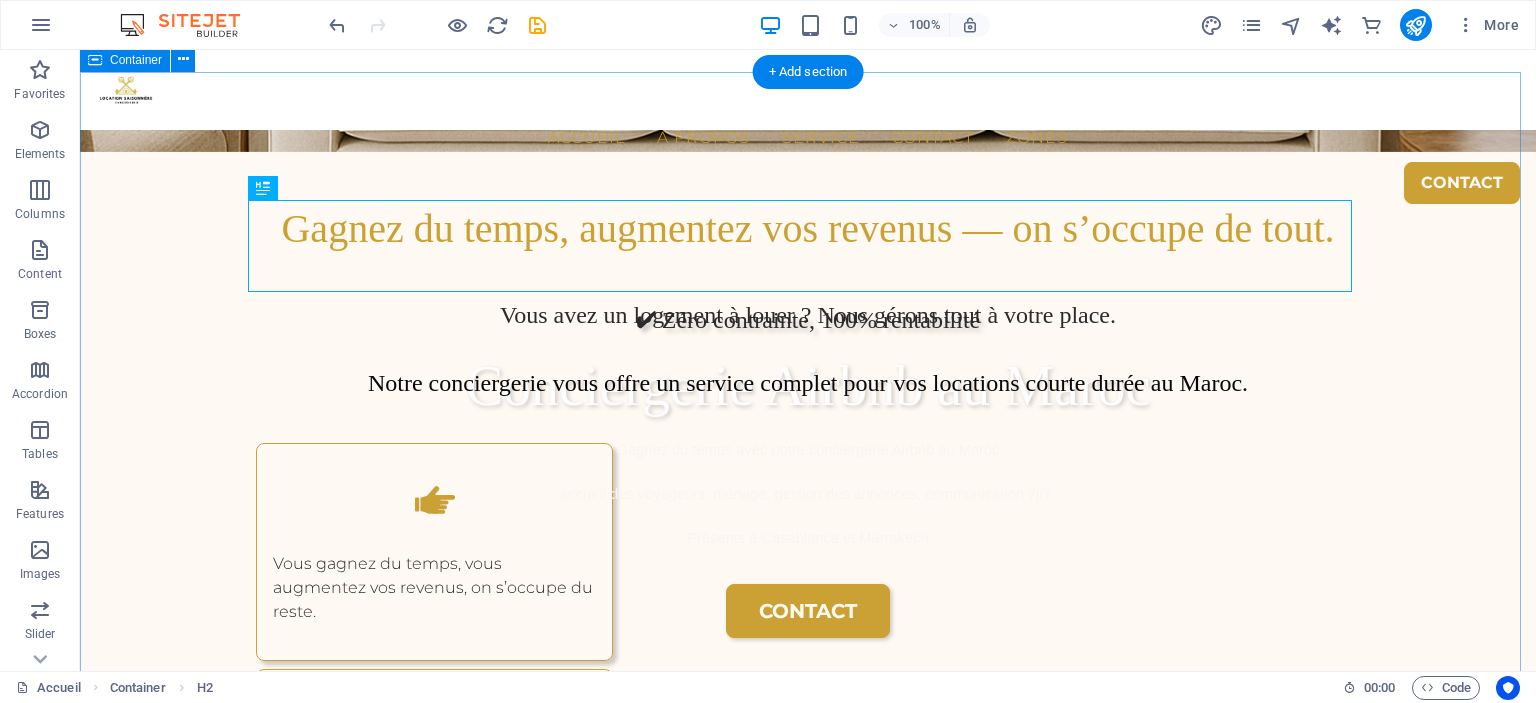 click on "Gagnez du temps, augmentez vos revenus — on s’occupe de tout. Vous avez un logement à louer ? Nous gérons tout à votre place. Notre conciergerie vous offre un service complet pour vos locations courte durée au Maroc. Vous gagnez du temps, vous augmentez vos revenus, on s’occupe du reste. .fa-secondary{opacity:.4} Zones desservies : [CITY] et alentours - [CITY] Contact rapide par WhatsApp ou via notre formulaire" at bounding box center (808, 632) 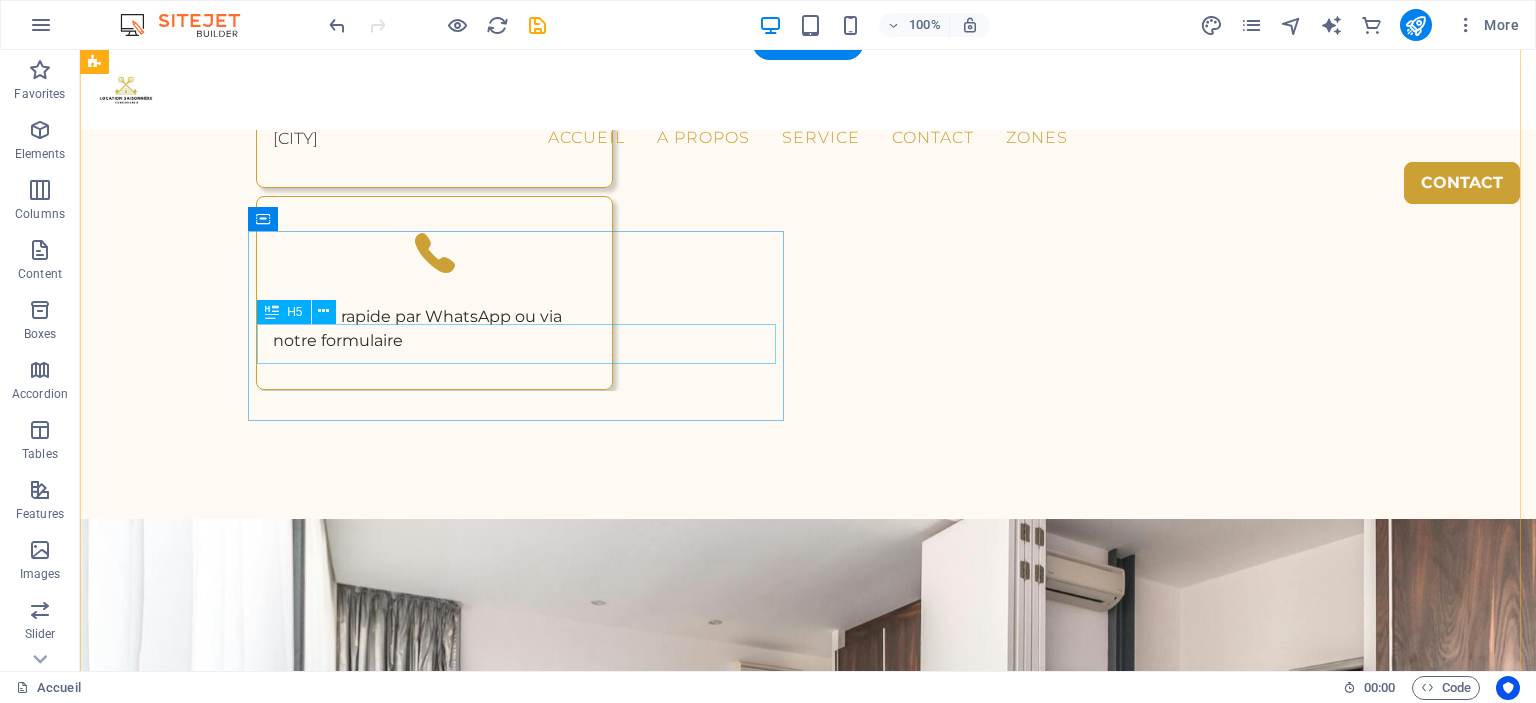 scroll, scrollTop: 1200, scrollLeft: 0, axis: vertical 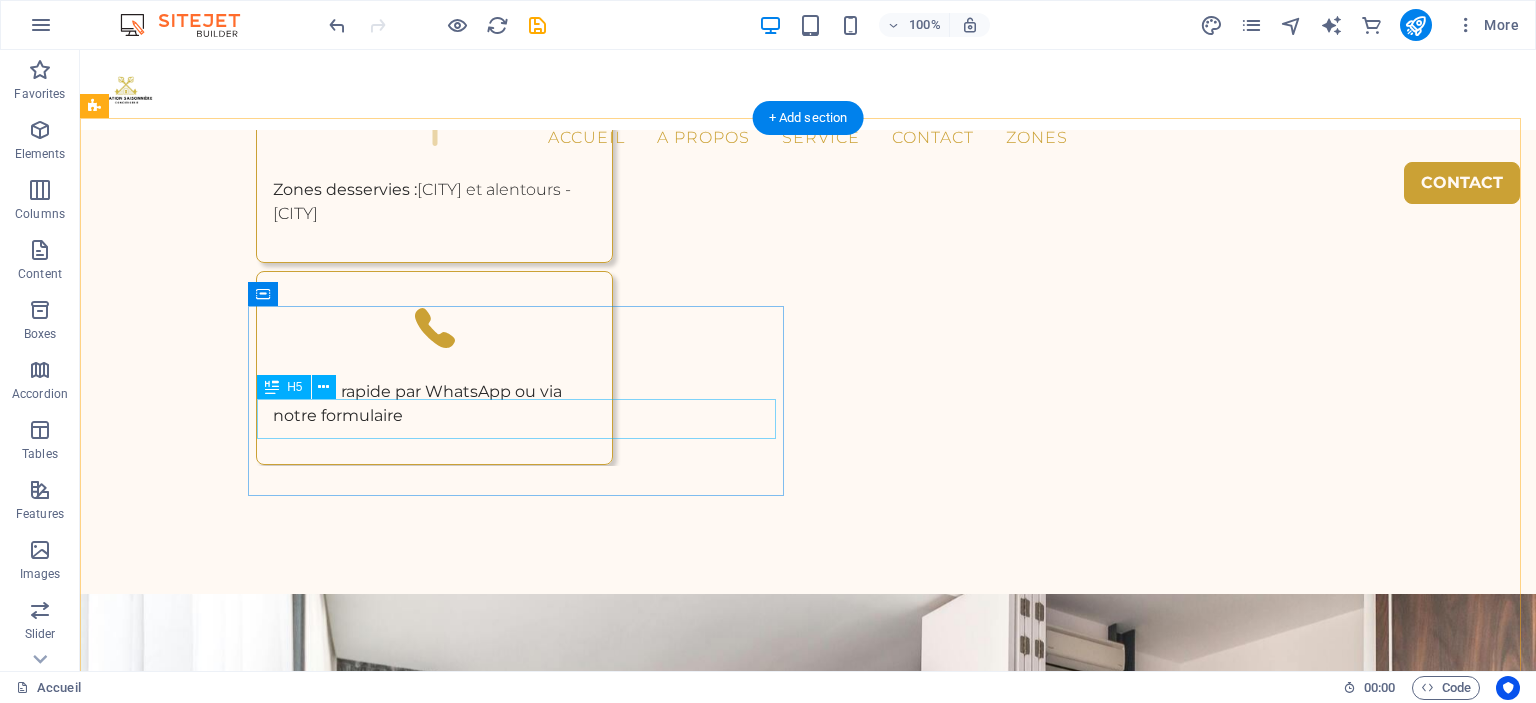click on "100 % dédiée à la location courte durée" at bounding box center (364, 895) 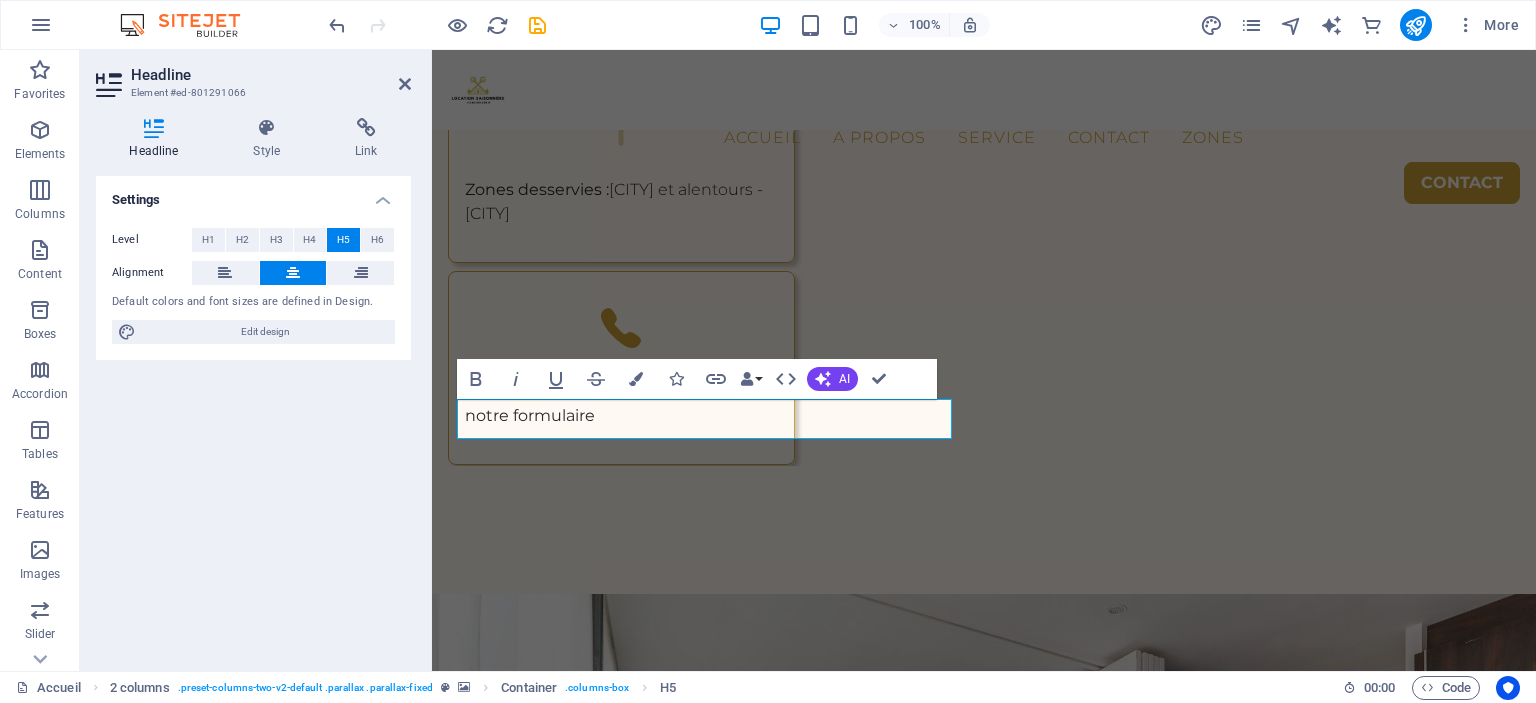 scroll, scrollTop: 93, scrollLeft: 8, axis: both 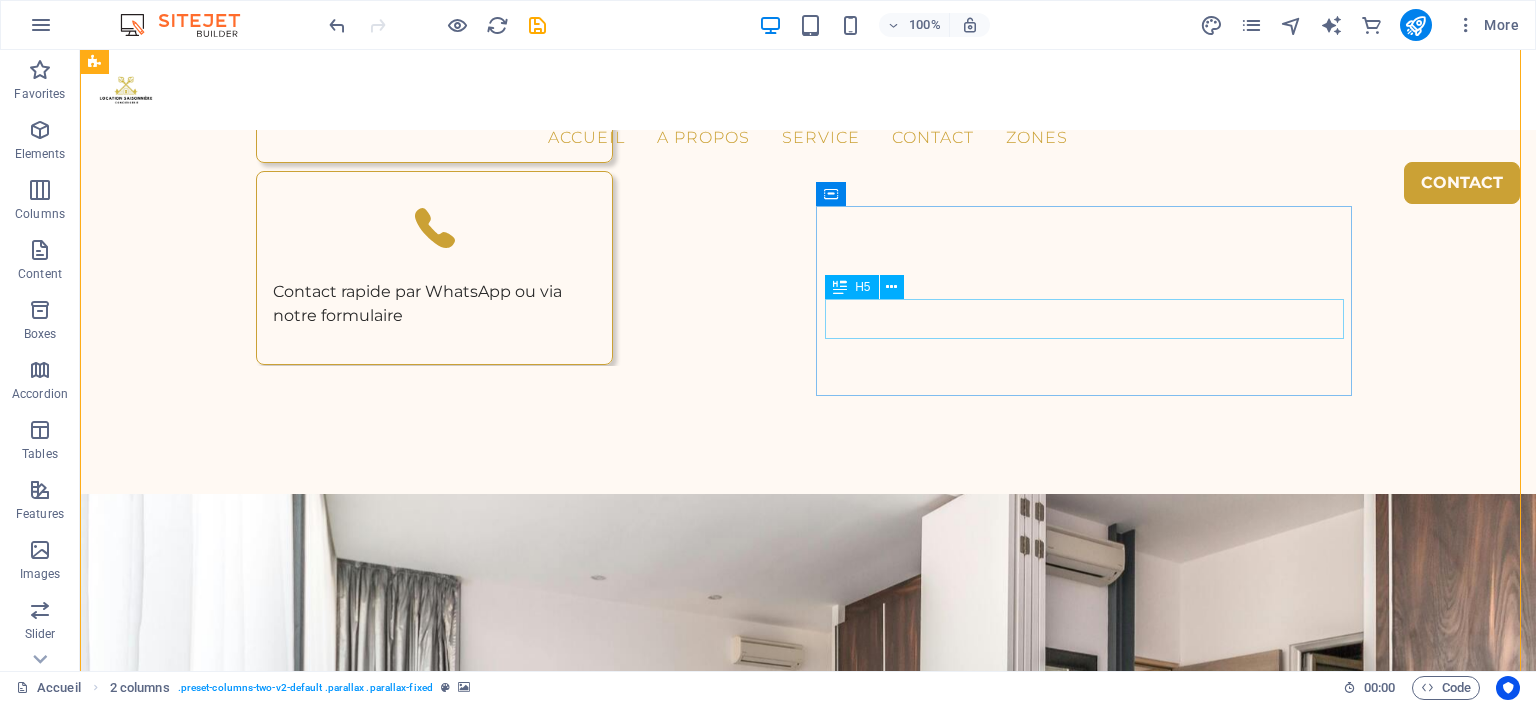 click on "Proximité & réactivité" at bounding box center (364, 1001) 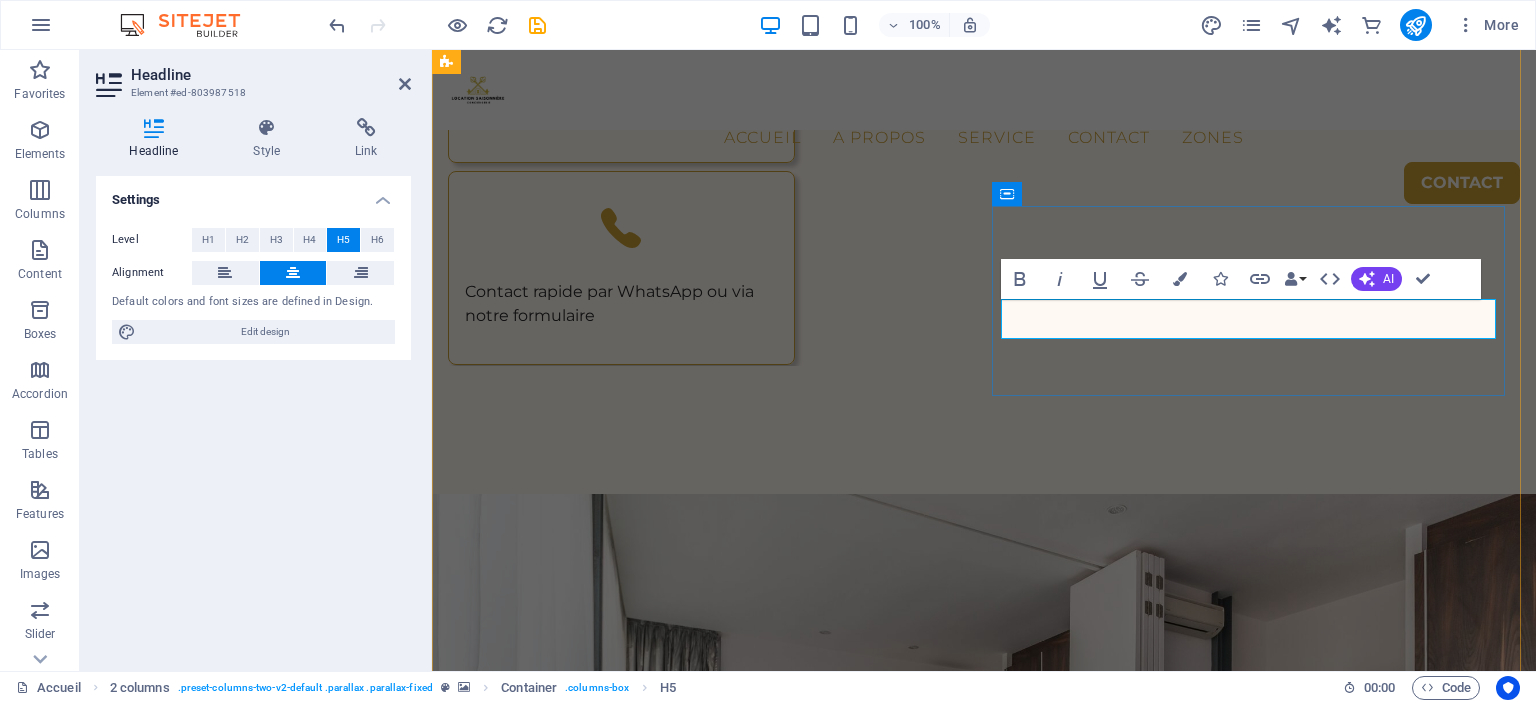scroll, scrollTop: 0, scrollLeft: 8, axis: horizontal 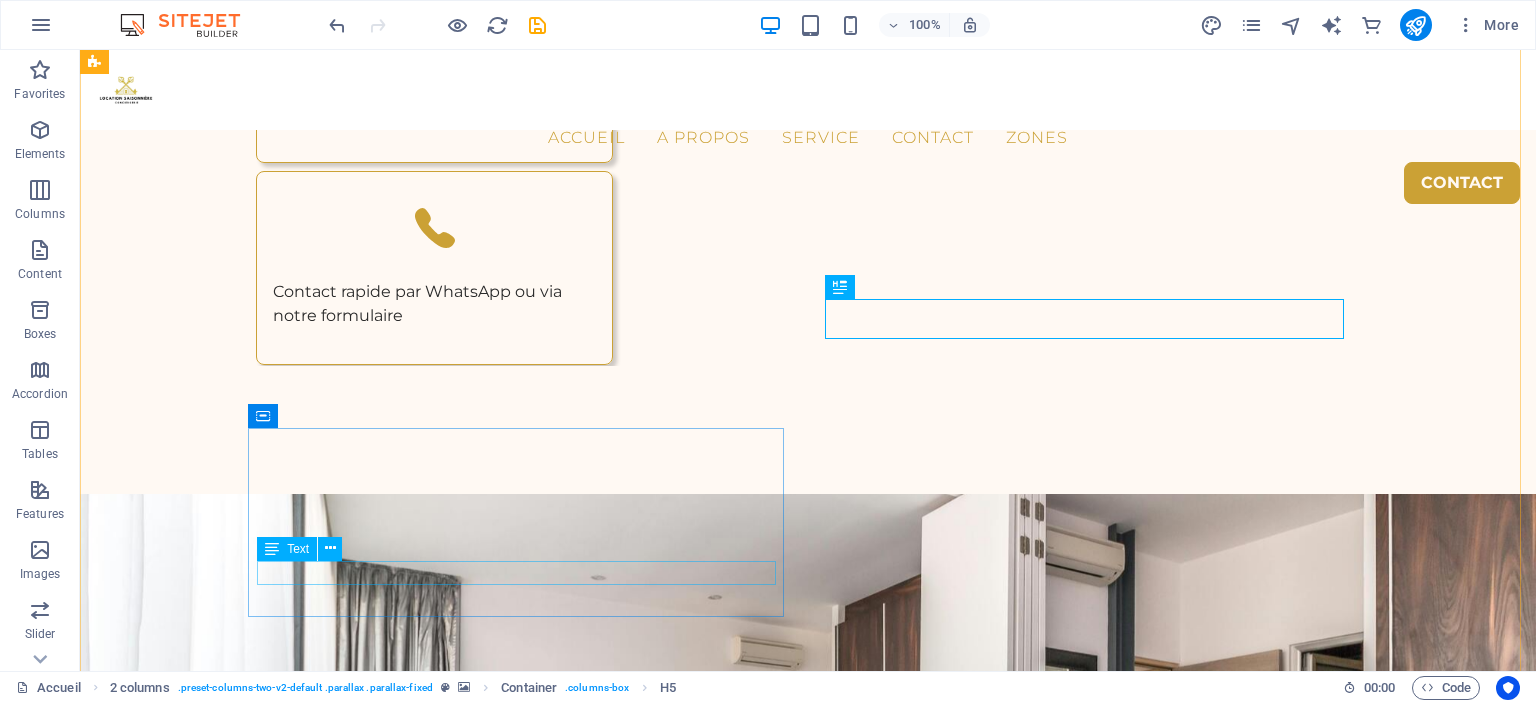 click on "vos logements entre de bonnes mains" at bounding box center [364, 1239] 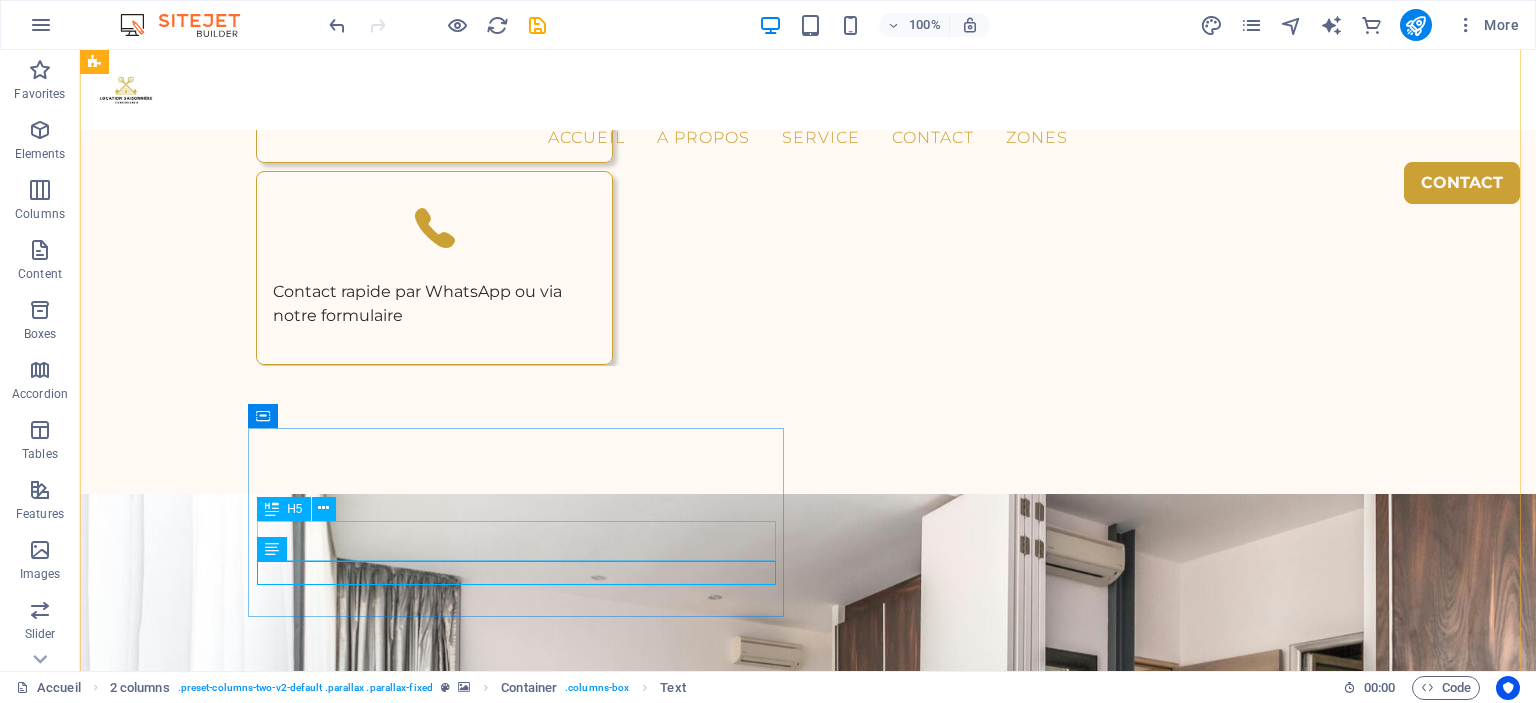 click on "Fiabilité & sécurité" at bounding box center (364, 1207) 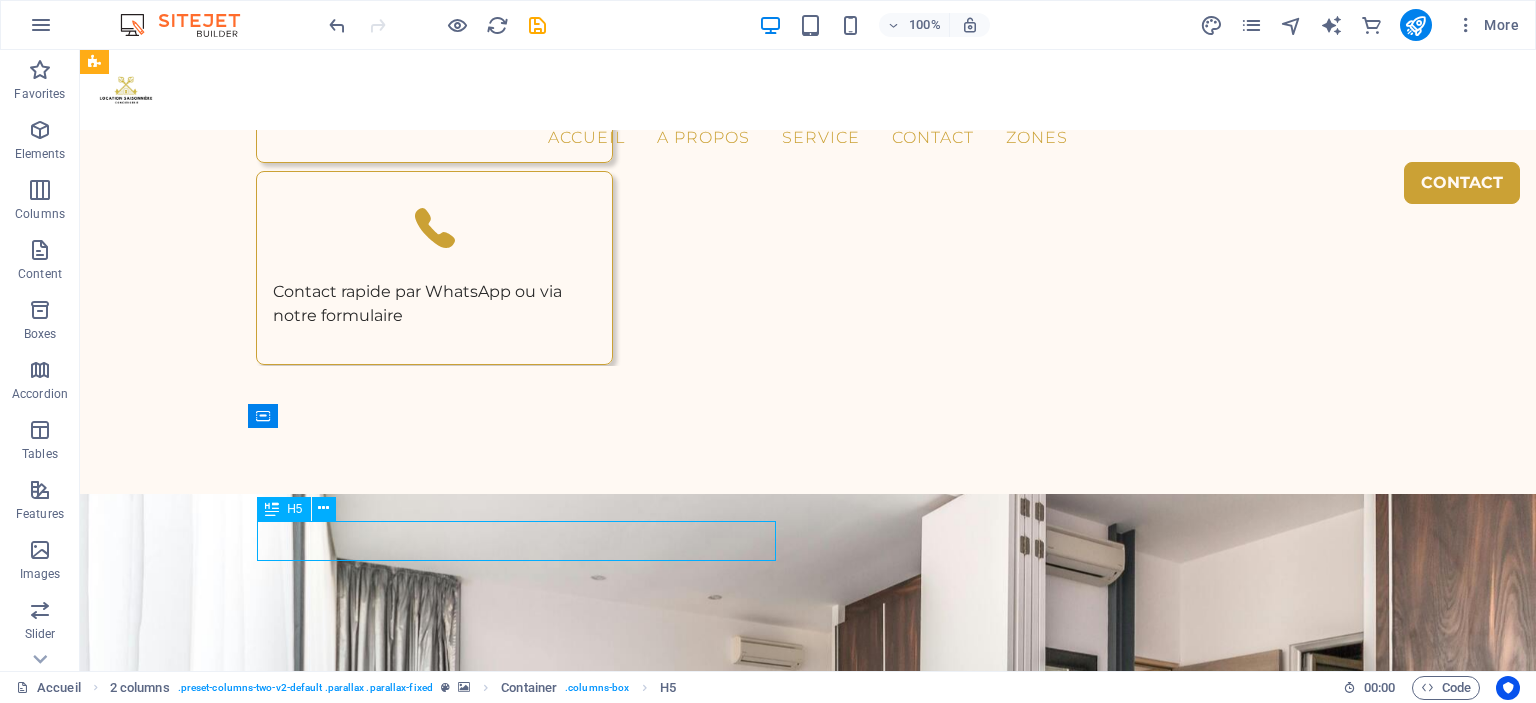 click on "Fiabilité & sécurité" at bounding box center [364, 1207] 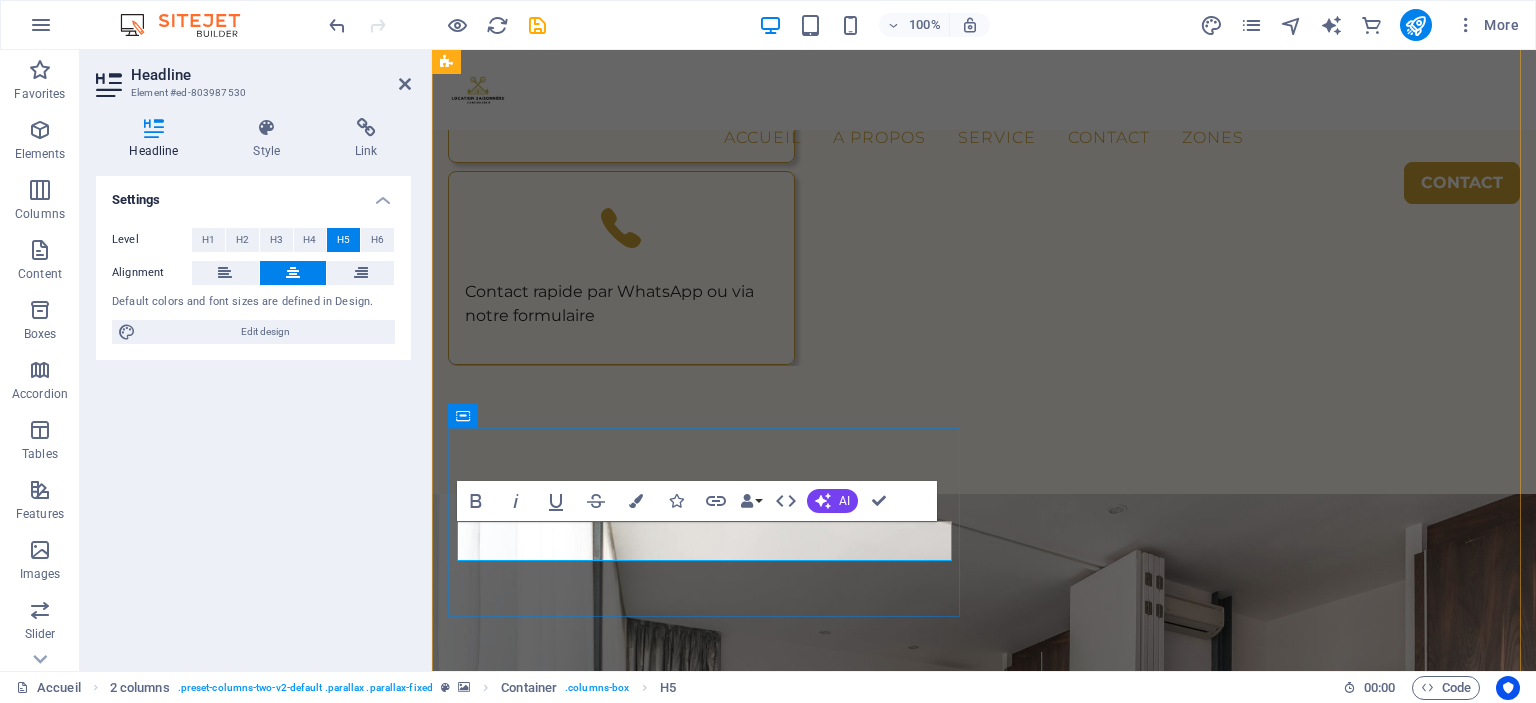 scroll, scrollTop: 0, scrollLeft: 8, axis: horizontal 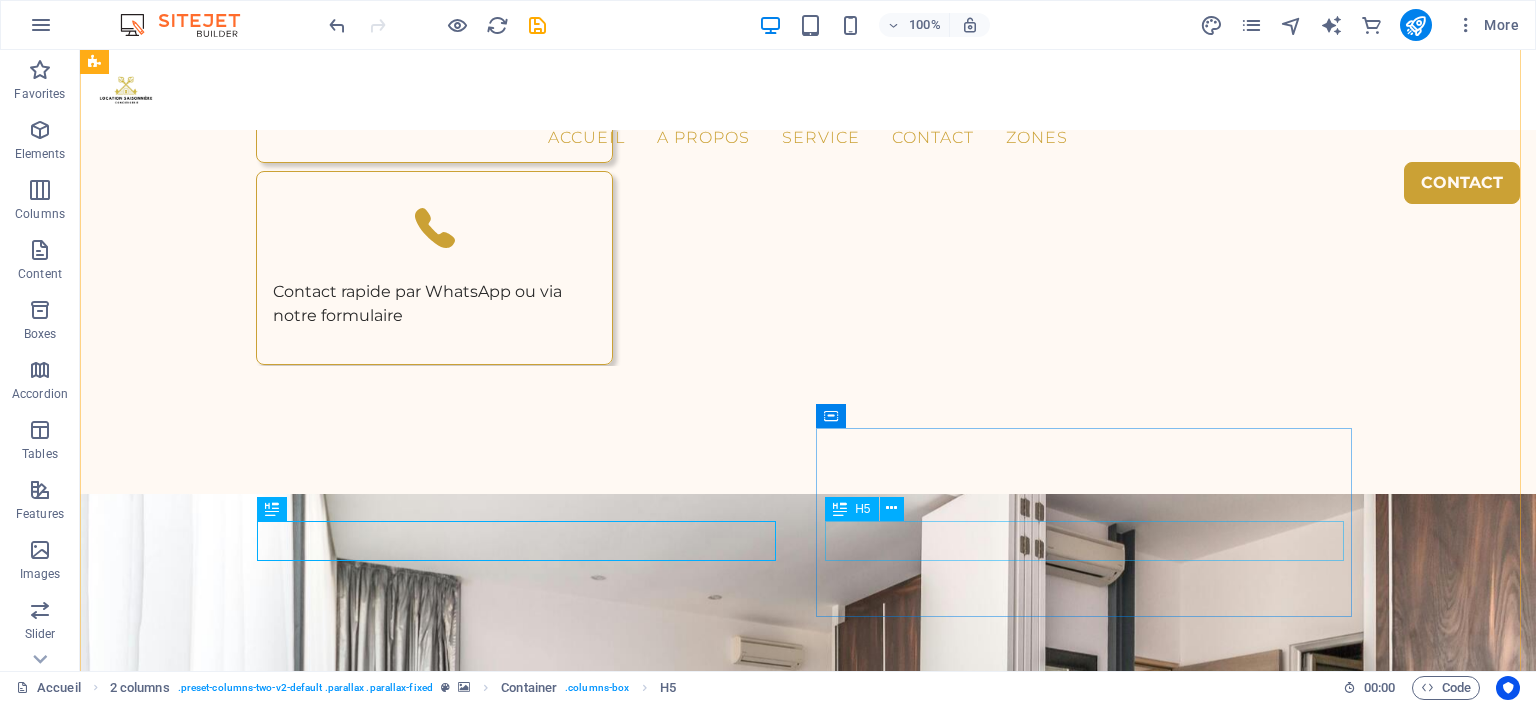 click on "Optimisation des revenus" at bounding box center [364, 1413] 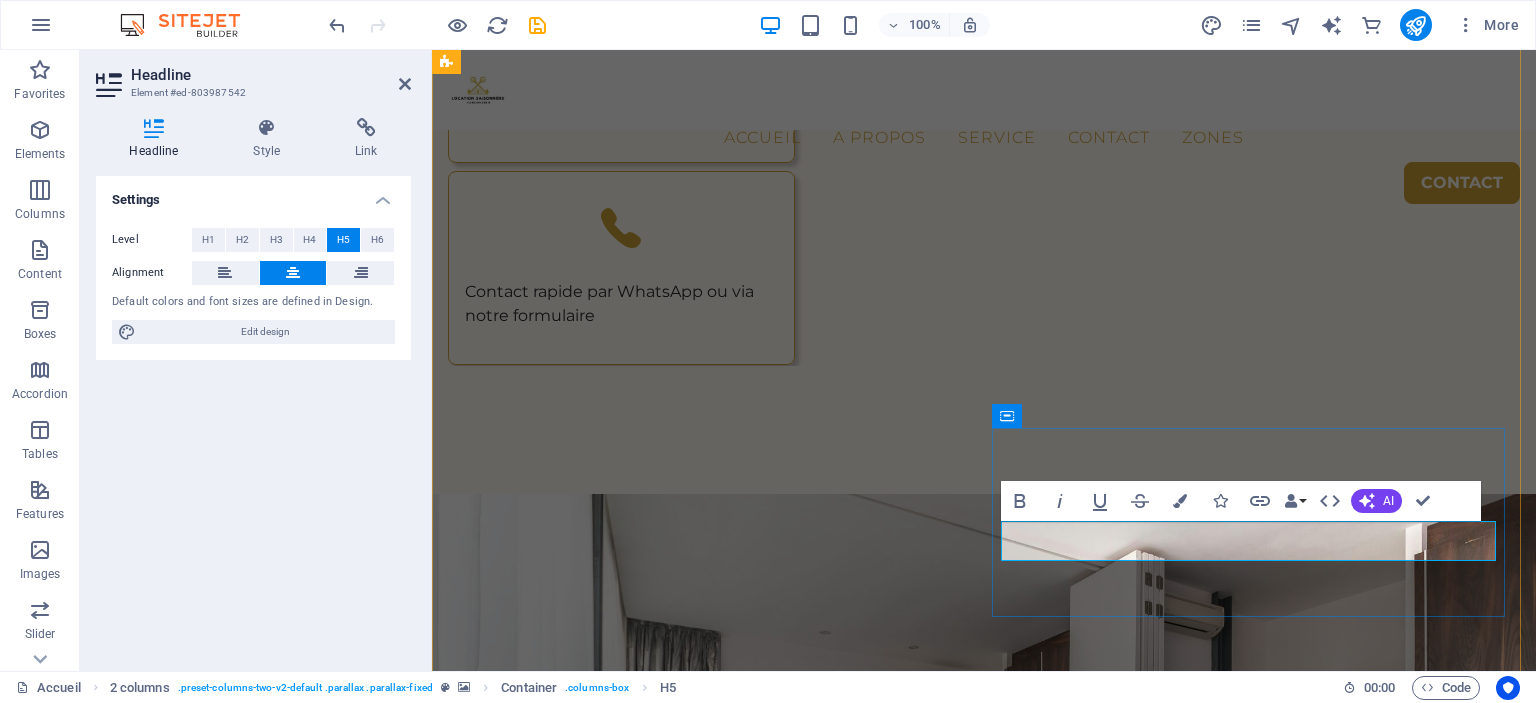 scroll, scrollTop: 0, scrollLeft: 6, axis: horizontal 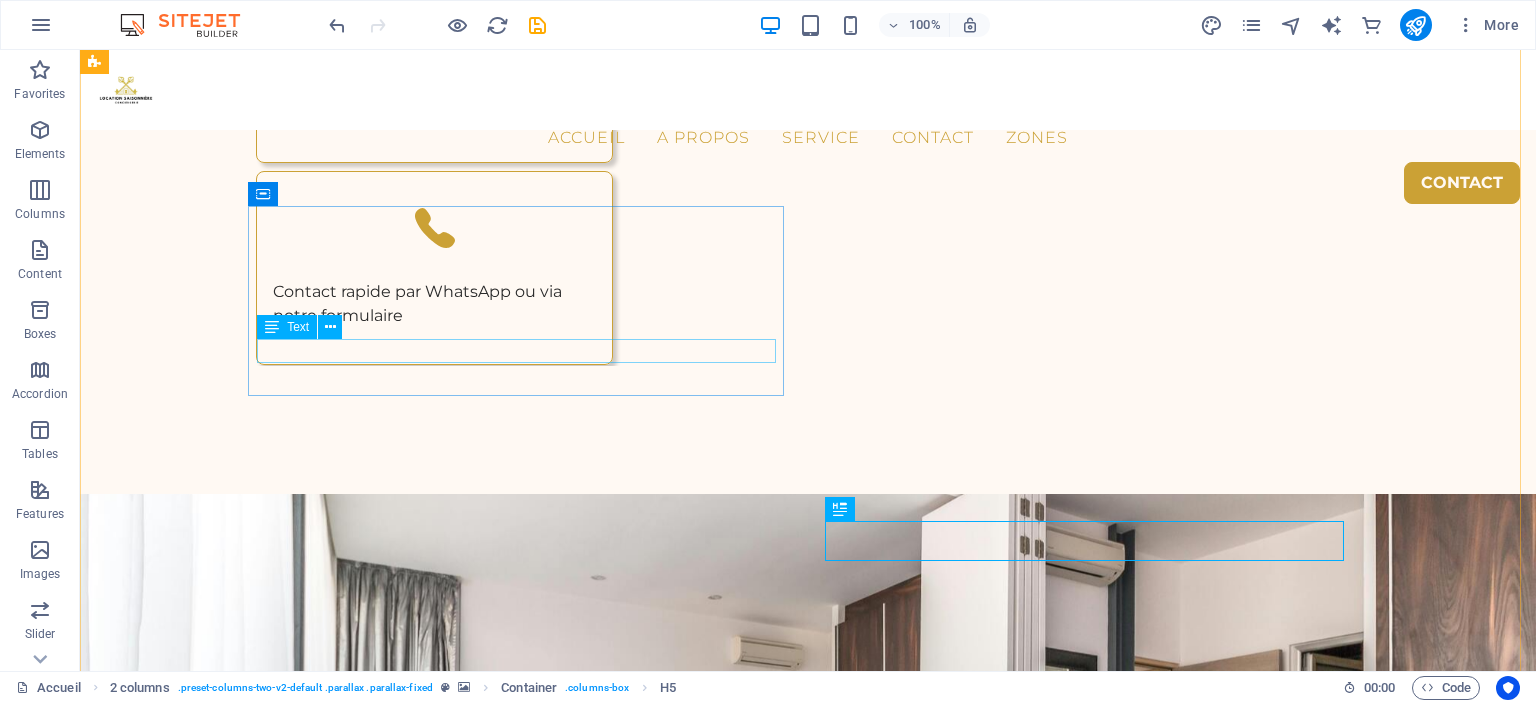 click on "équipe locale, disponible à tout moment" at bounding box center (364, 827) 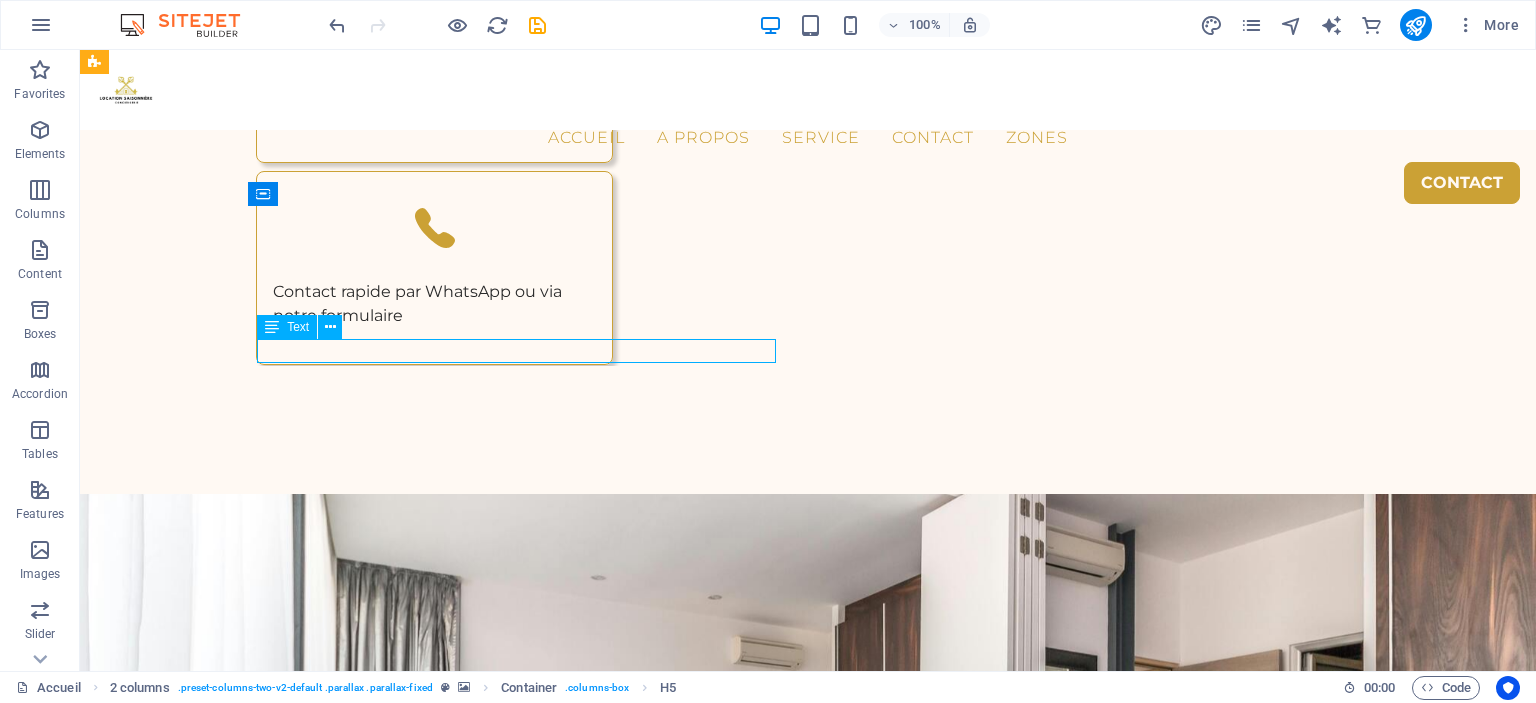 click on "équipe locale, disponible à tout moment" at bounding box center (364, 827) 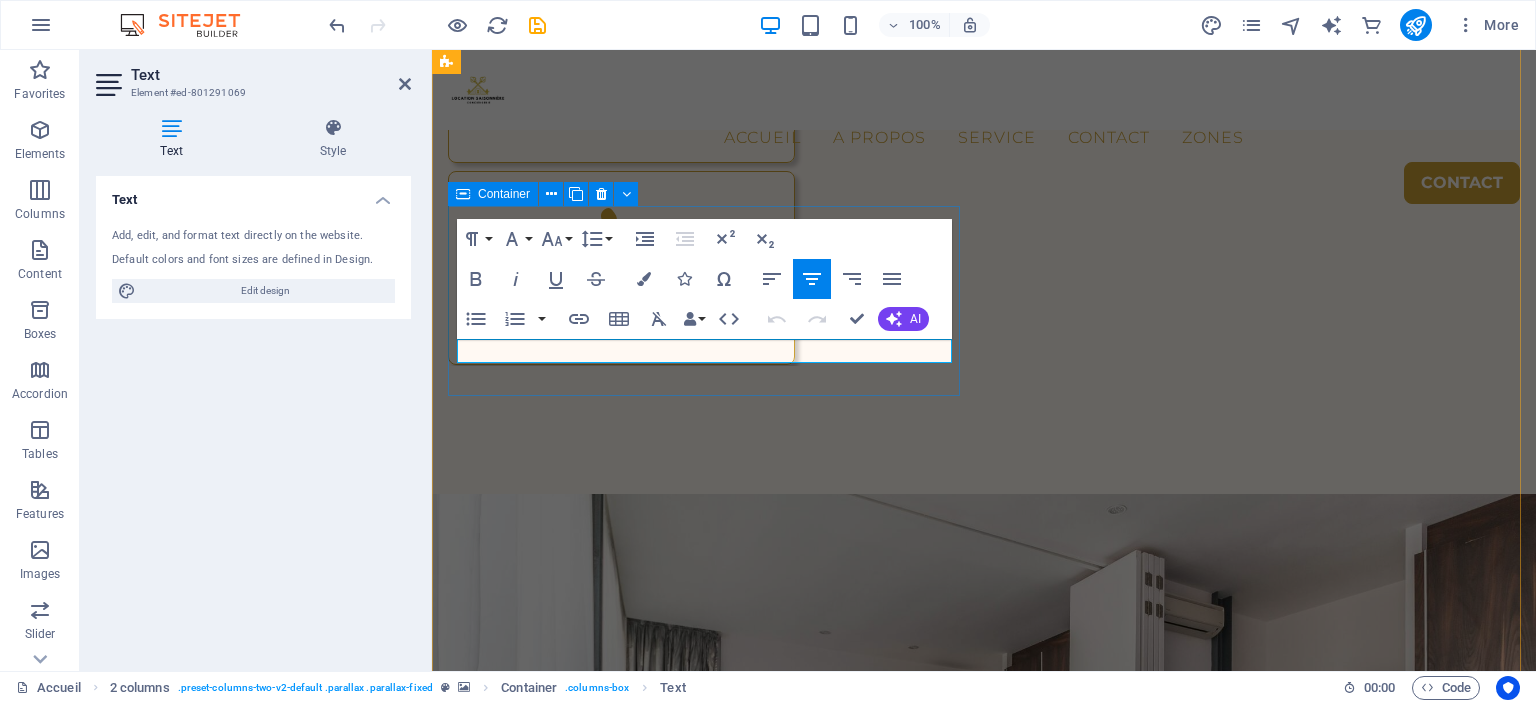 click on "équipe locale, disponible à tout moment" at bounding box center [708, 827] 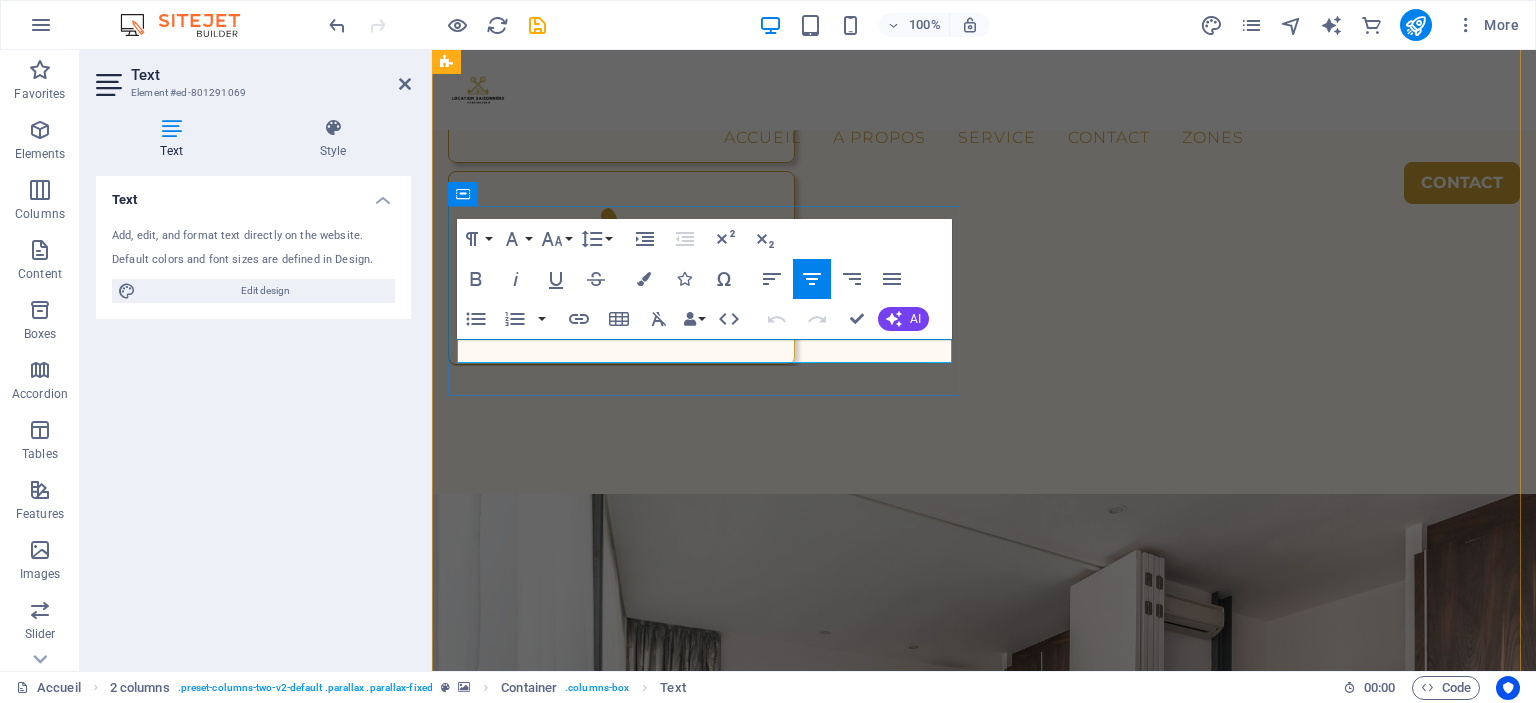 click on "équipe locale, disponible à tout moment" at bounding box center (708, 827) 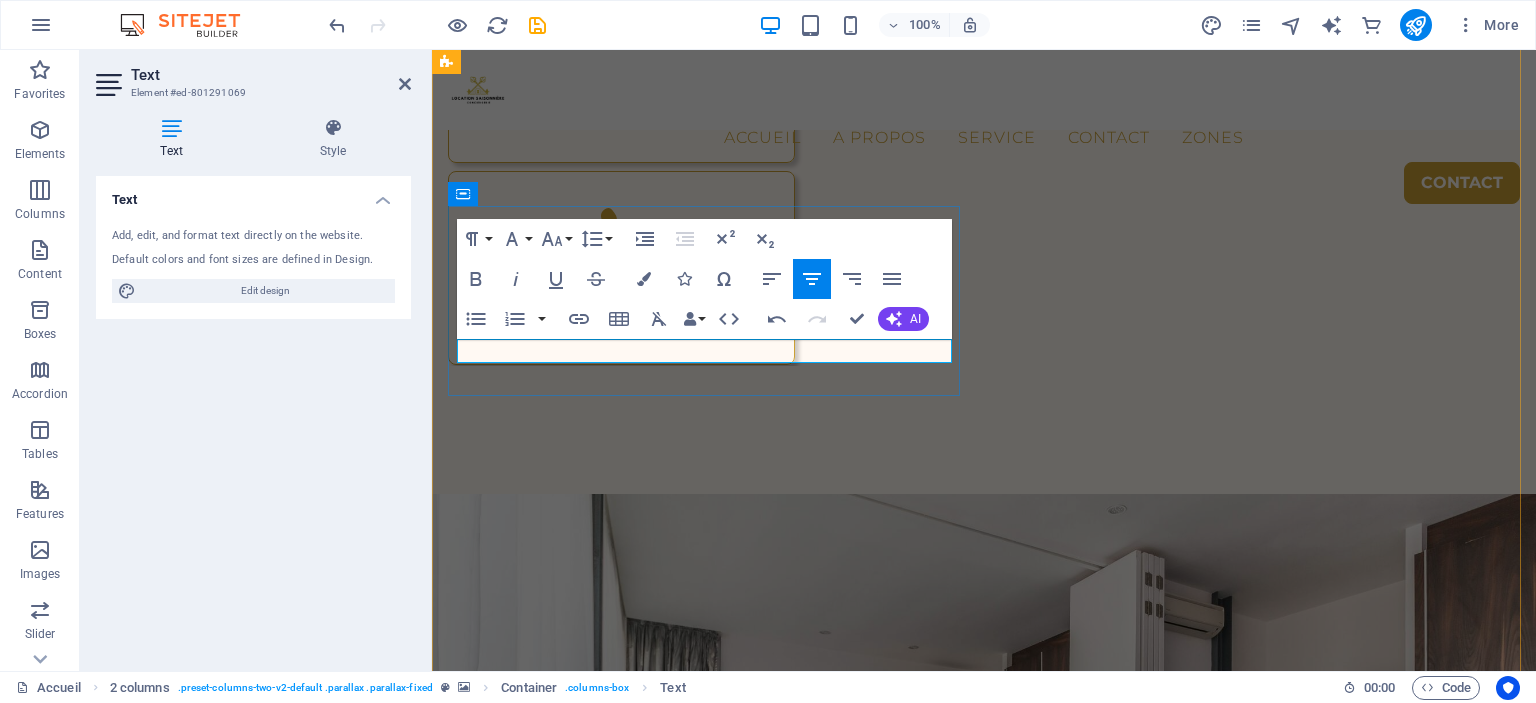 scroll, scrollTop: 138, scrollLeft: 4, axis: both 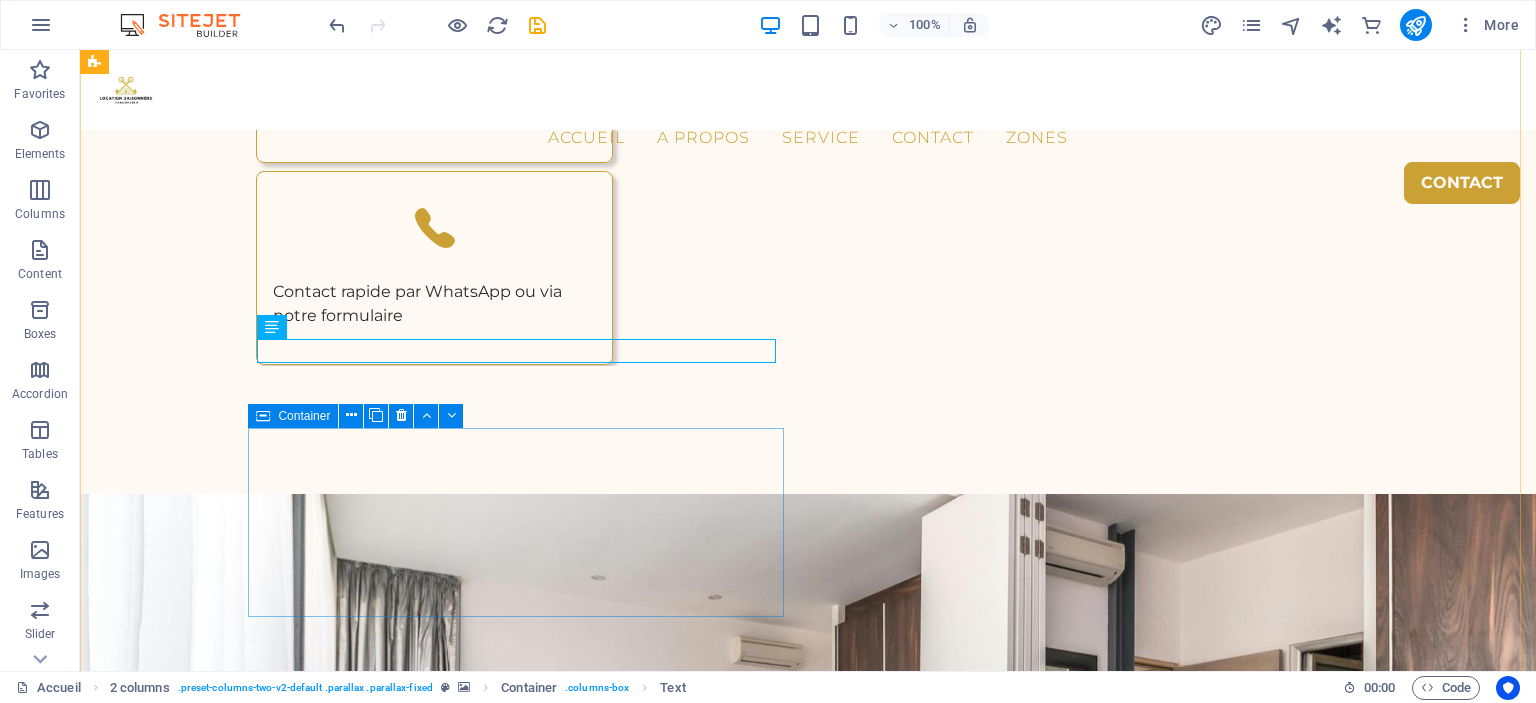 click on "🔒 Fiabilité & sécurité vos logements entre de bonnes mains" at bounding box center [364, 1189] 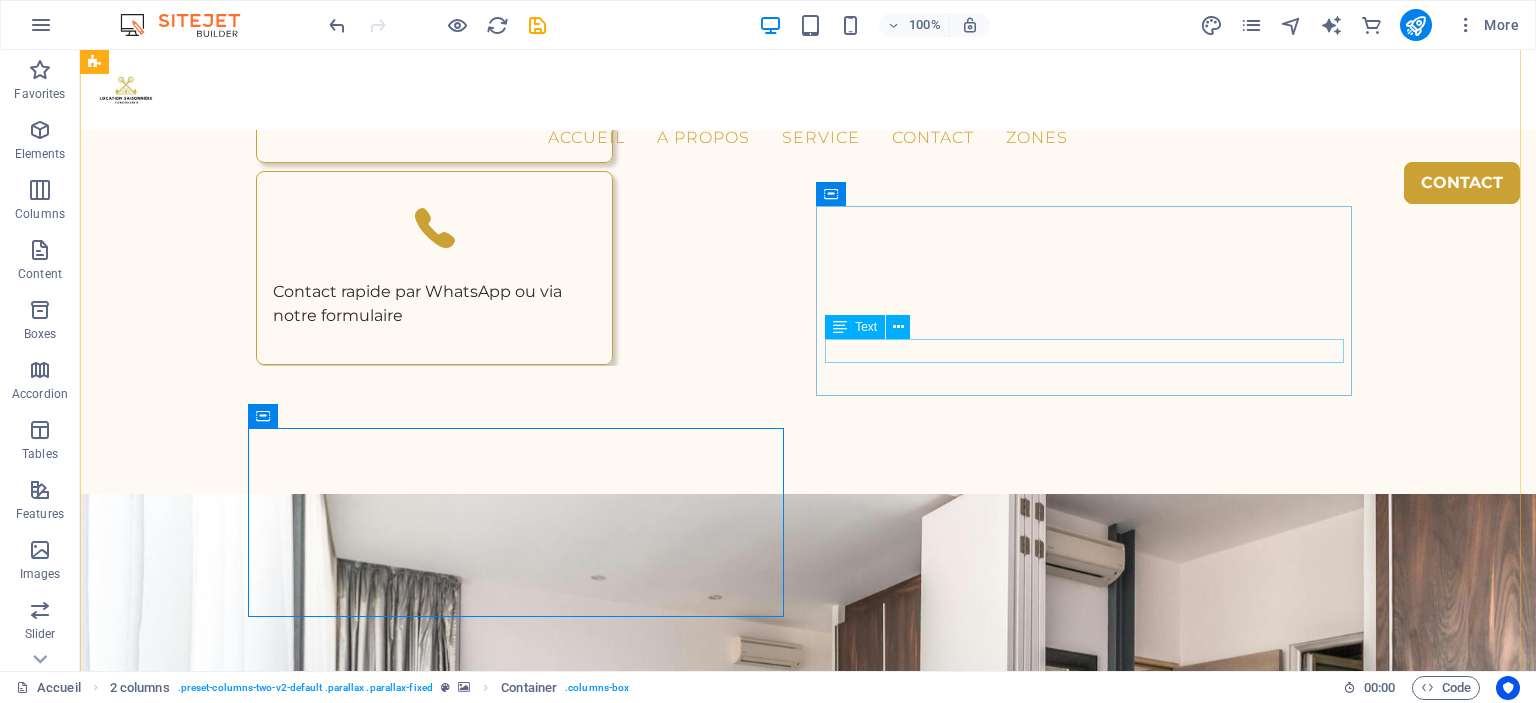 click on "équipe locale, disponible à tout moment" at bounding box center (364, 1033) 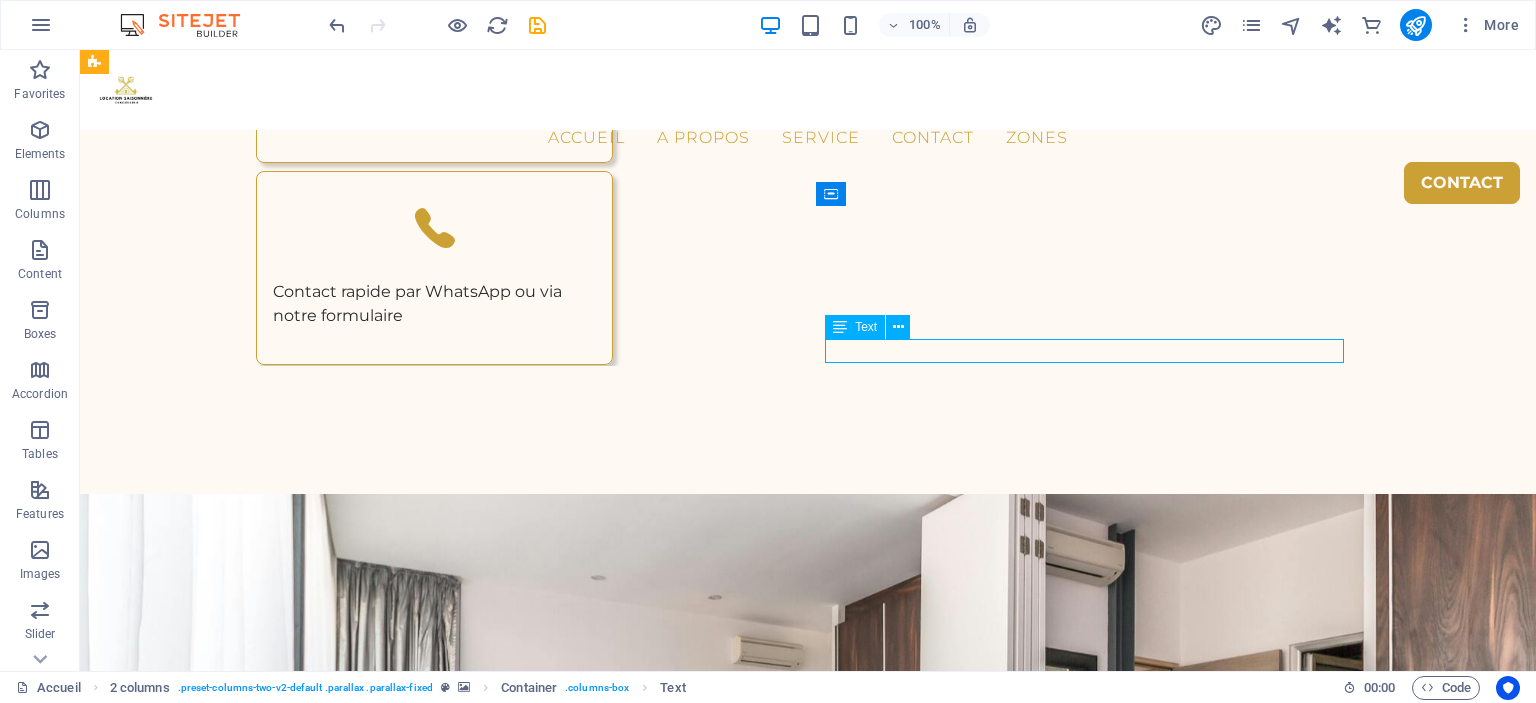 click on "équipe locale, disponible à tout moment" at bounding box center [364, 1033] 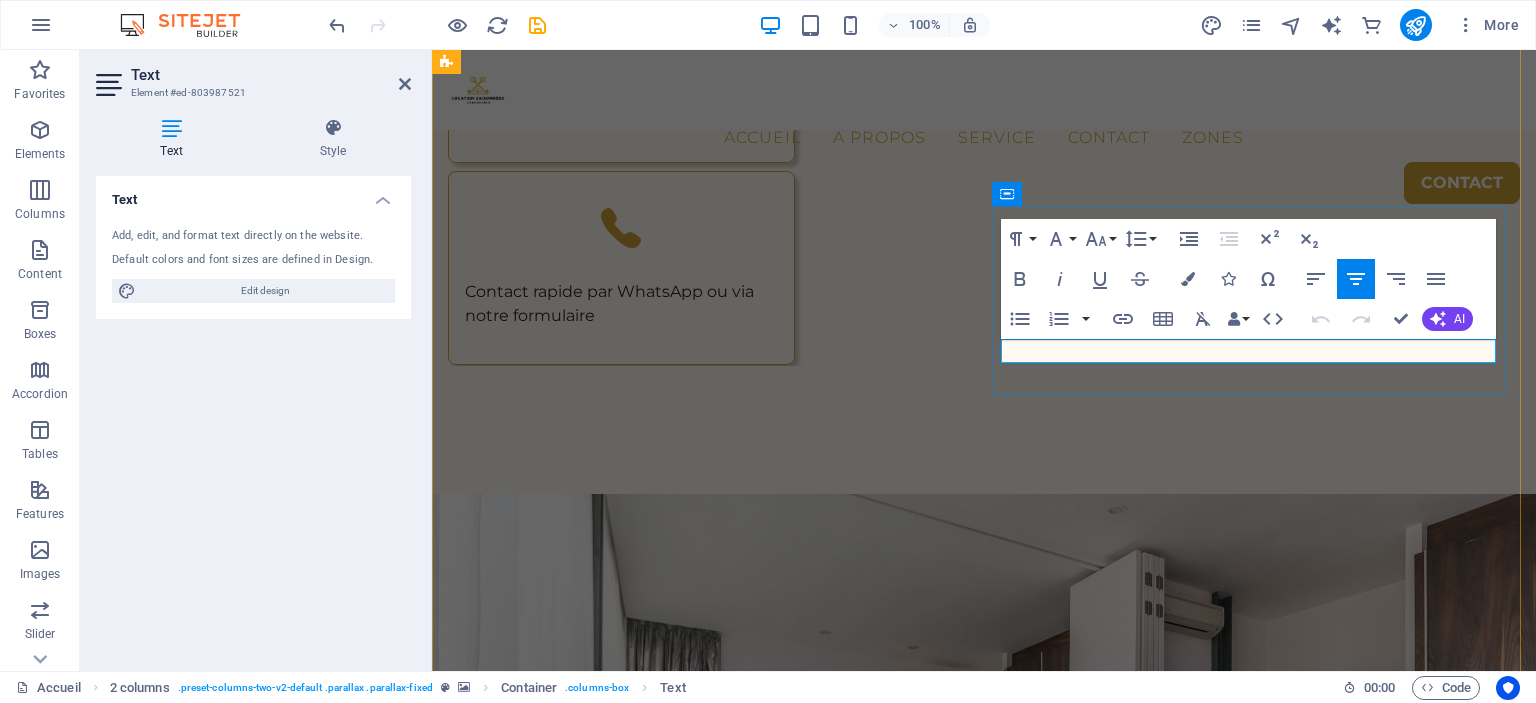 click on "équipe locale, disponible à tout moment" at bounding box center (708, 1033) 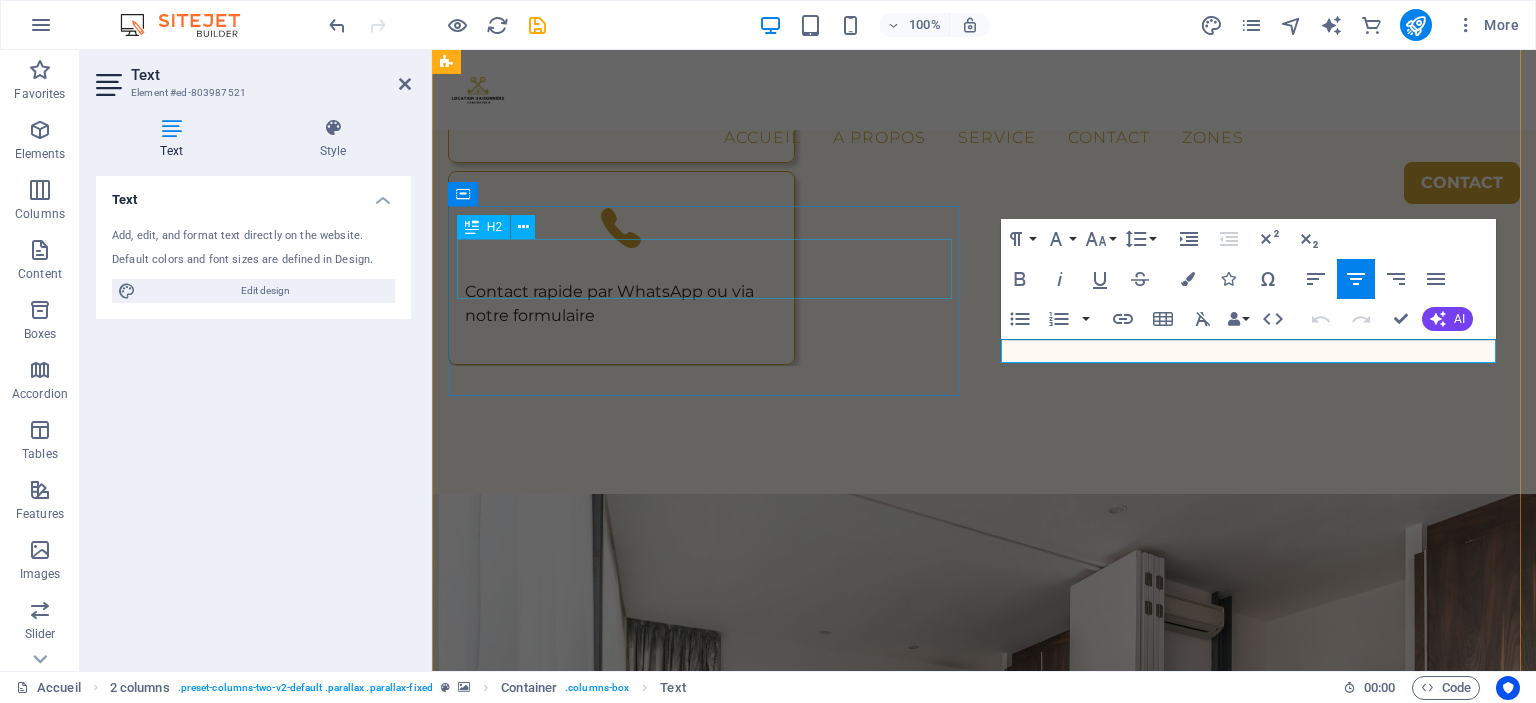 click on "🚀" at bounding box center (708, 745) 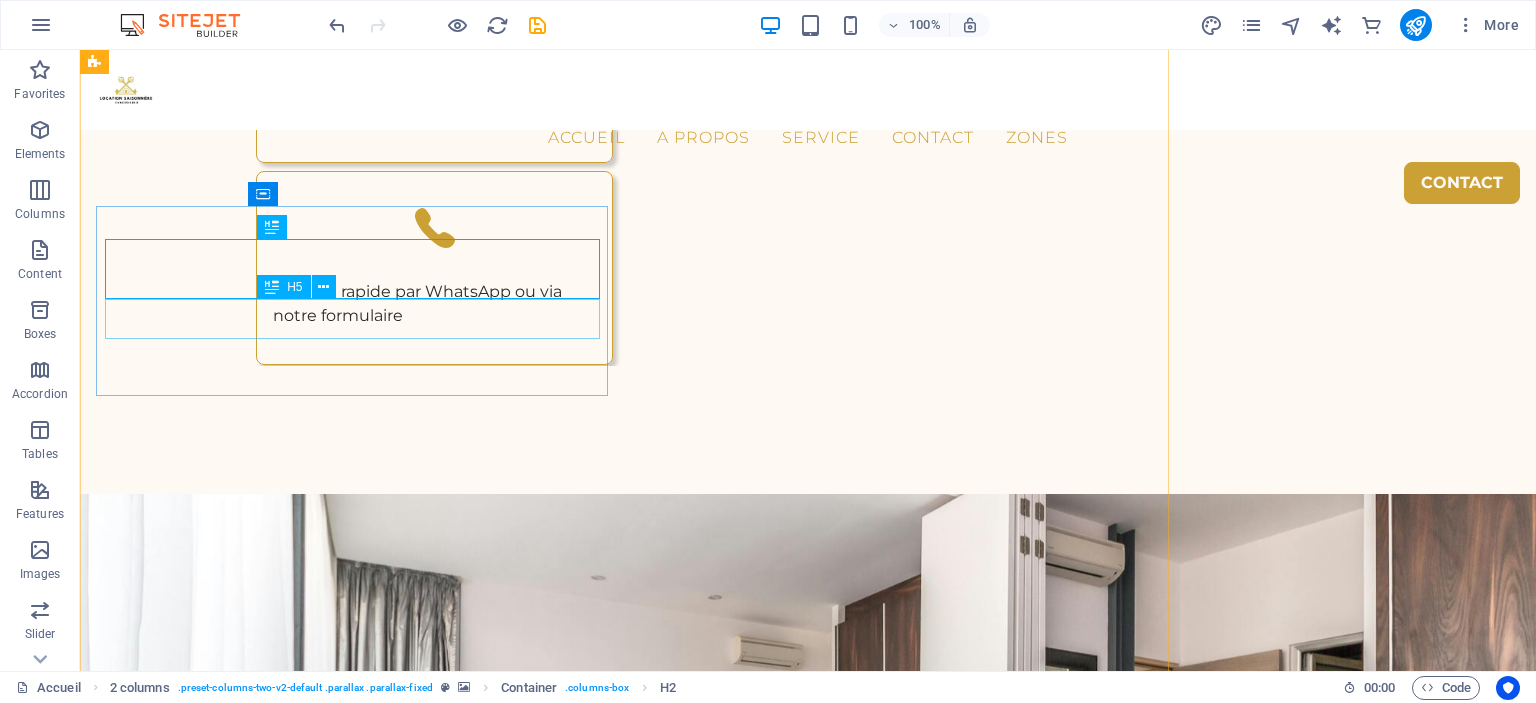 click on "100 % dédiée à la location courte durée" at bounding box center (364, 795) 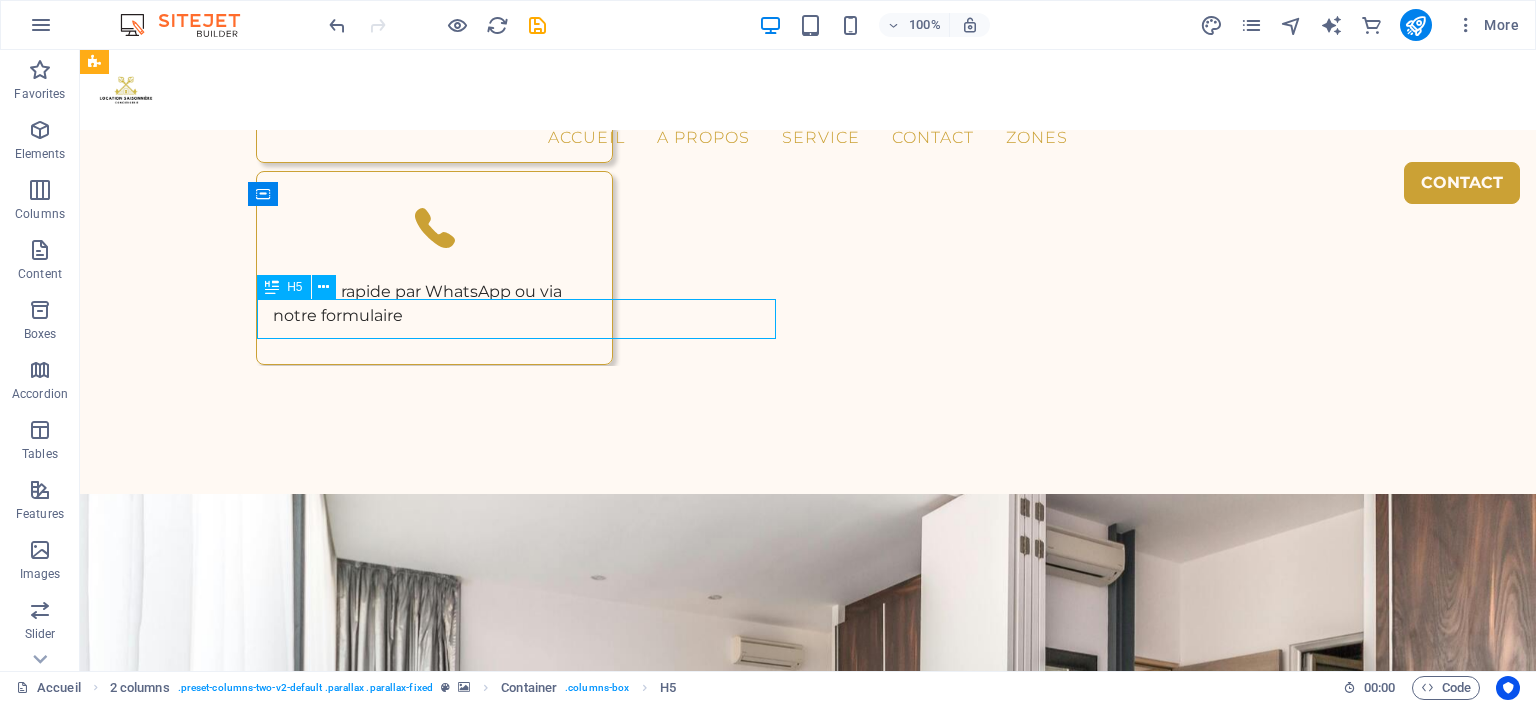 click on "100 % dédiée à la location courte durée" at bounding box center [364, 795] 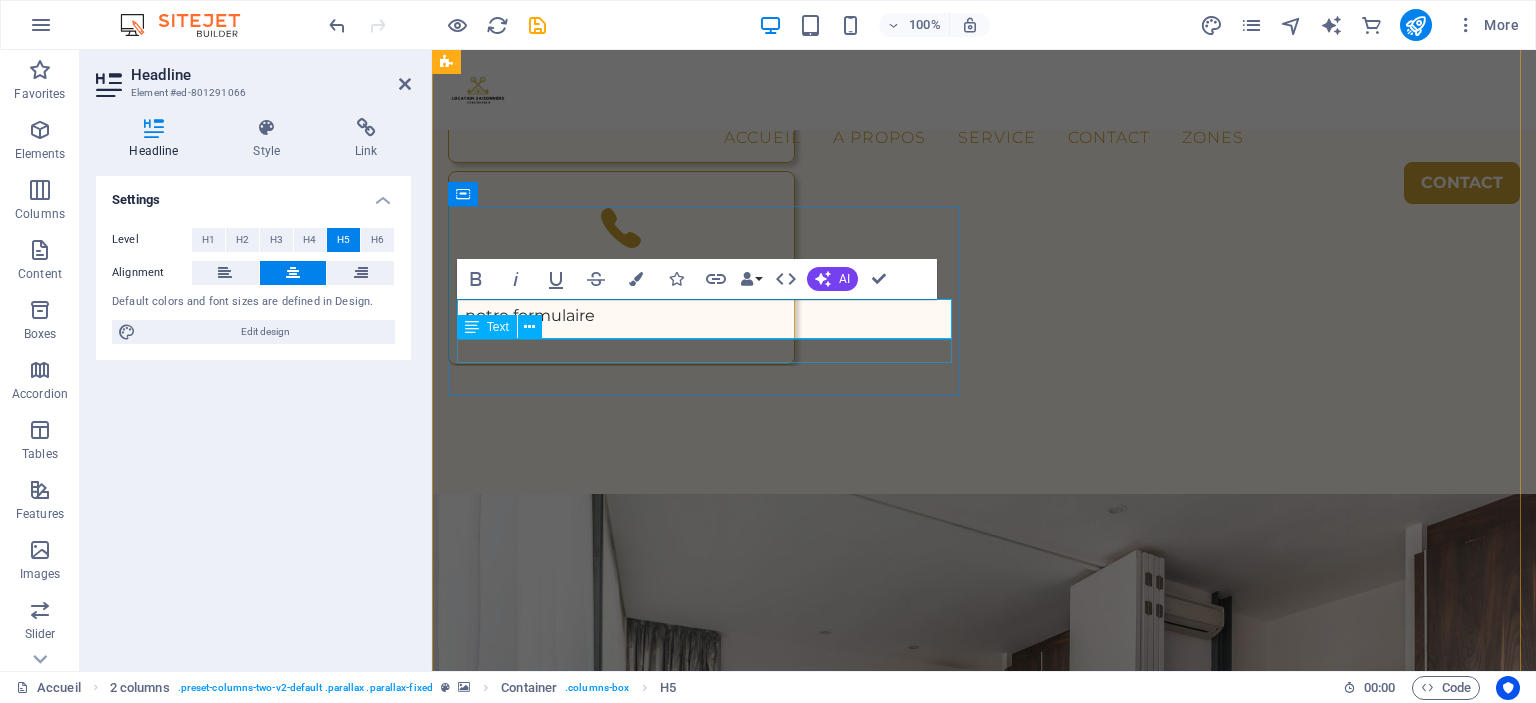 click on "équipe locale, disponible à tout moment" at bounding box center (708, 827) 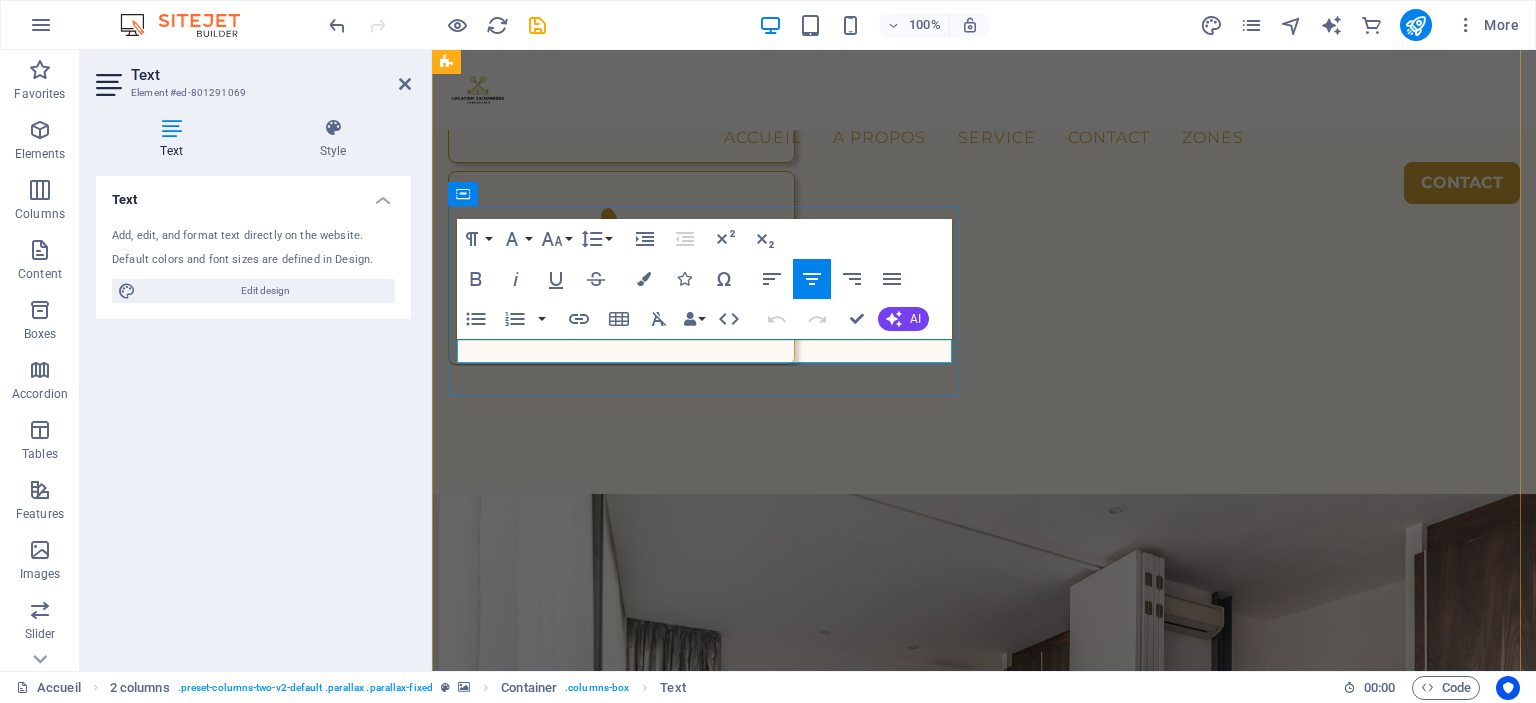 click on "équipe locale, disponible à tout moment" at bounding box center (708, 827) 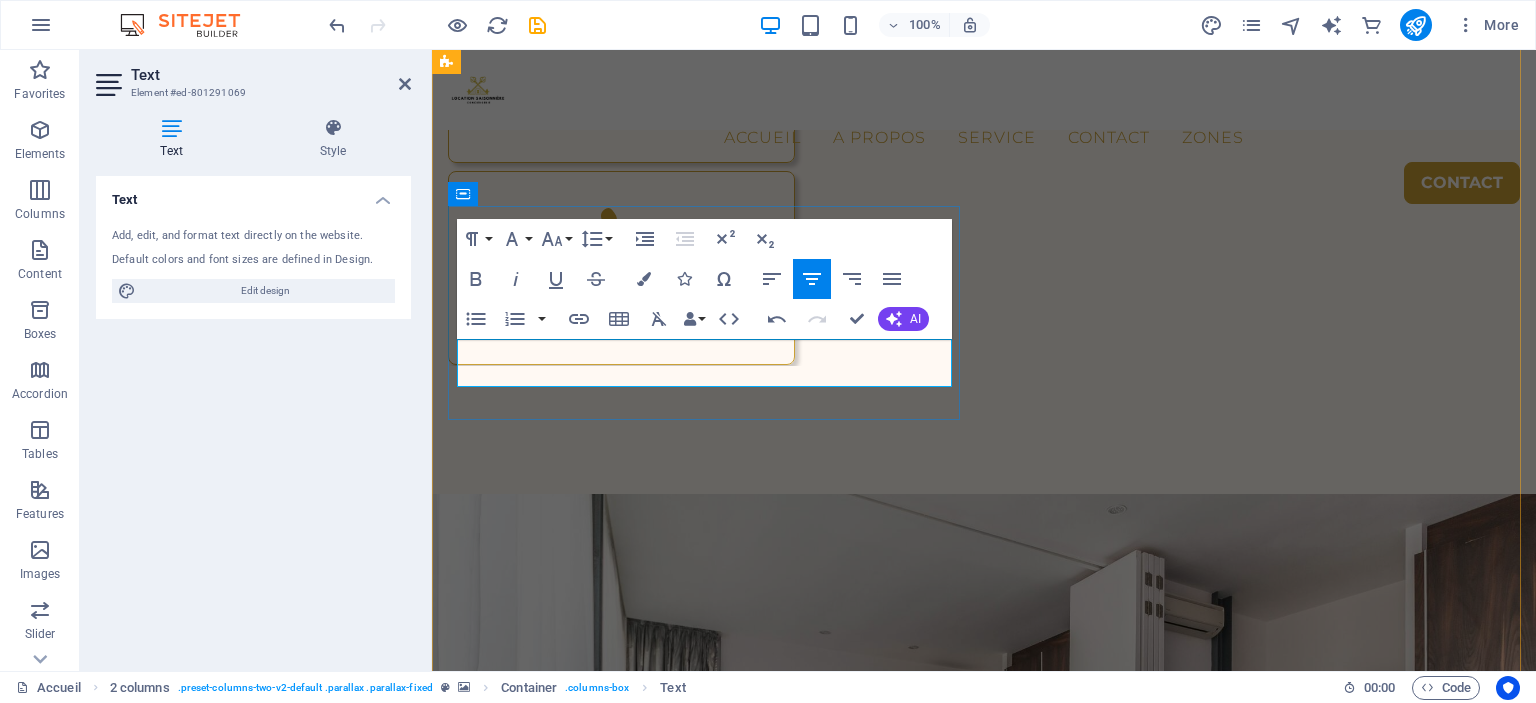 click on "équipe locale, Gestion complète de vos biens et véhicules en location courte duréeà tout moment" at bounding box center [708, 839] 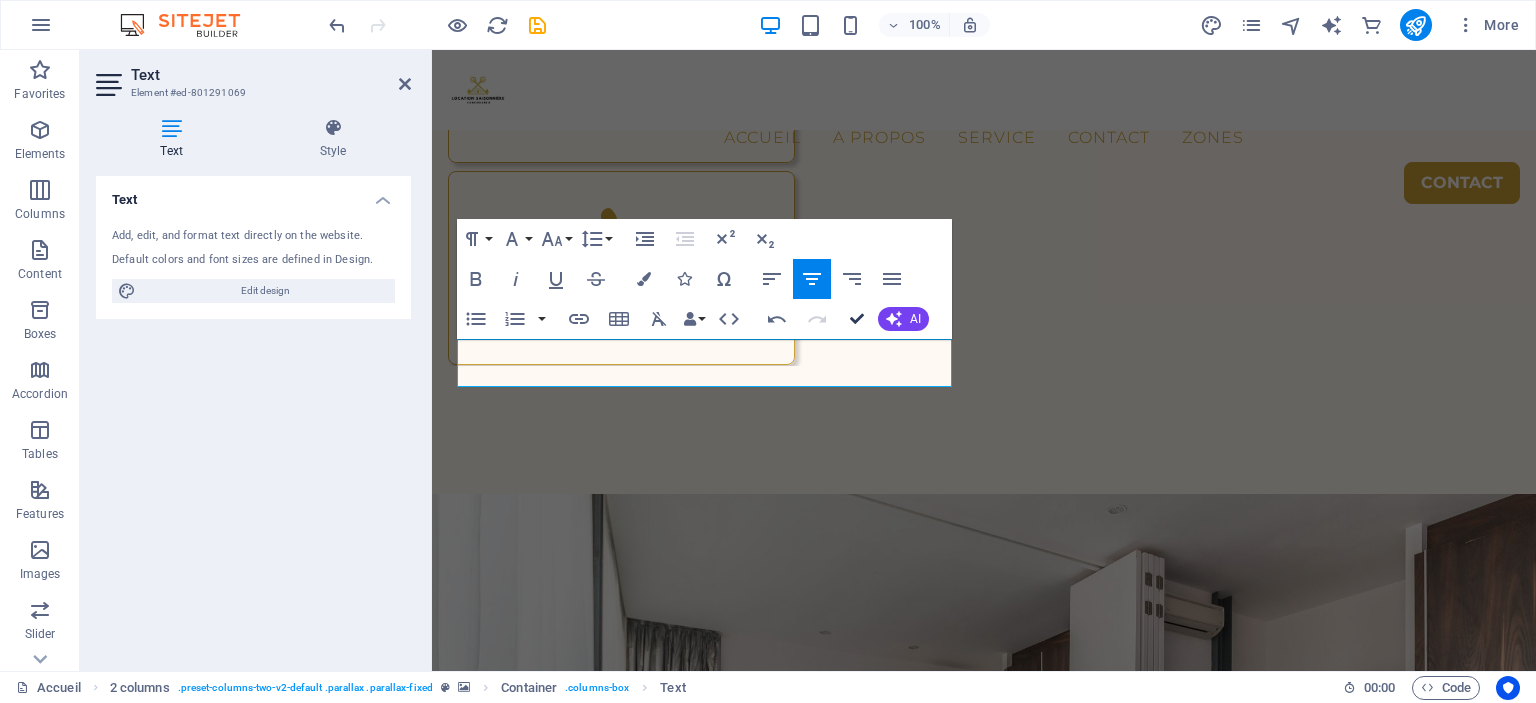 drag, startPoint x: 849, startPoint y: 316, endPoint x: 769, endPoint y: 269, distance: 92.7847 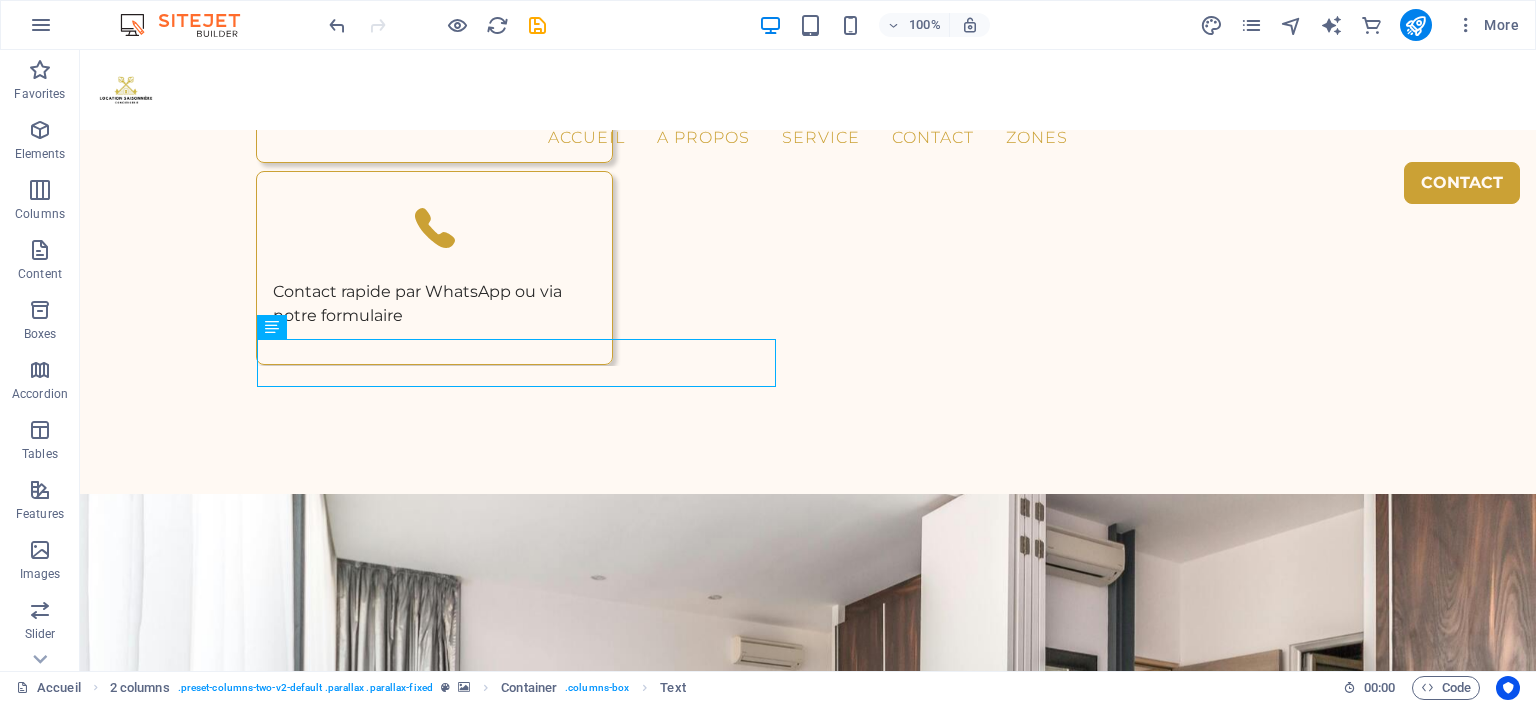 click at bounding box center (808, 804) 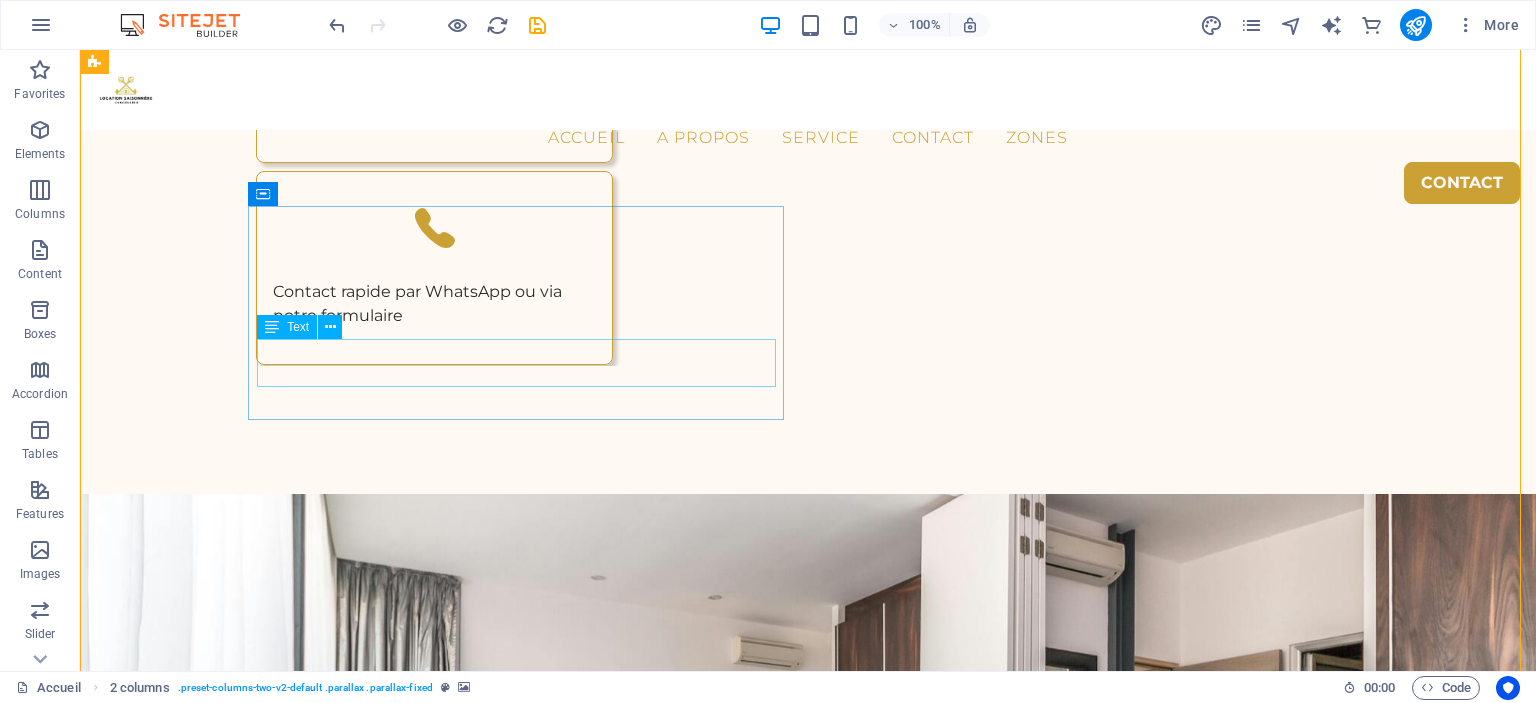 click on "Gestion complète de vos biens et véhicules en location courte durée" at bounding box center [364, 839] 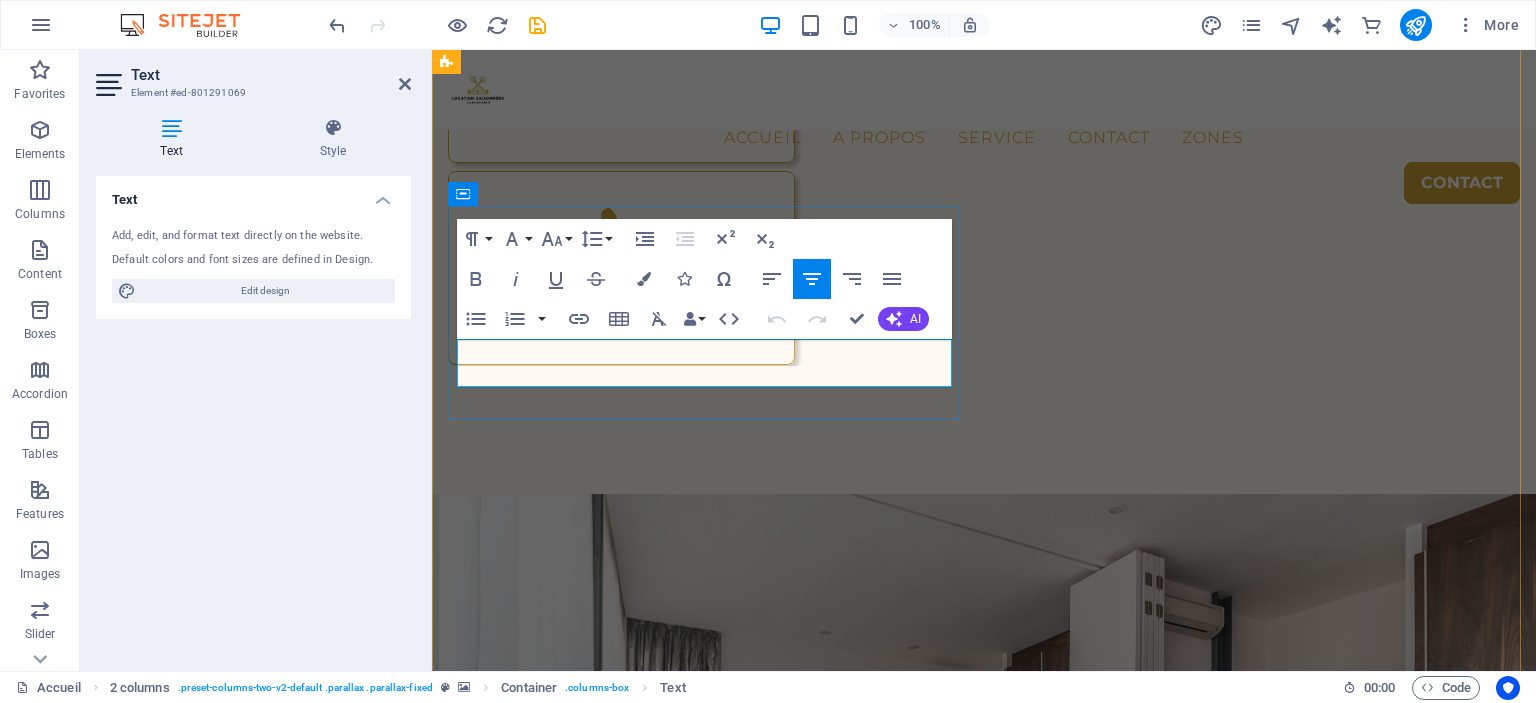 click on "Gestion complète de vos biens et véhicules en location courte durée" at bounding box center (708, 839) 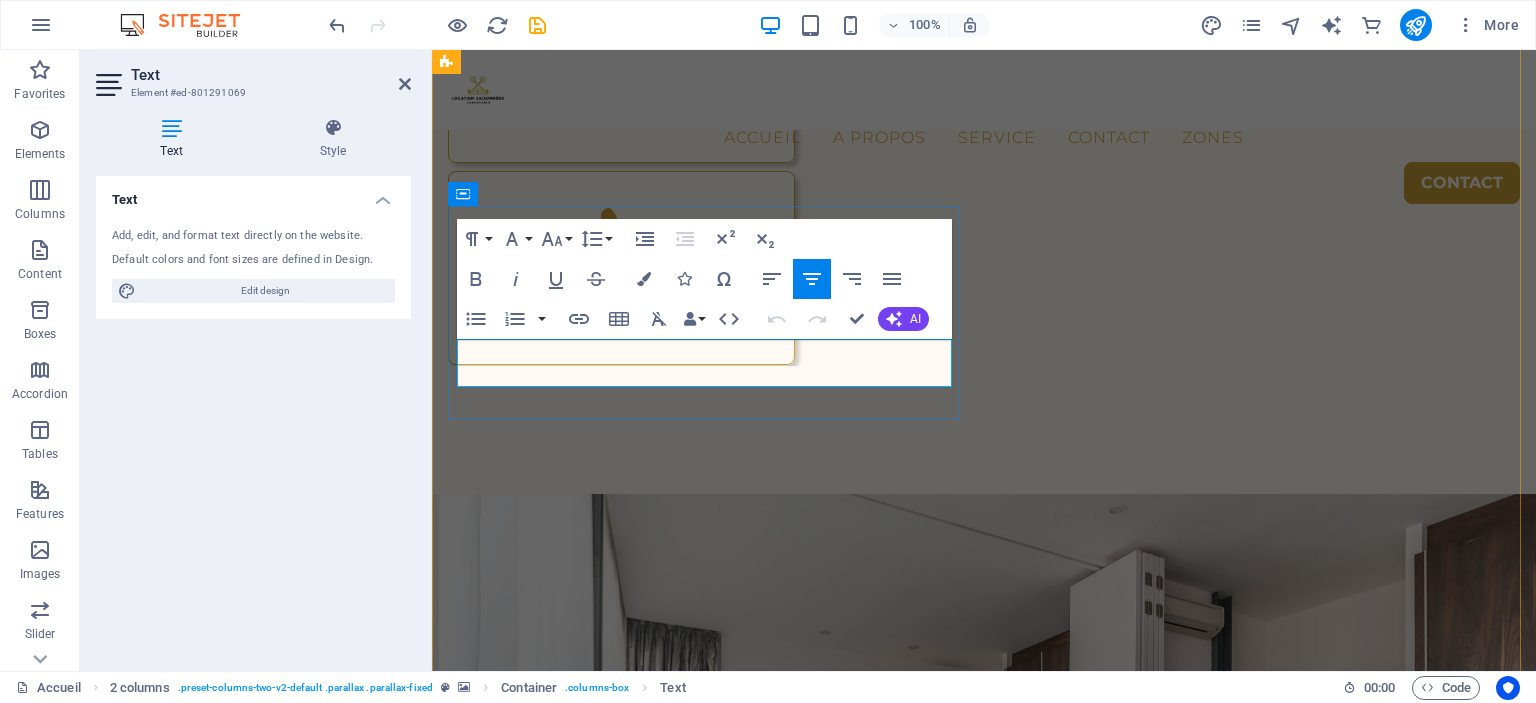 click on "Gestion complète de vos biens et véhicules en location courte durée" at bounding box center [708, 839] 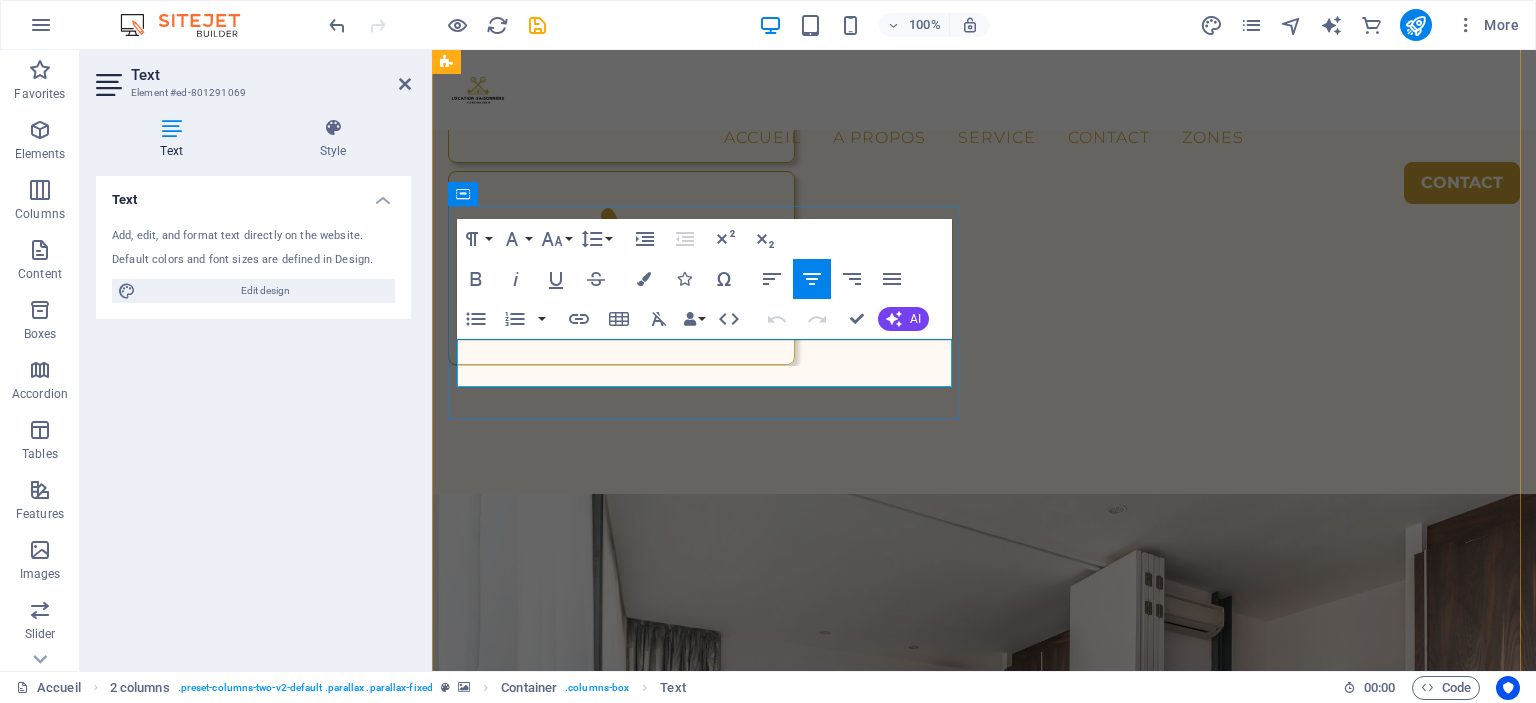 click on "Gestion complète de vos biens et véhicules en location courte durée" at bounding box center [708, 839] 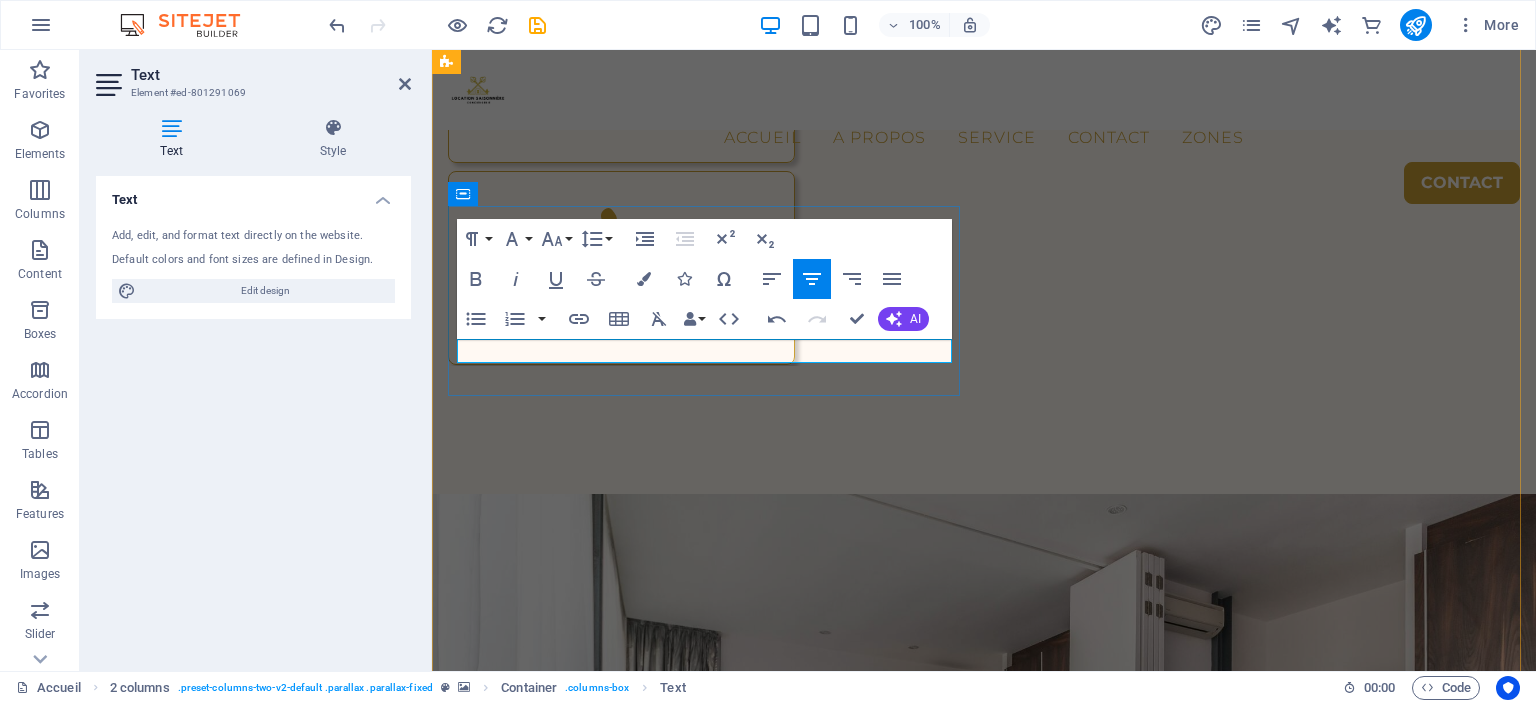 scroll, scrollTop: 116, scrollLeft: 4, axis: both 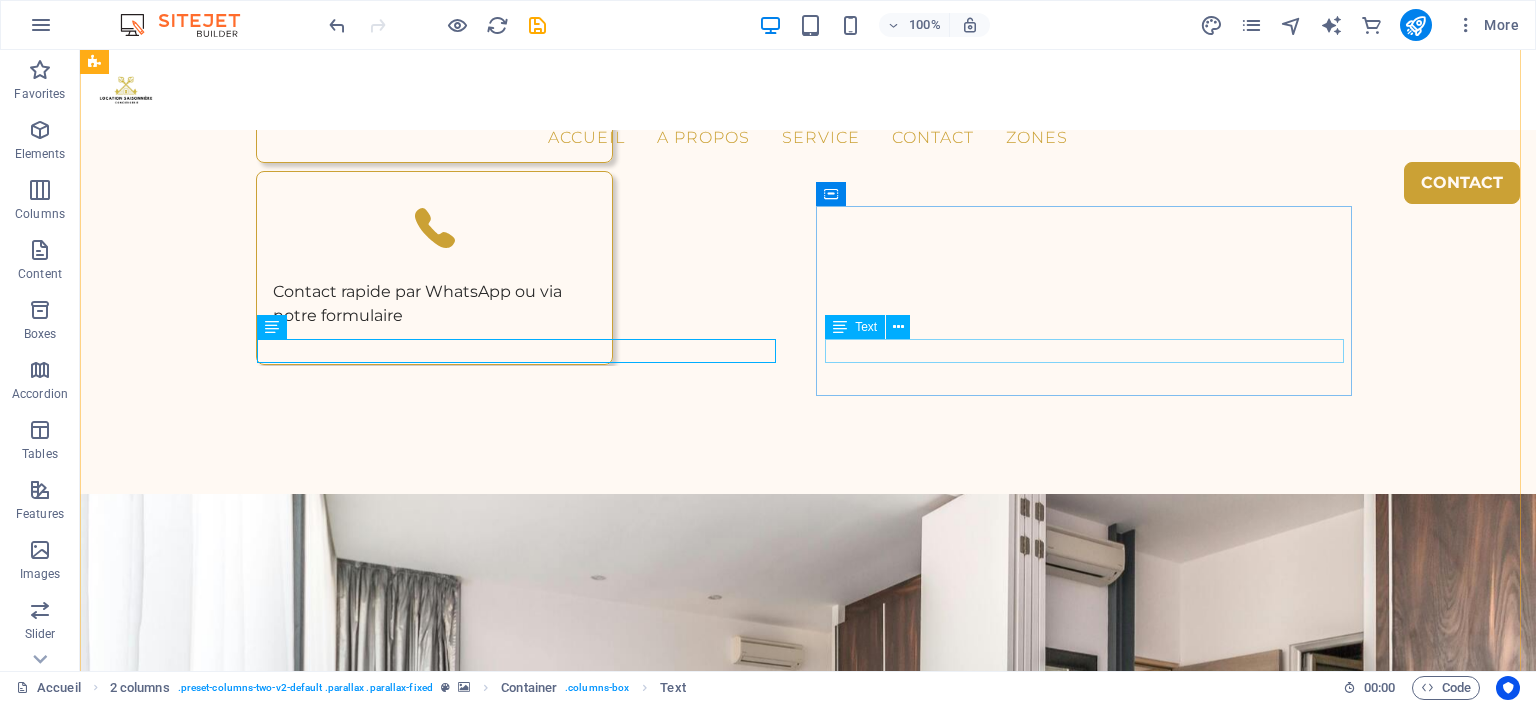 click on "équipe locale, disponible à tout moment" at bounding box center (364, 1033) 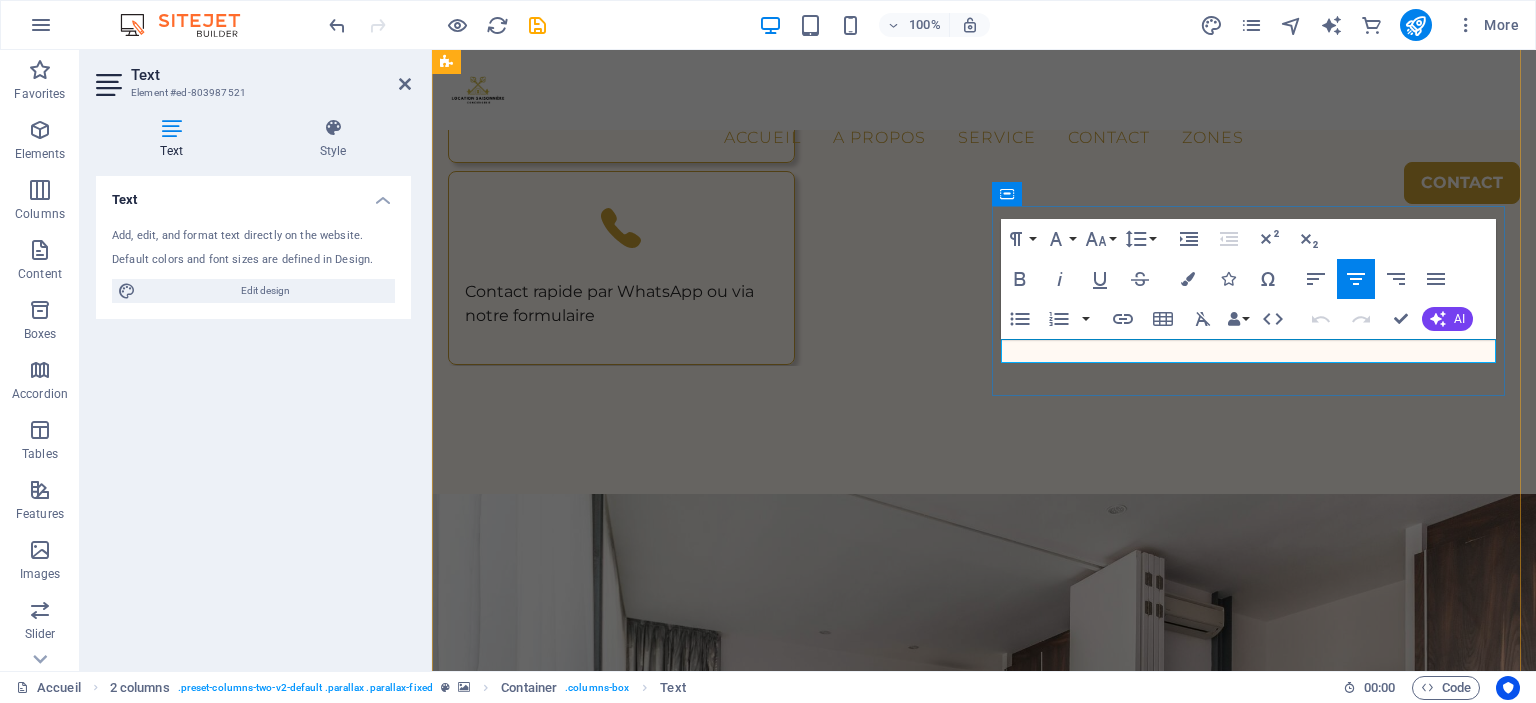 click on "équipe locale, disponible à tout moment" at bounding box center [708, 1033] 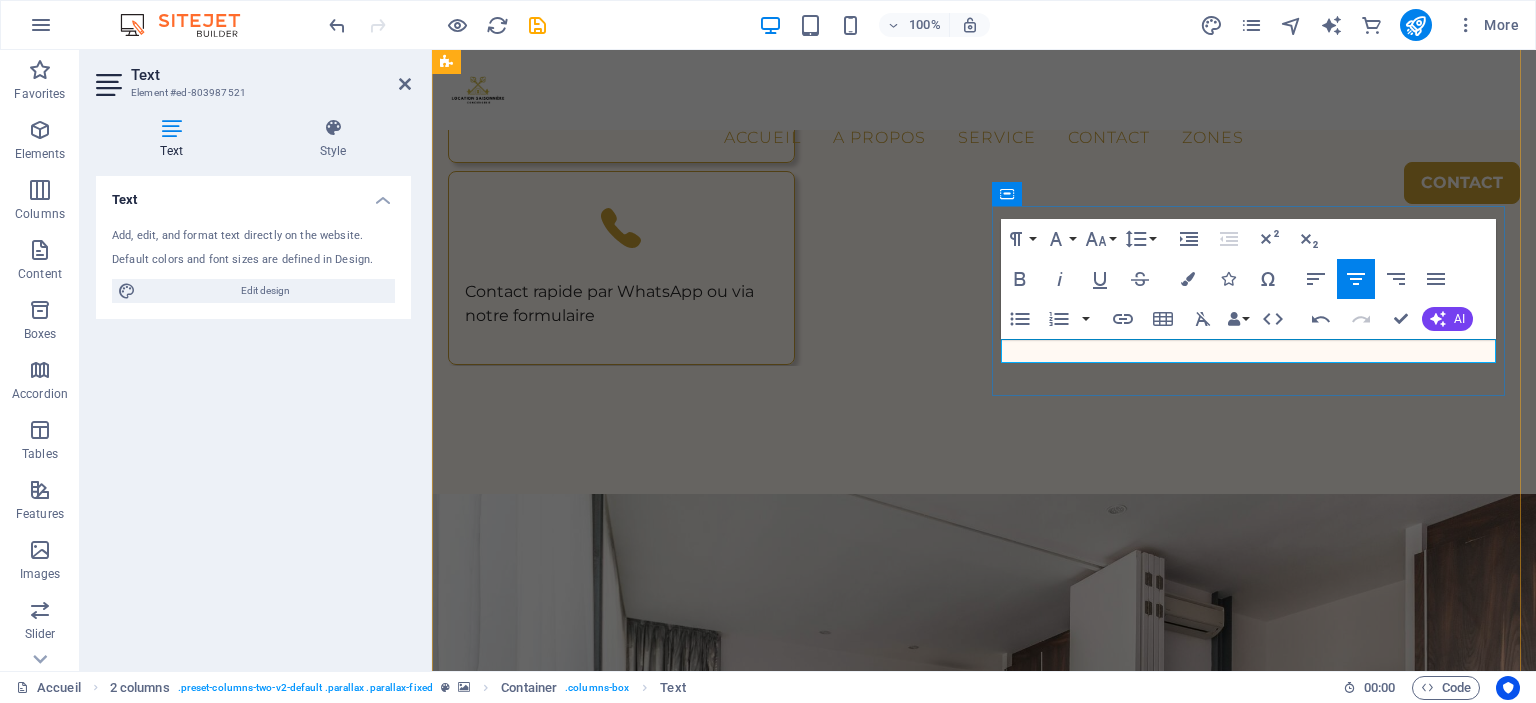 scroll, scrollTop: 138, scrollLeft: 4, axis: both 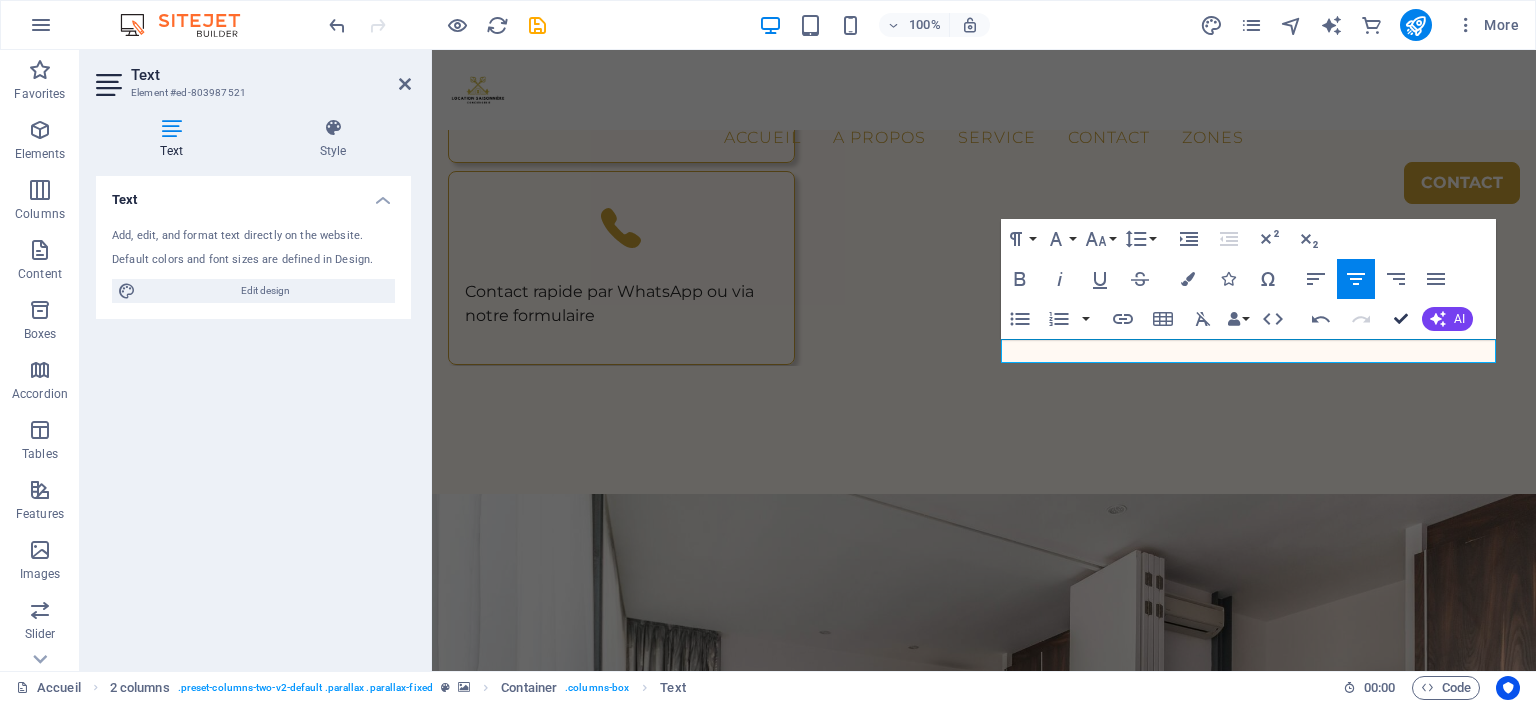 drag, startPoint x: 1392, startPoint y: 320, endPoint x: 1272, endPoint y: 301, distance: 121.49486 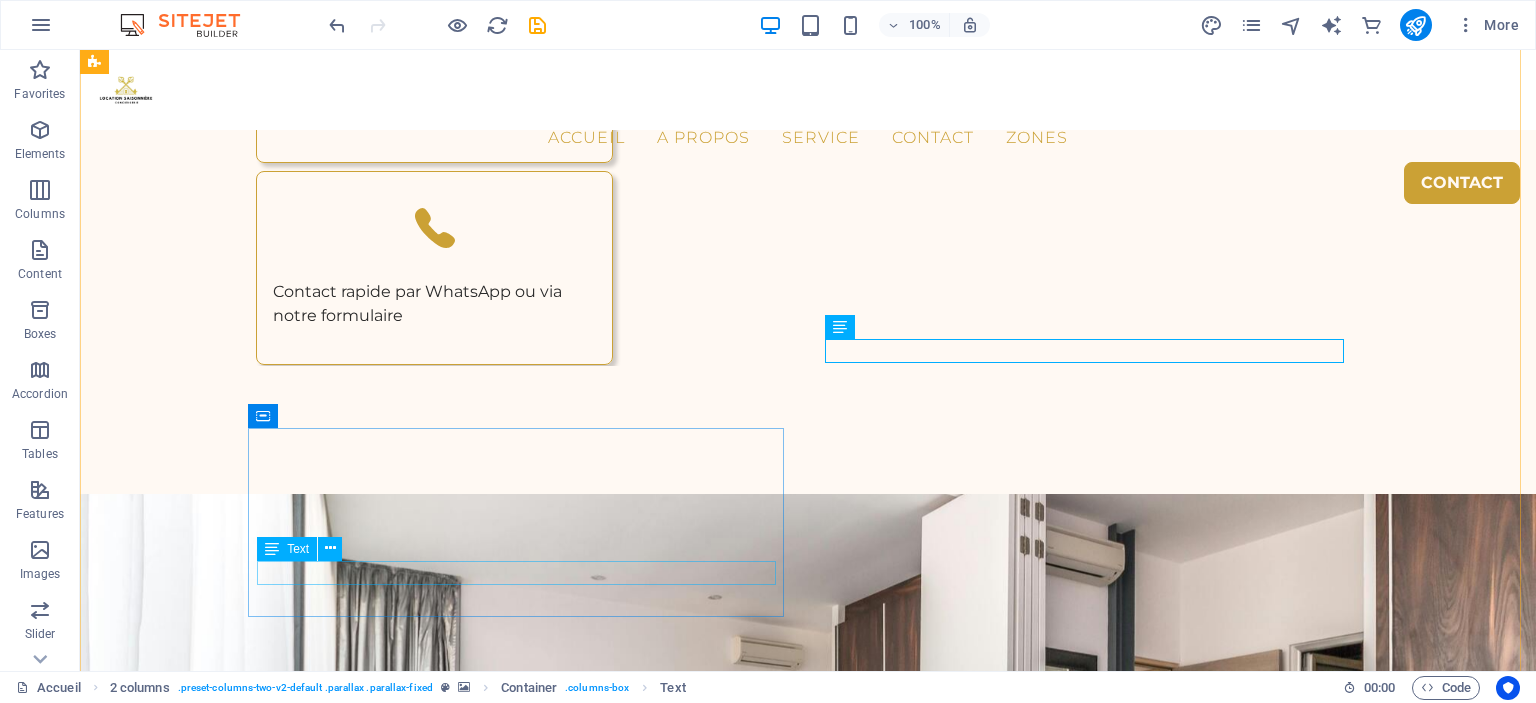 click on "vos logements entre de bonnes mains" at bounding box center (364, 1239) 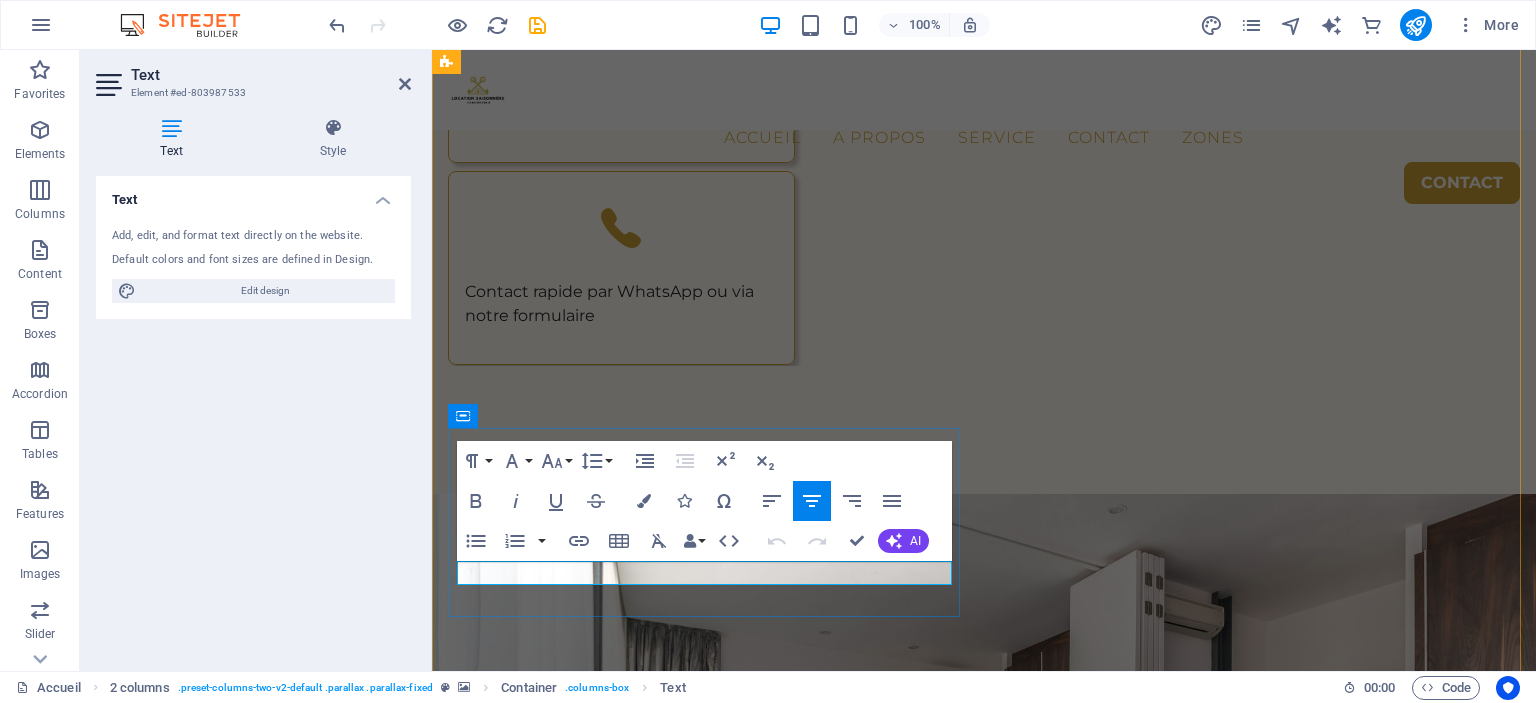 click on "vos logements entre de bonnes mains" at bounding box center [708, 1239] 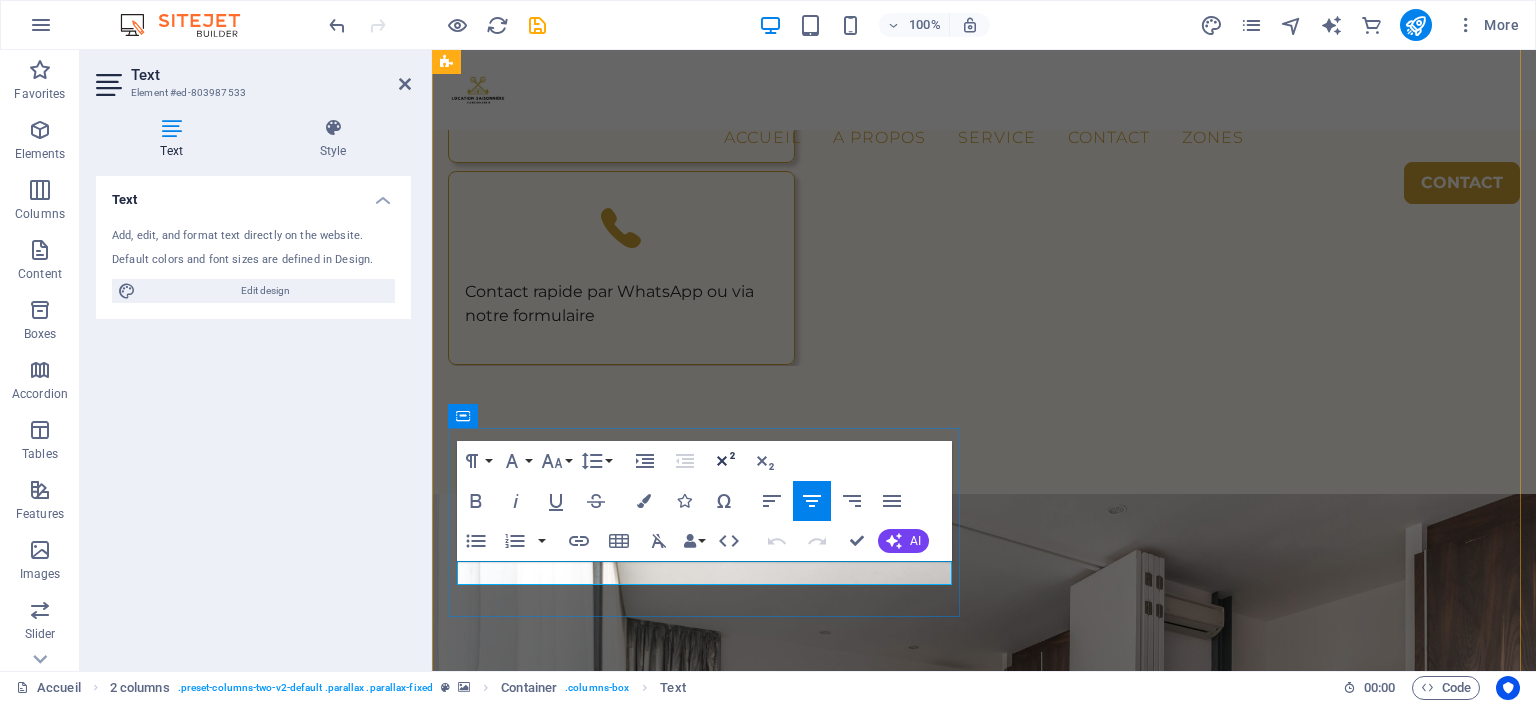 copy on "vos logements entre de bonnes mains" 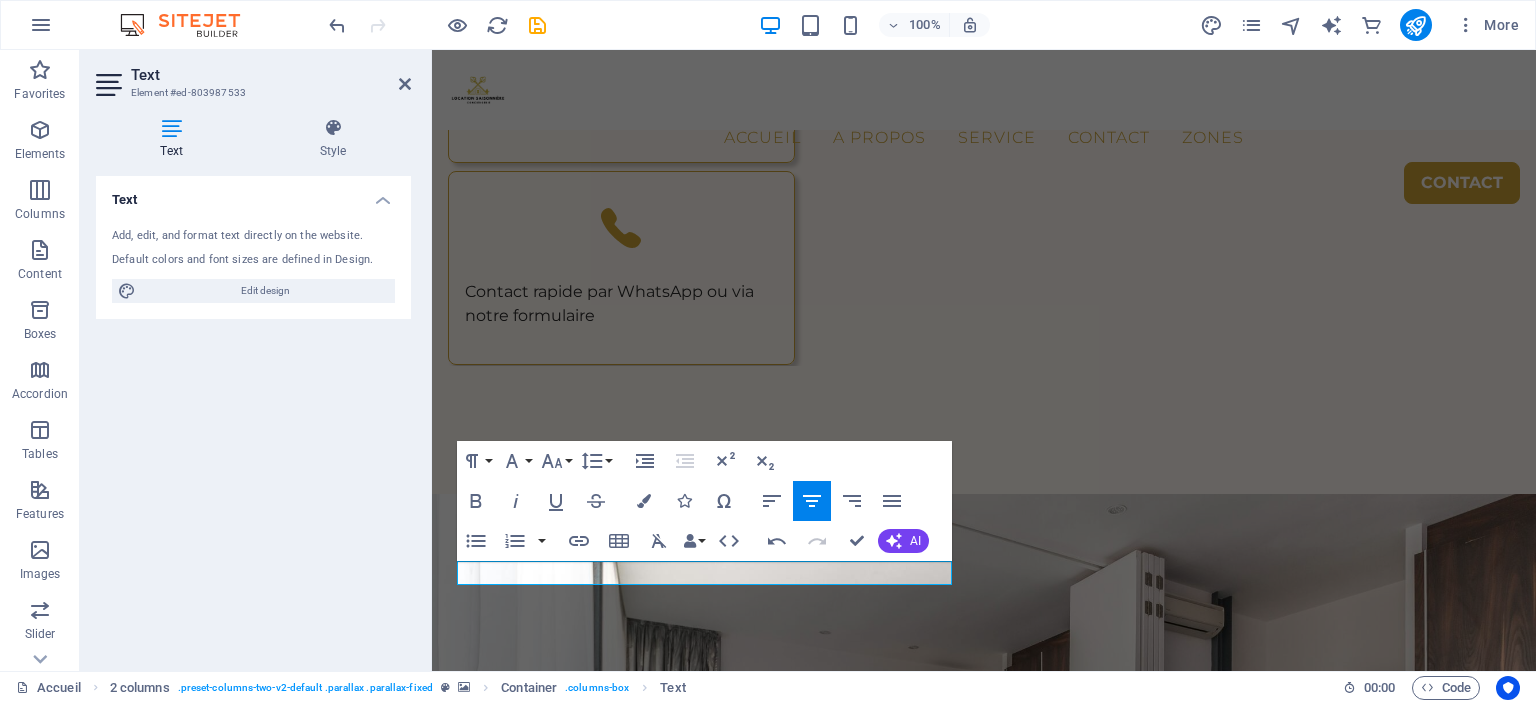 scroll, scrollTop: 48, scrollLeft: 6, axis: both 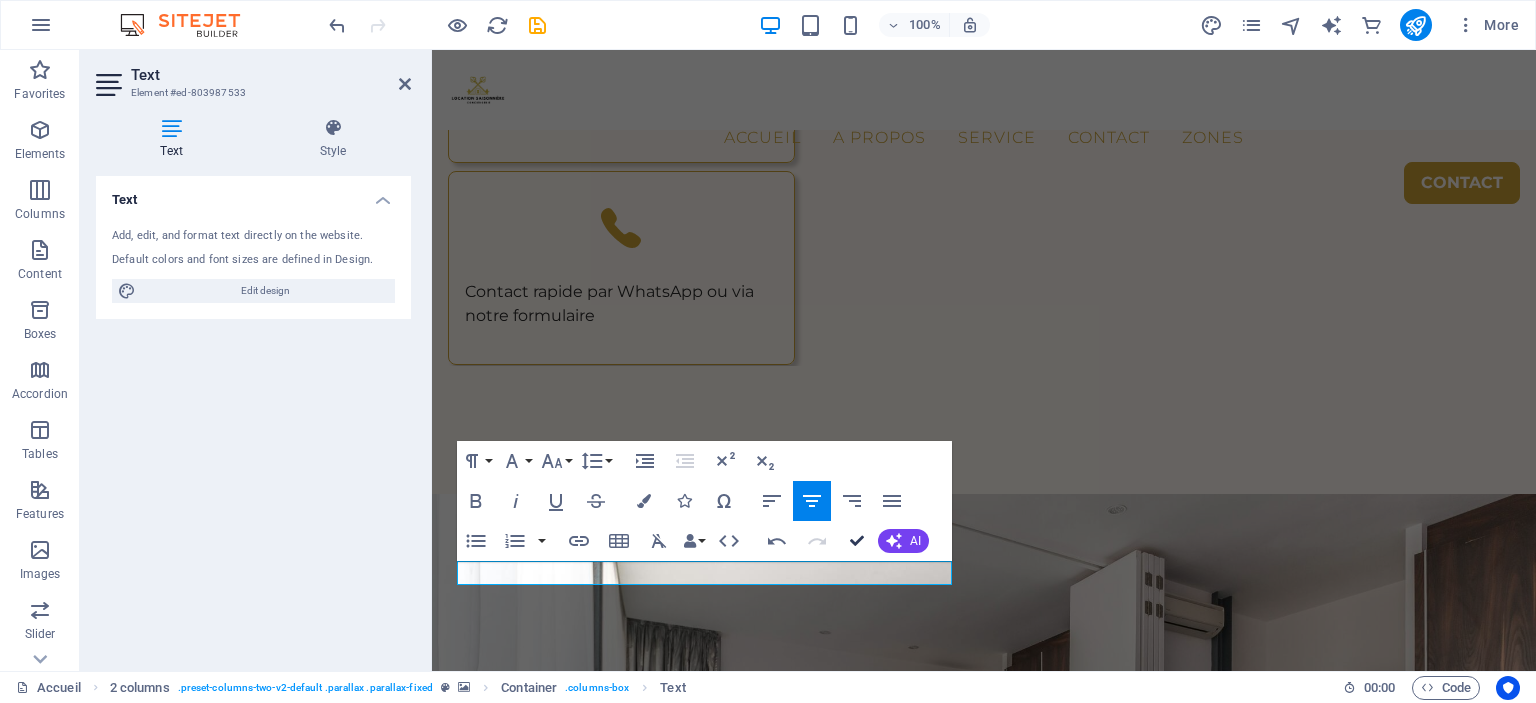 drag, startPoint x: 867, startPoint y: 545, endPoint x: 788, endPoint y: 476, distance: 104.89042 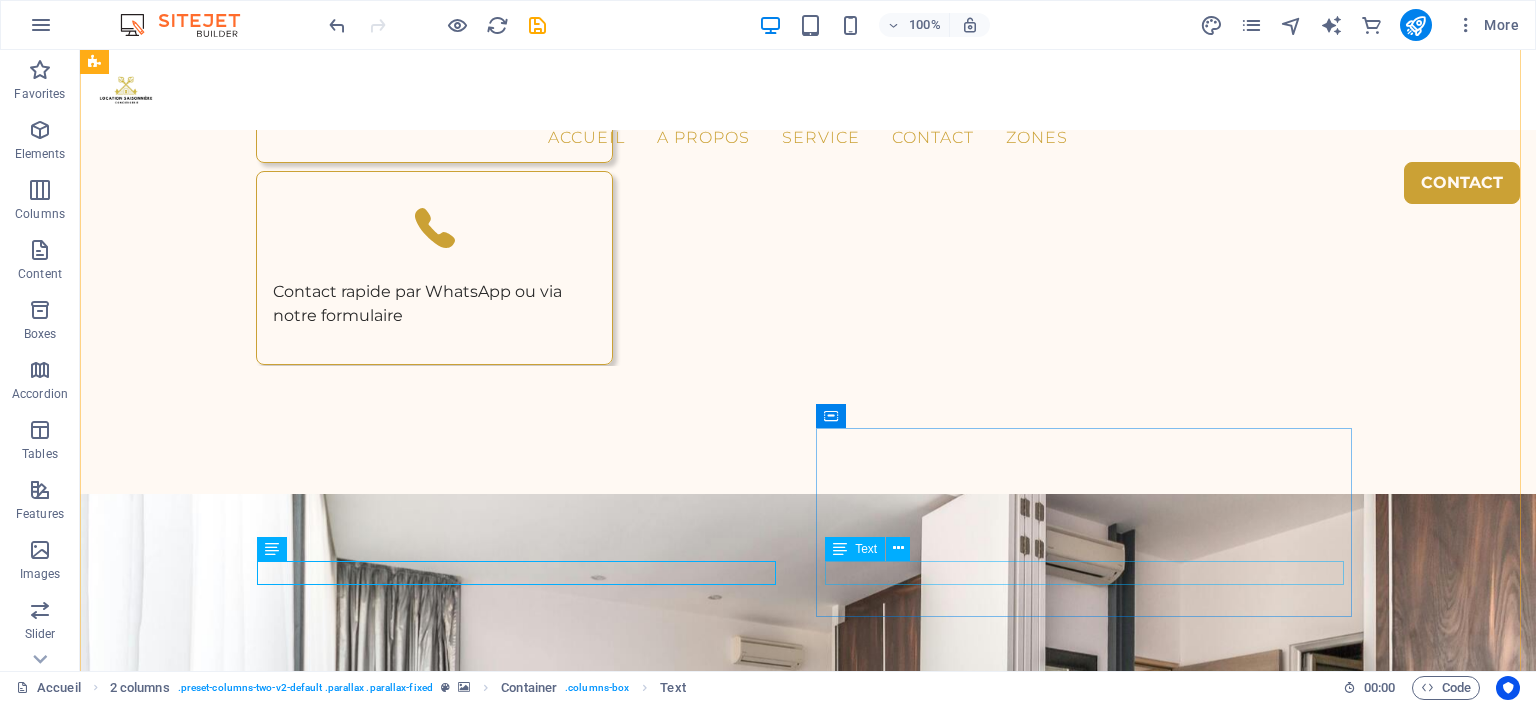 click on "on vous aide à gagner plus" at bounding box center (364, 1445) 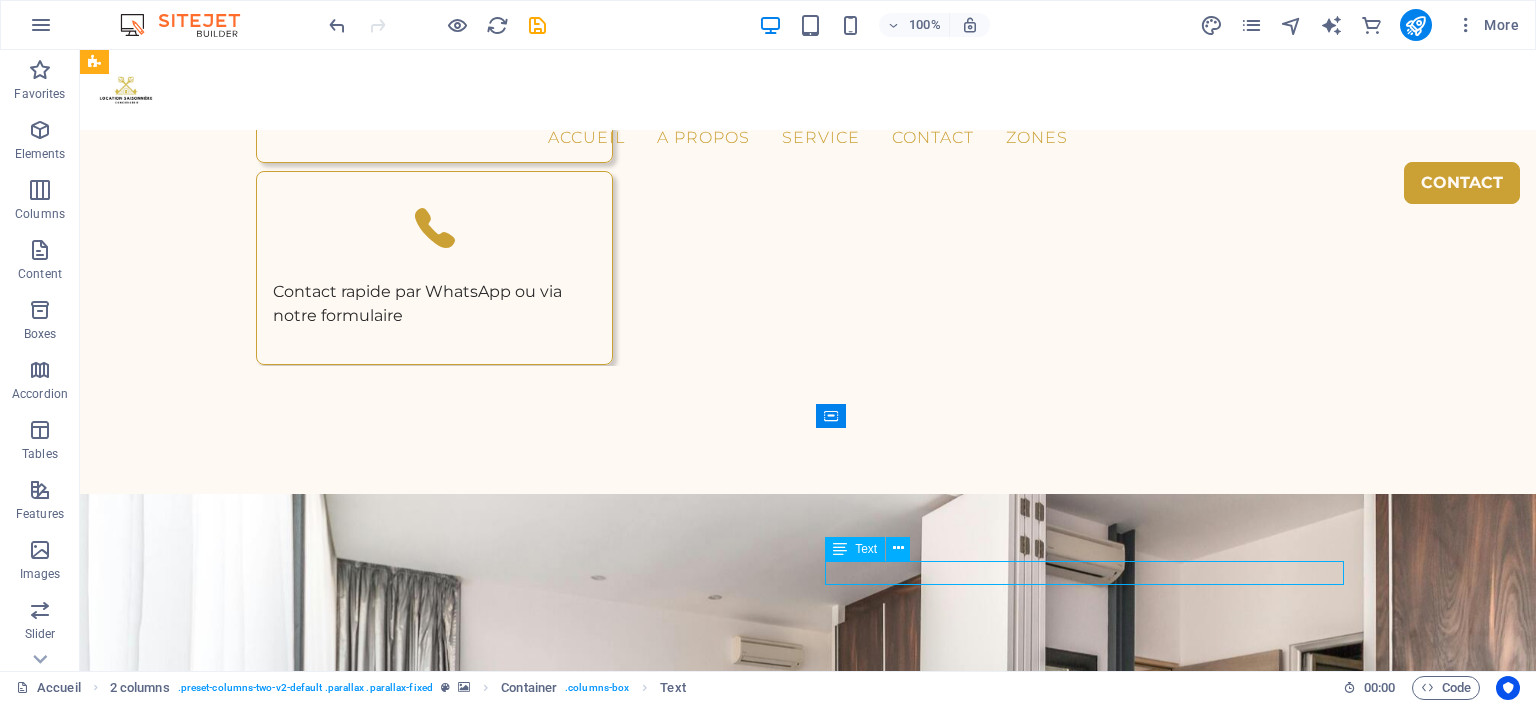click on "on vous aide à gagner plus" at bounding box center (364, 1445) 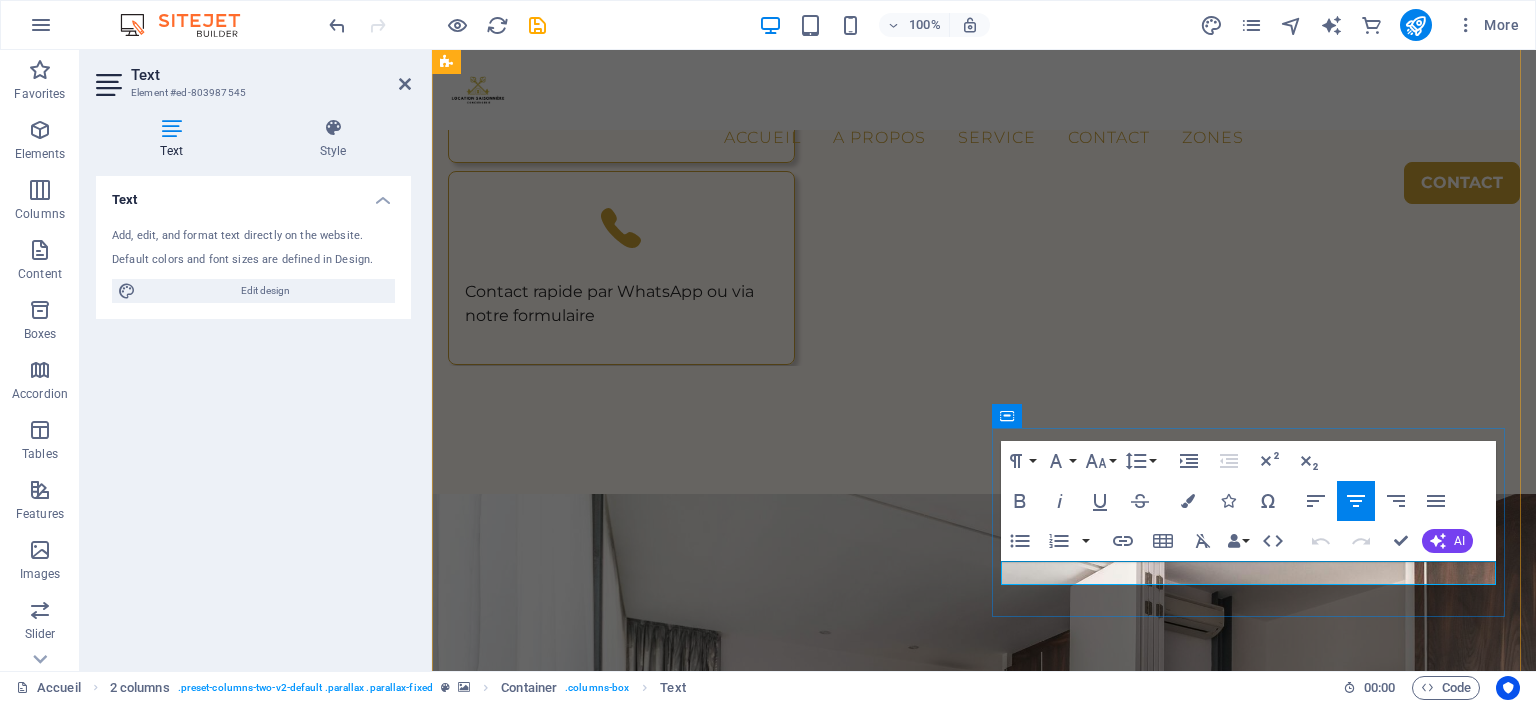click on "on vous aide à gagner plus" at bounding box center (708, 1445) 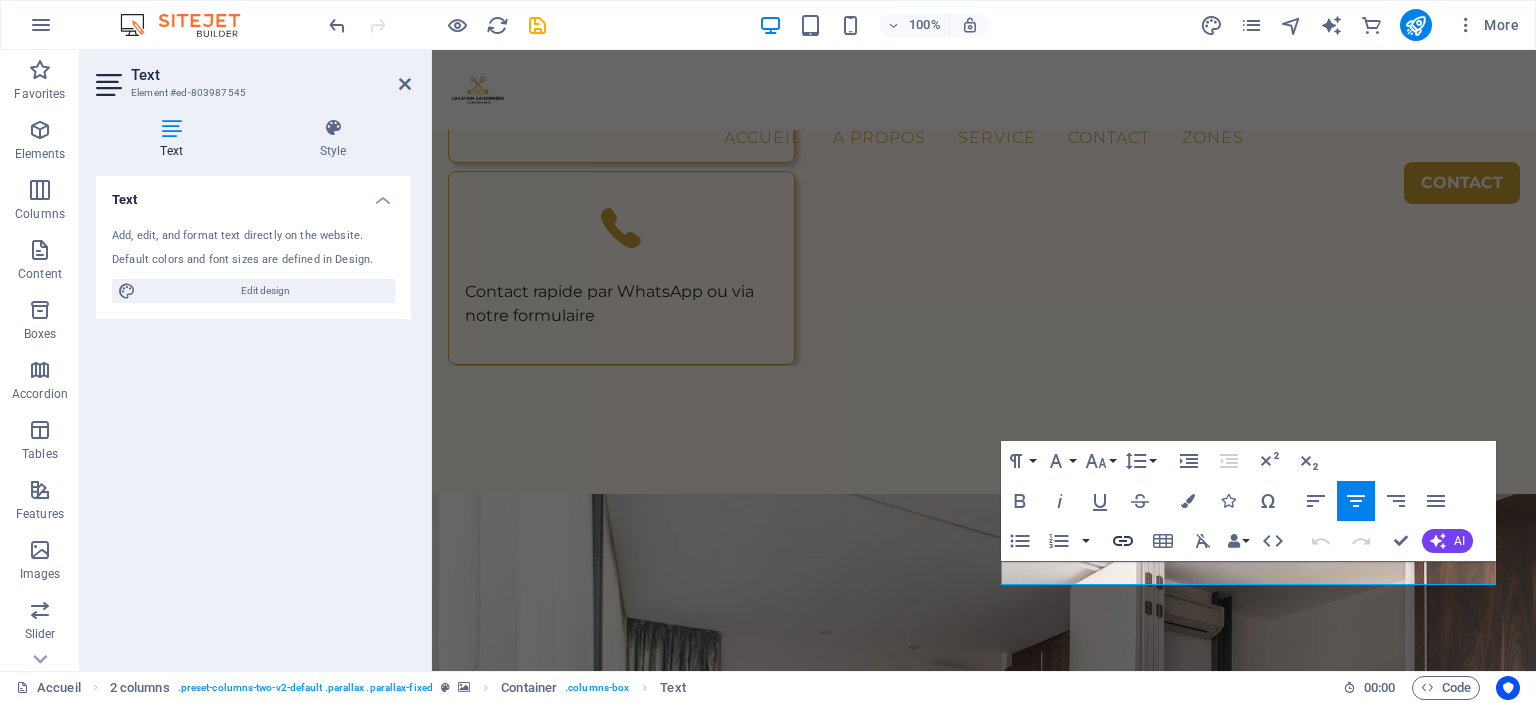 copy on "on vous aide à gagner plus" 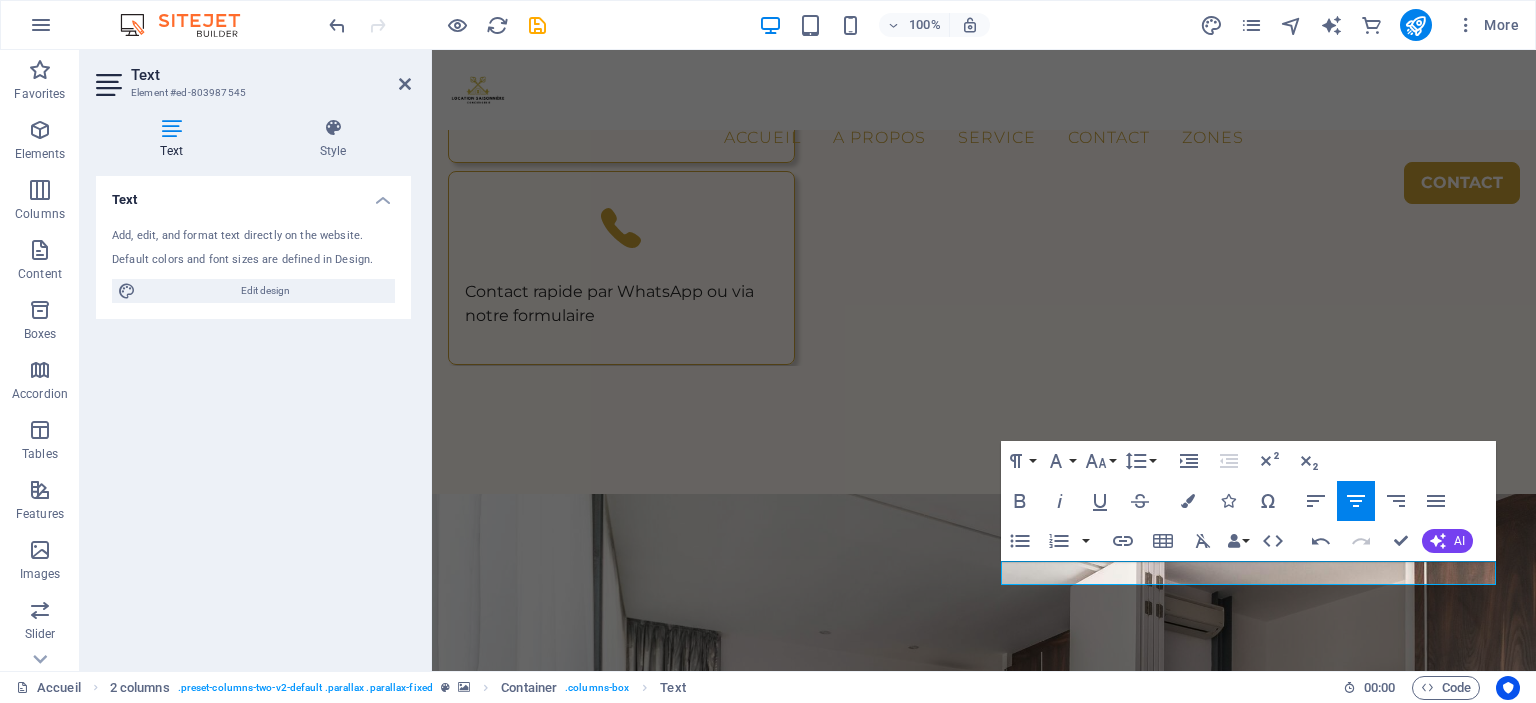 scroll, scrollTop: 0, scrollLeft: 6, axis: horizontal 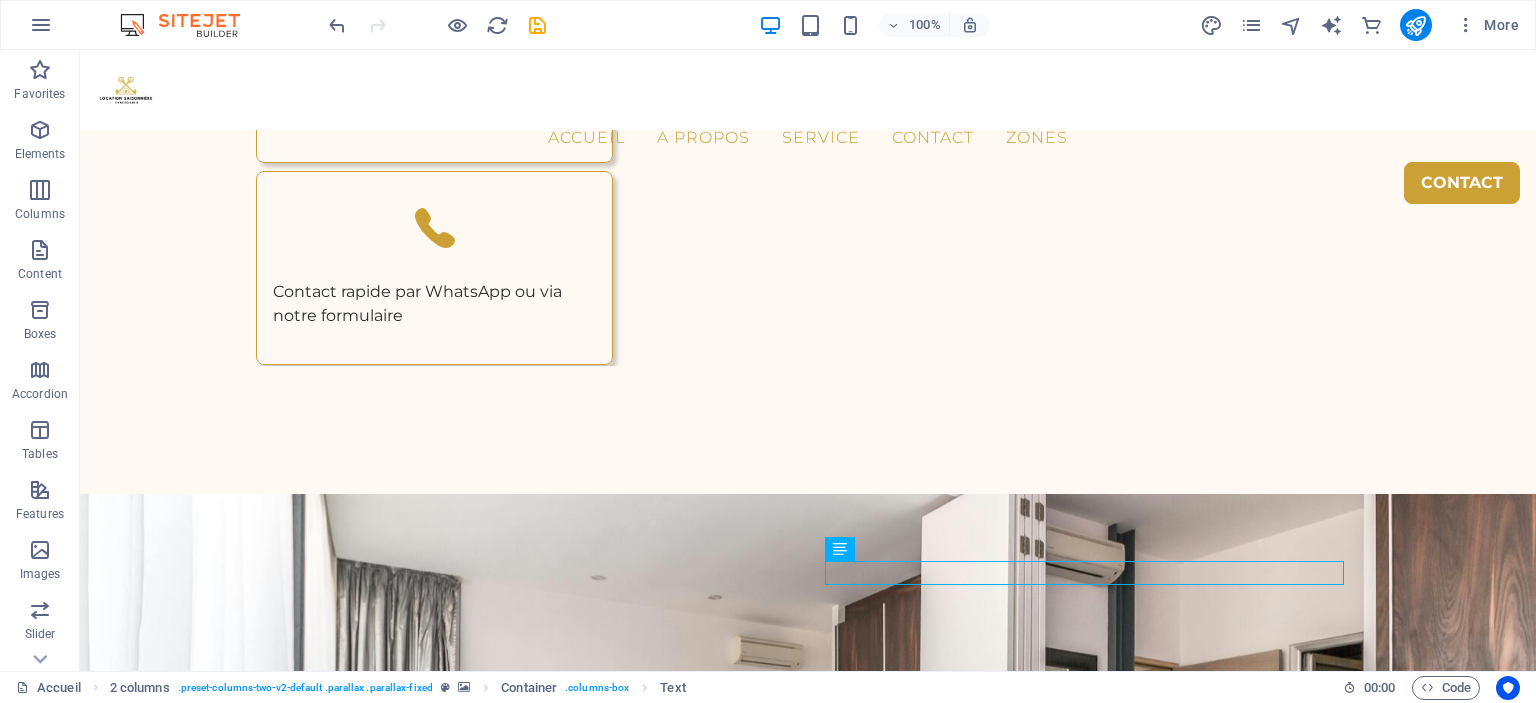 click at bounding box center [808, 804] 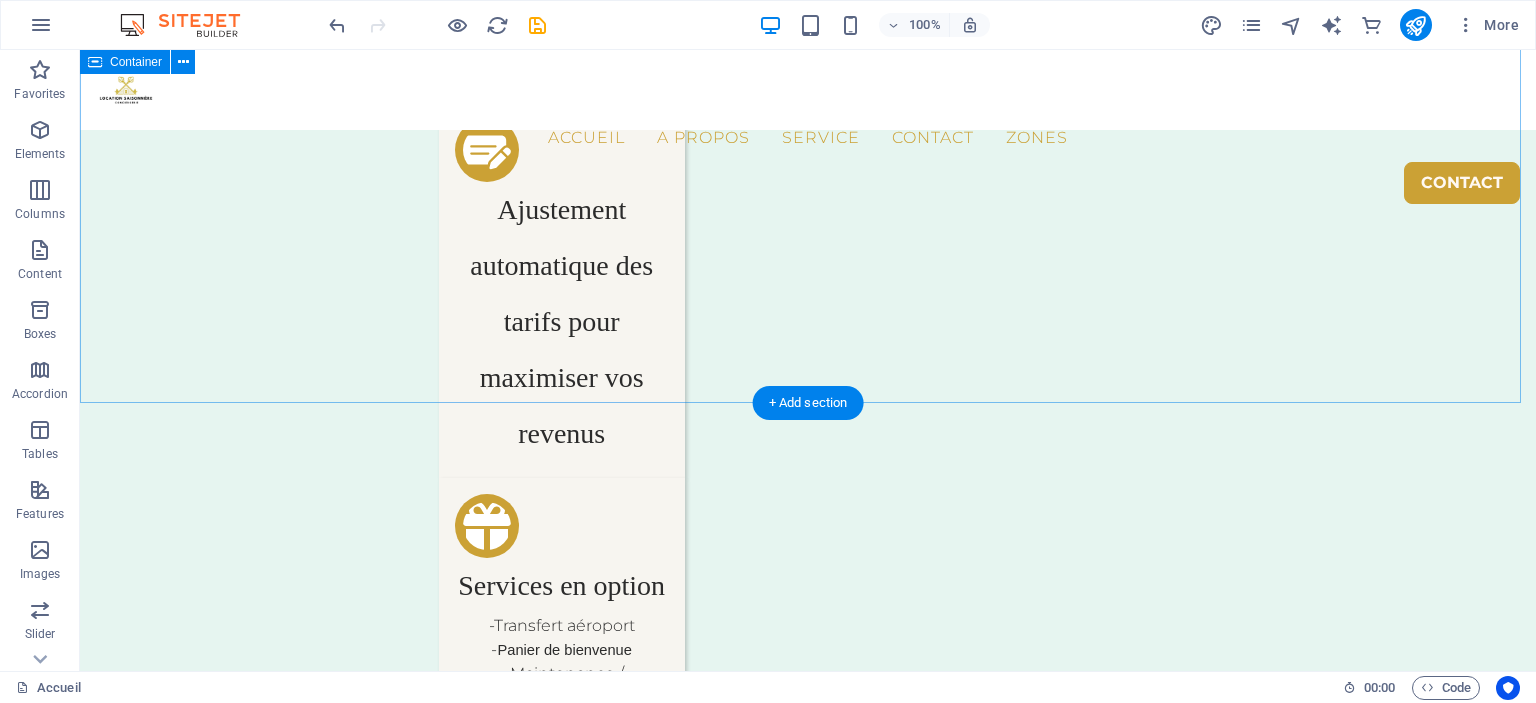 scroll, scrollTop: 4327, scrollLeft: 0, axis: vertical 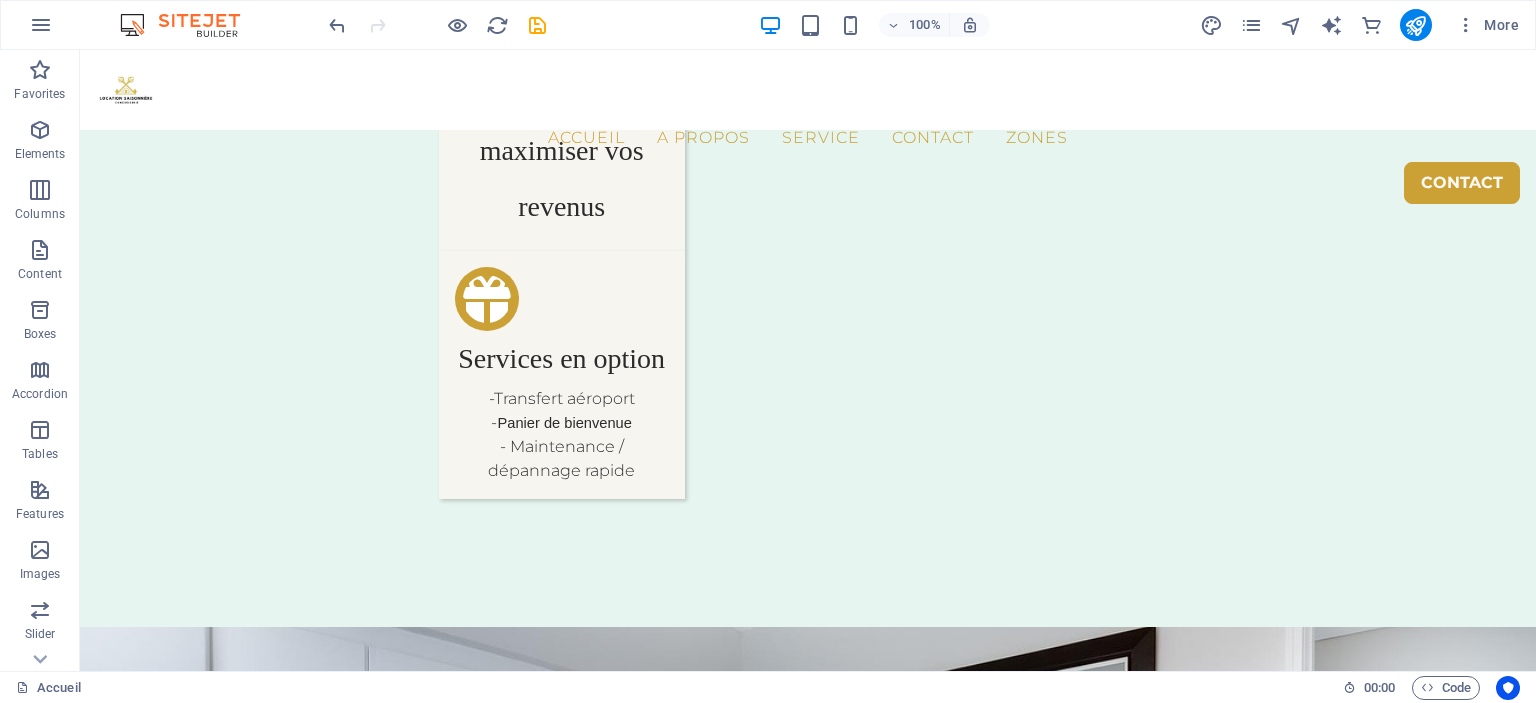 click at bounding box center (437, 25) 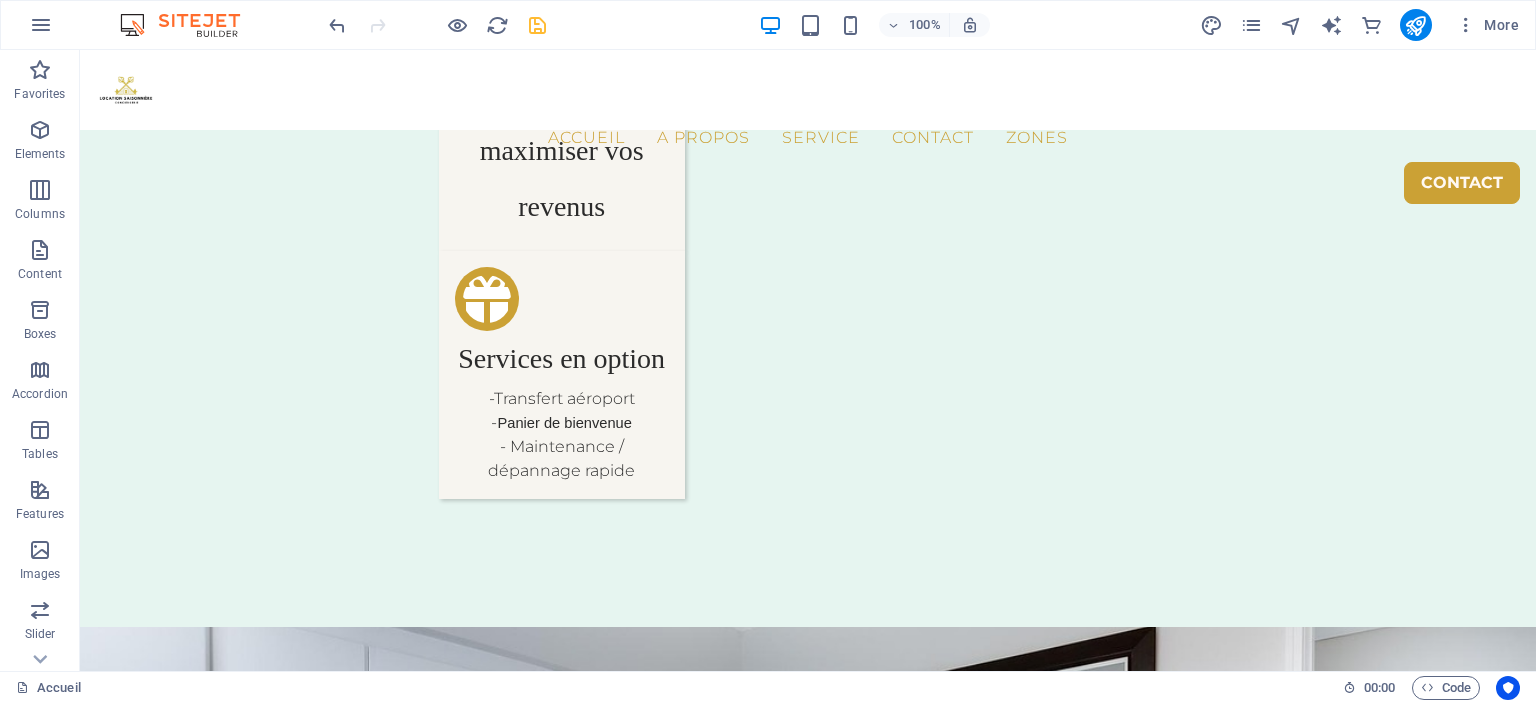 click at bounding box center (537, 25) 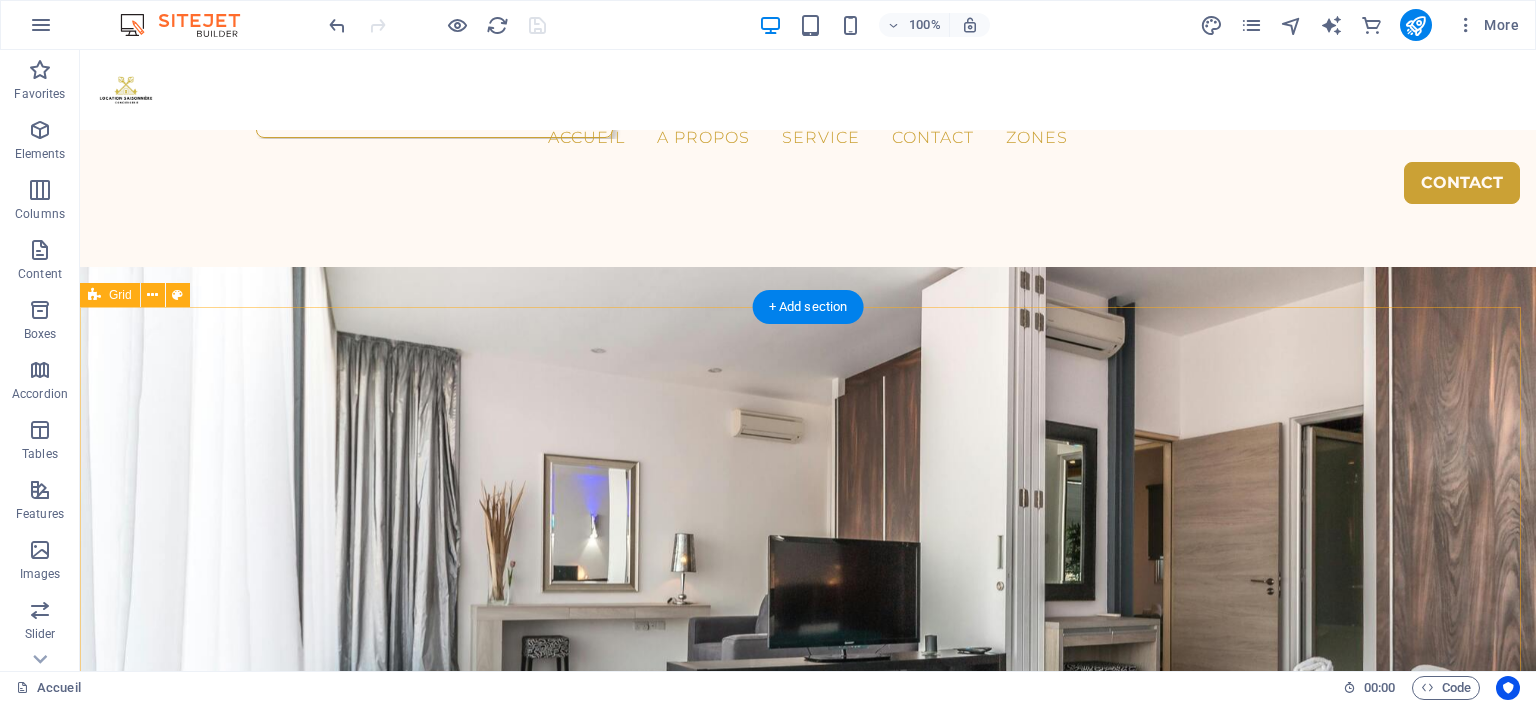 scroll, scrollTop: 2027, scrollLeft: 0, axis: vertical 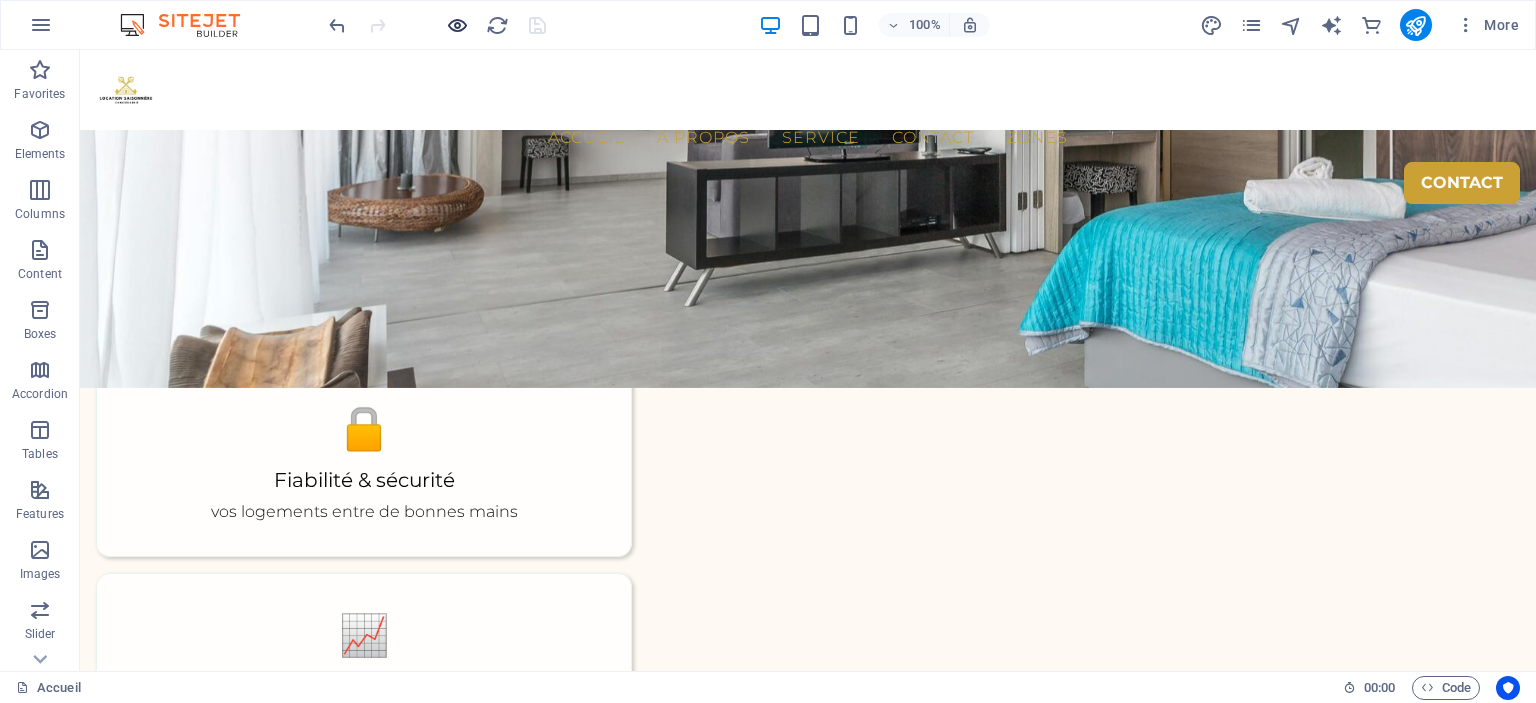 click at bounding box center (457, 25) 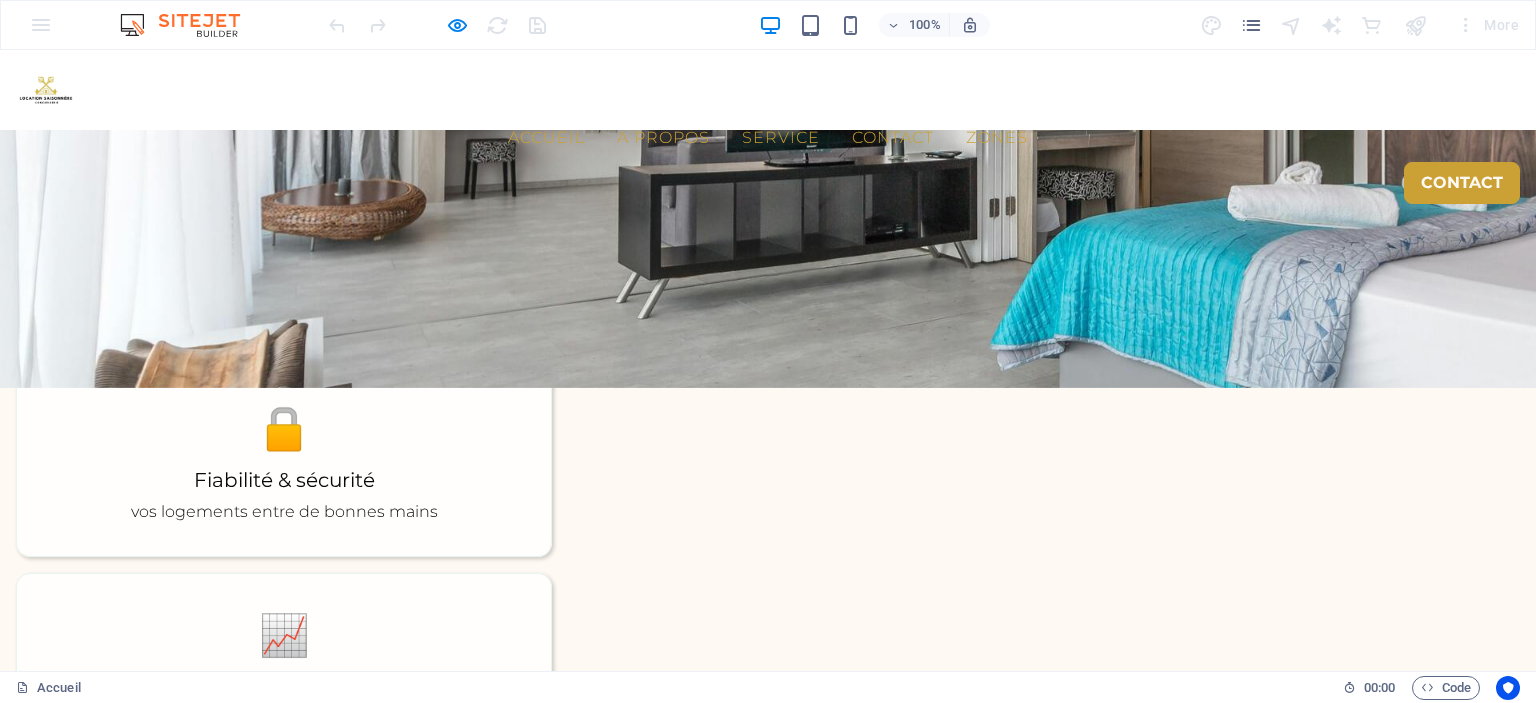 click on "A propos" at bounding box center [663, 138] 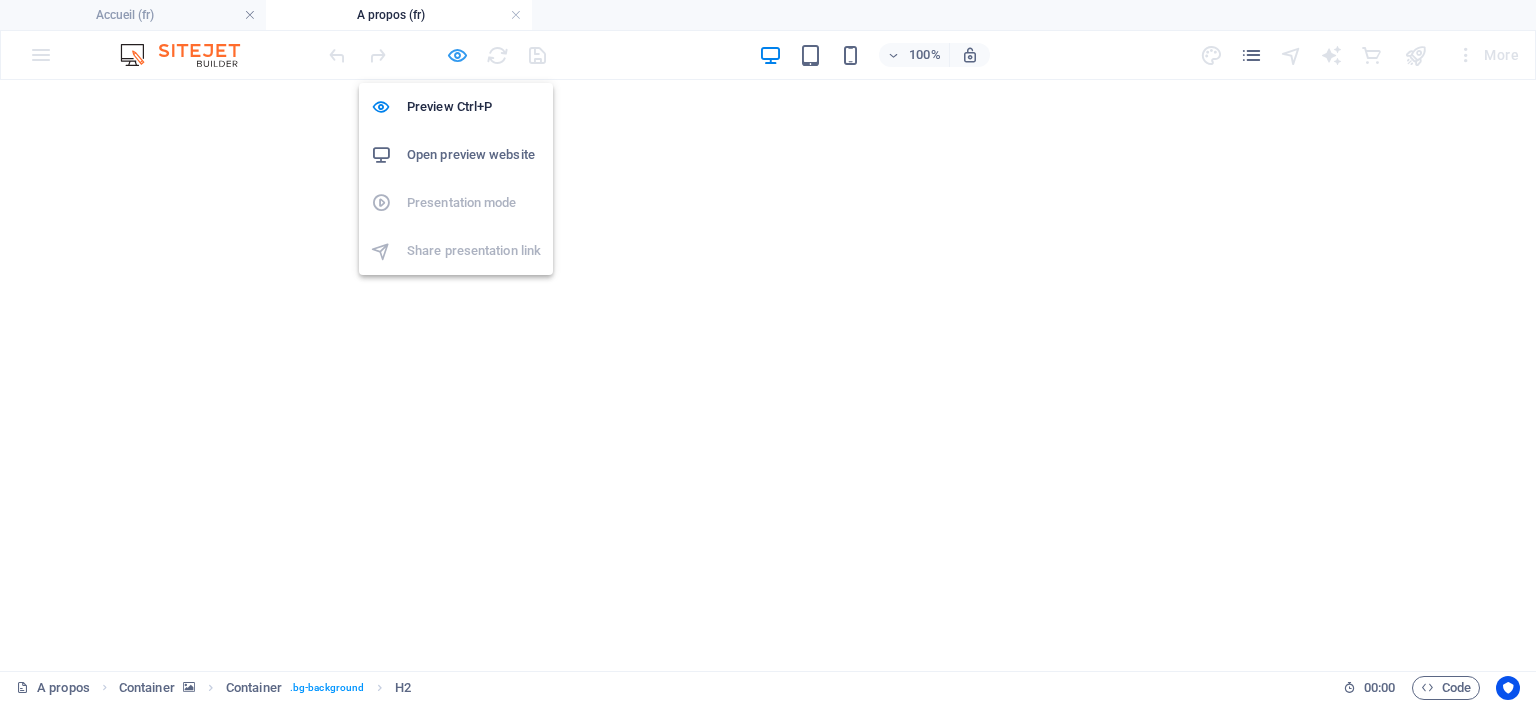 click at bounding box center (457, 55) 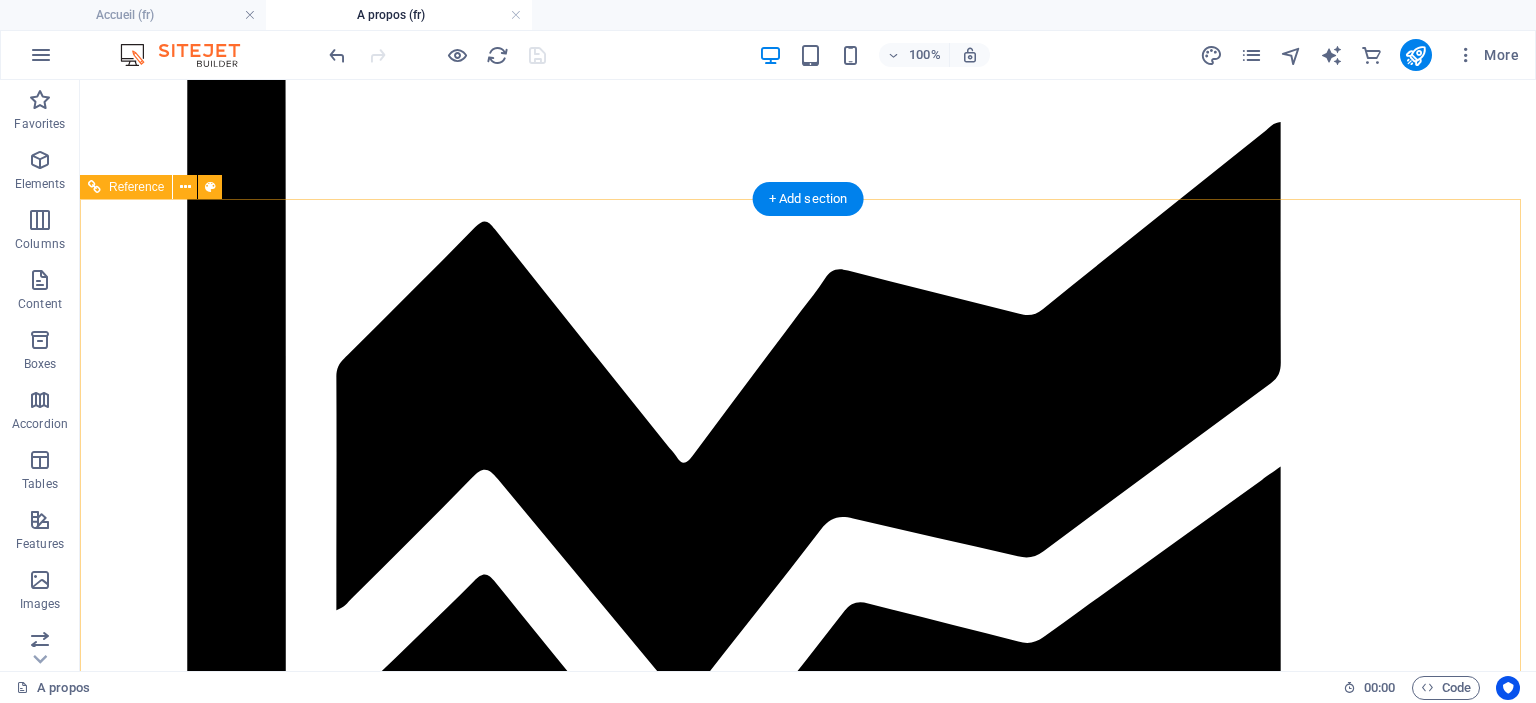 scroll, scrollTop: 4049, scrollLeft: 0, axis: vertical 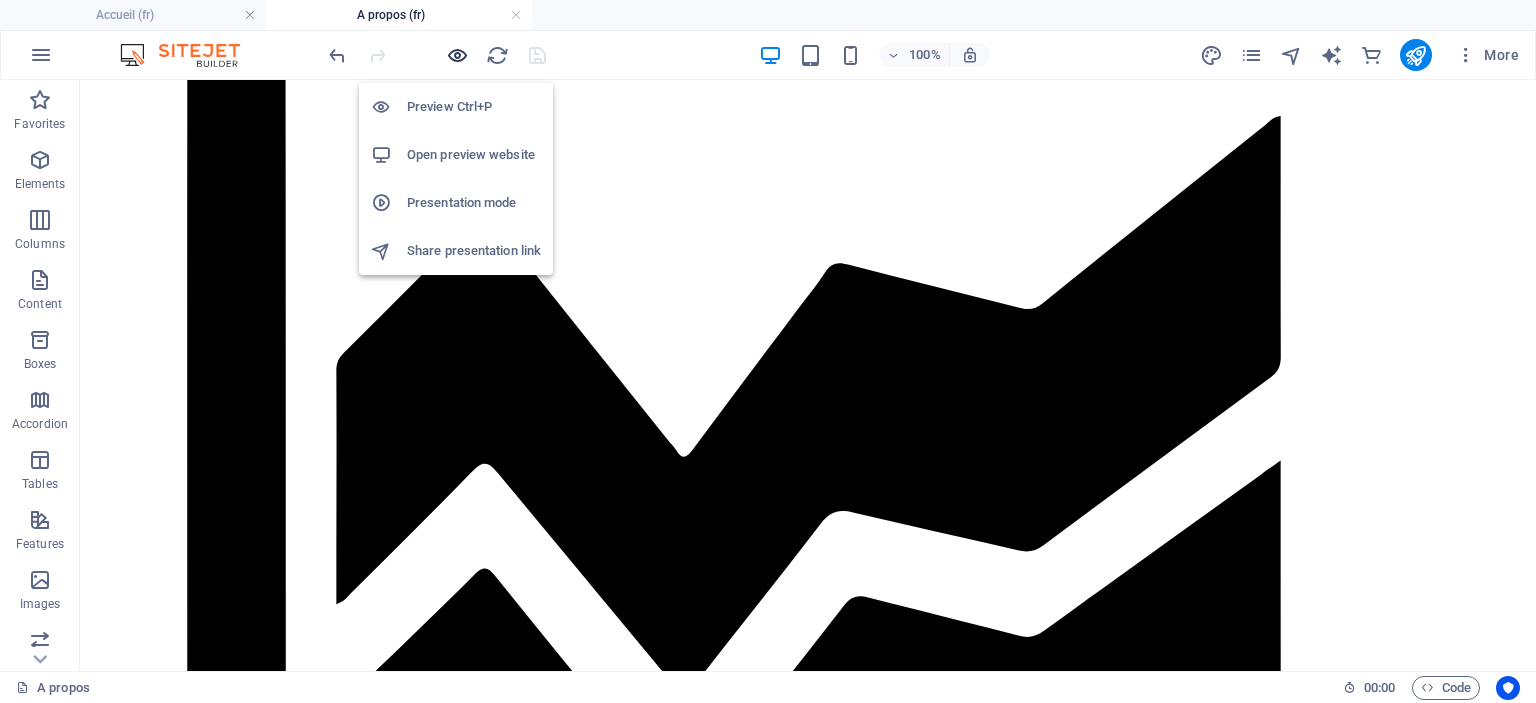 click at bounding box center (457, 55) 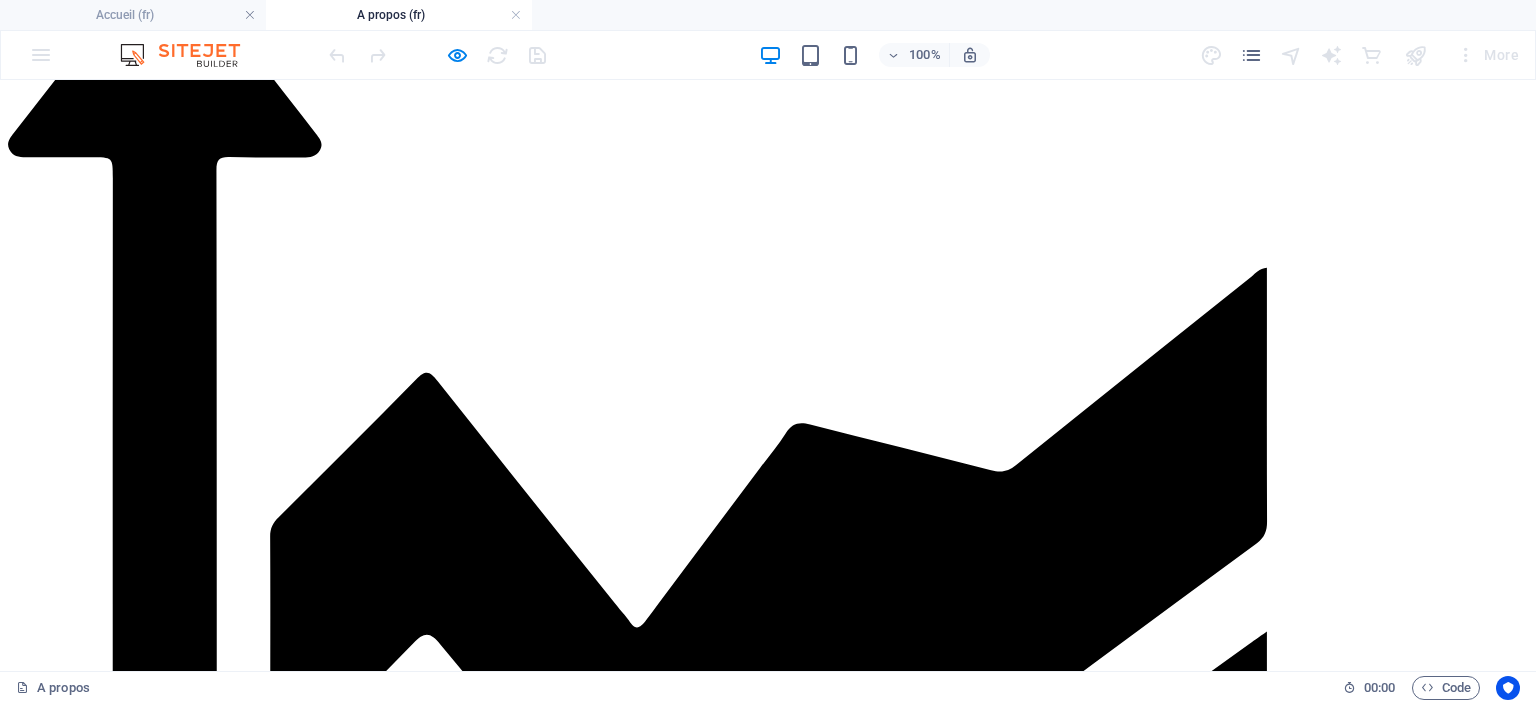 click on "Conciergerie complète" at bounding box center (160, -3792) 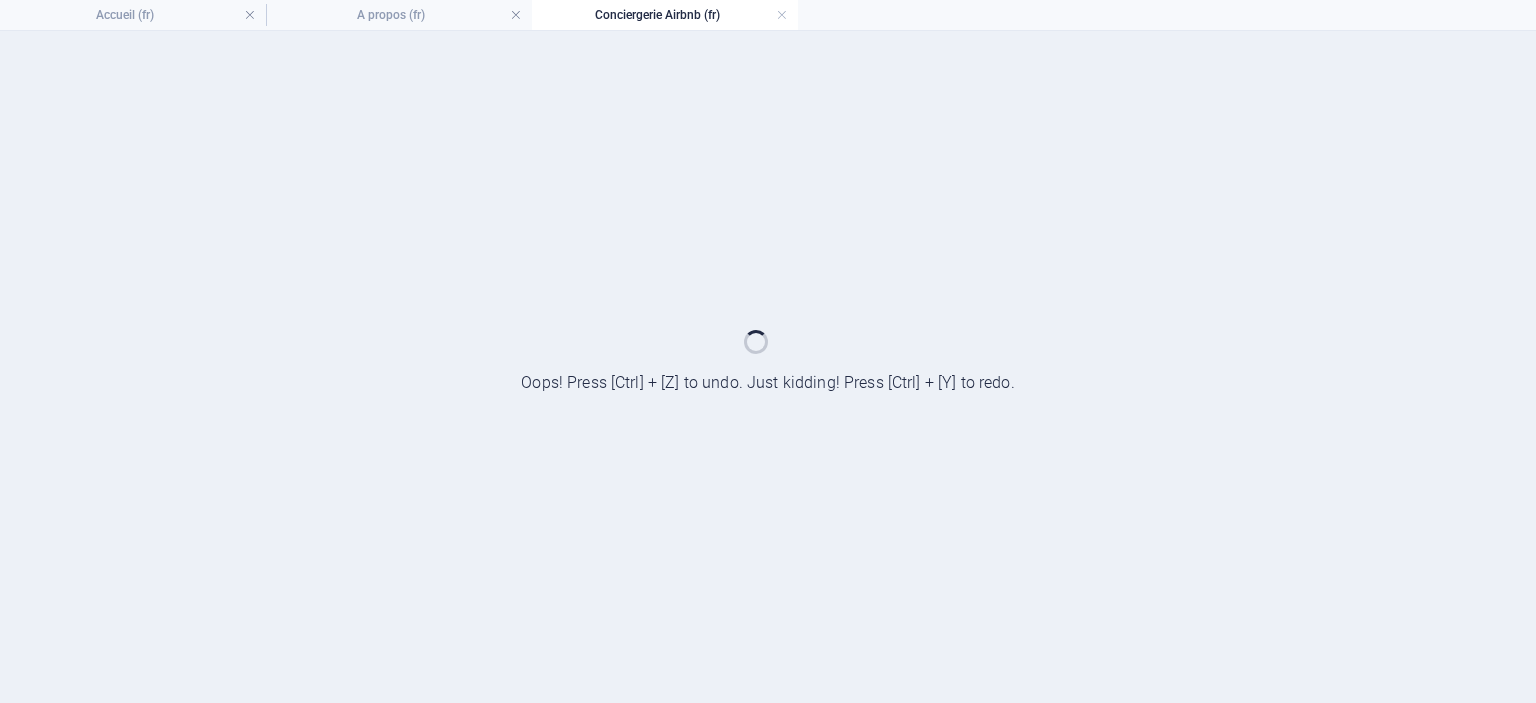 scroll, scrollTop: 0, scrollLeft: 0, axis: both 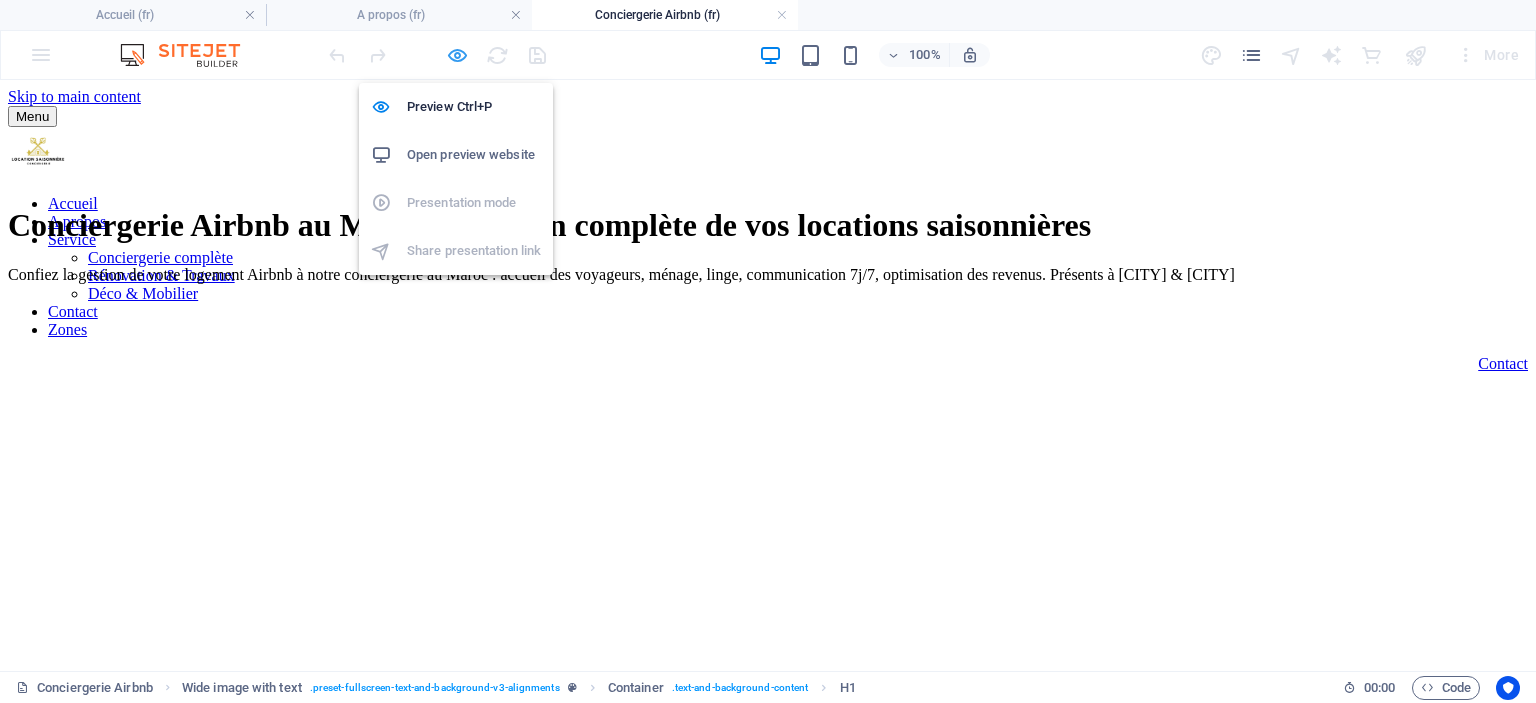 click at bounding box center (457, 55) 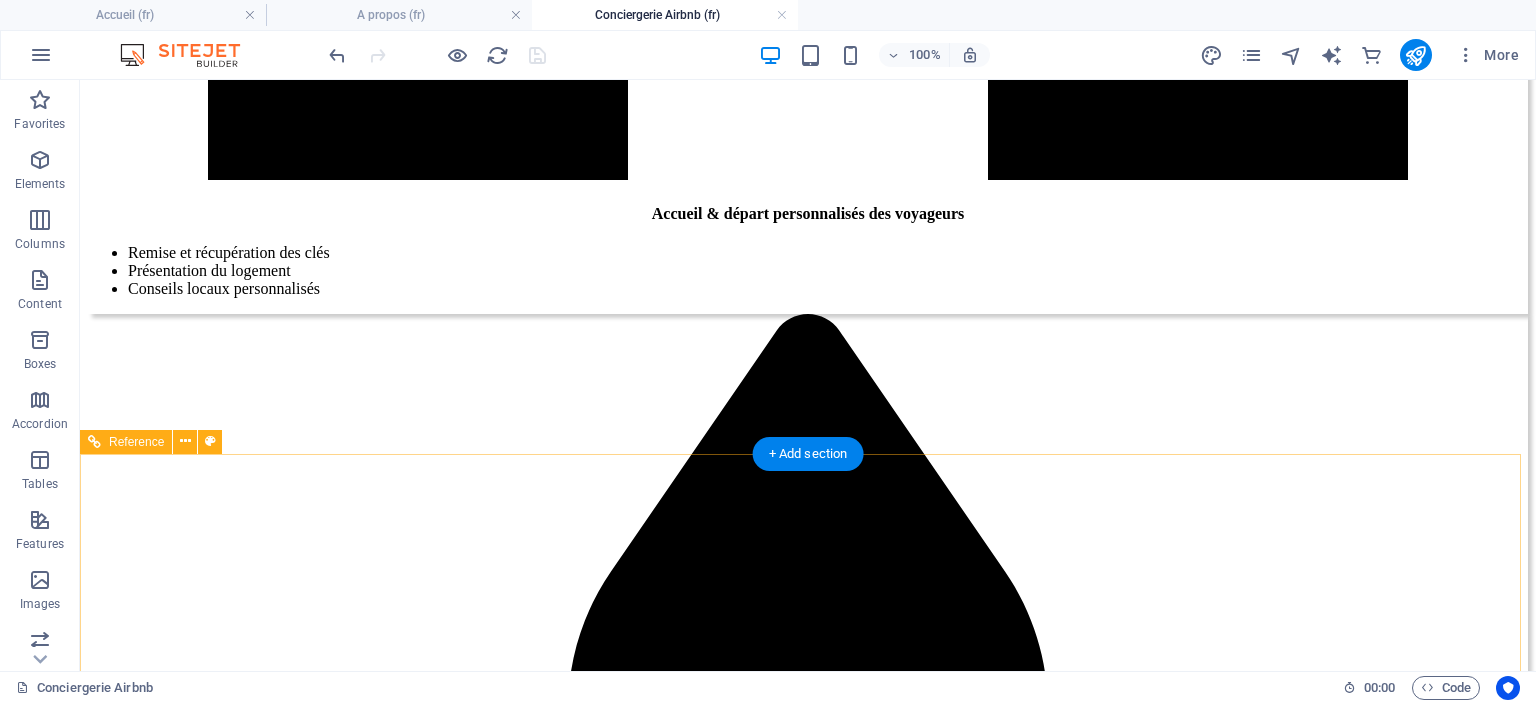 scroll, scrollTop: 3600, scrollLeft: 0, axis: vertical 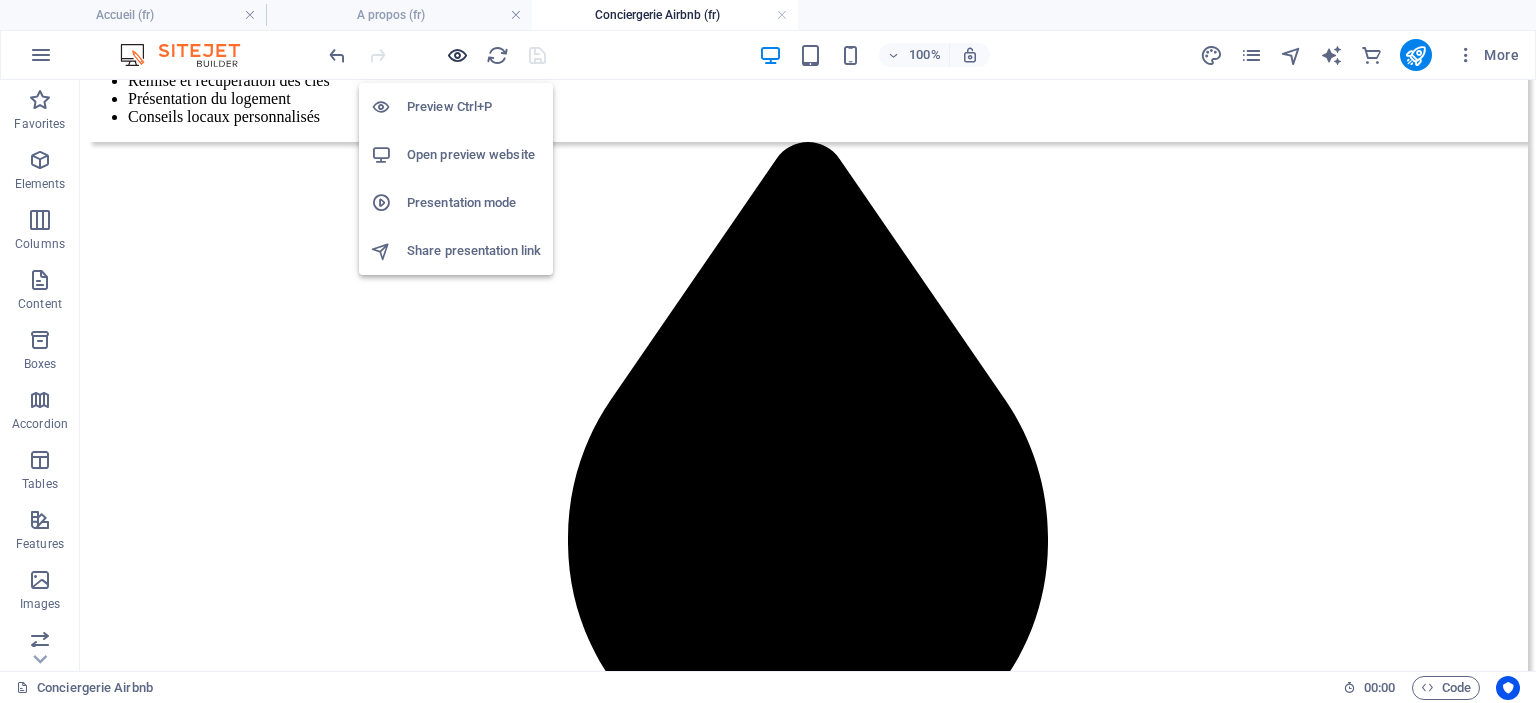click at bounding box center (457, 55) 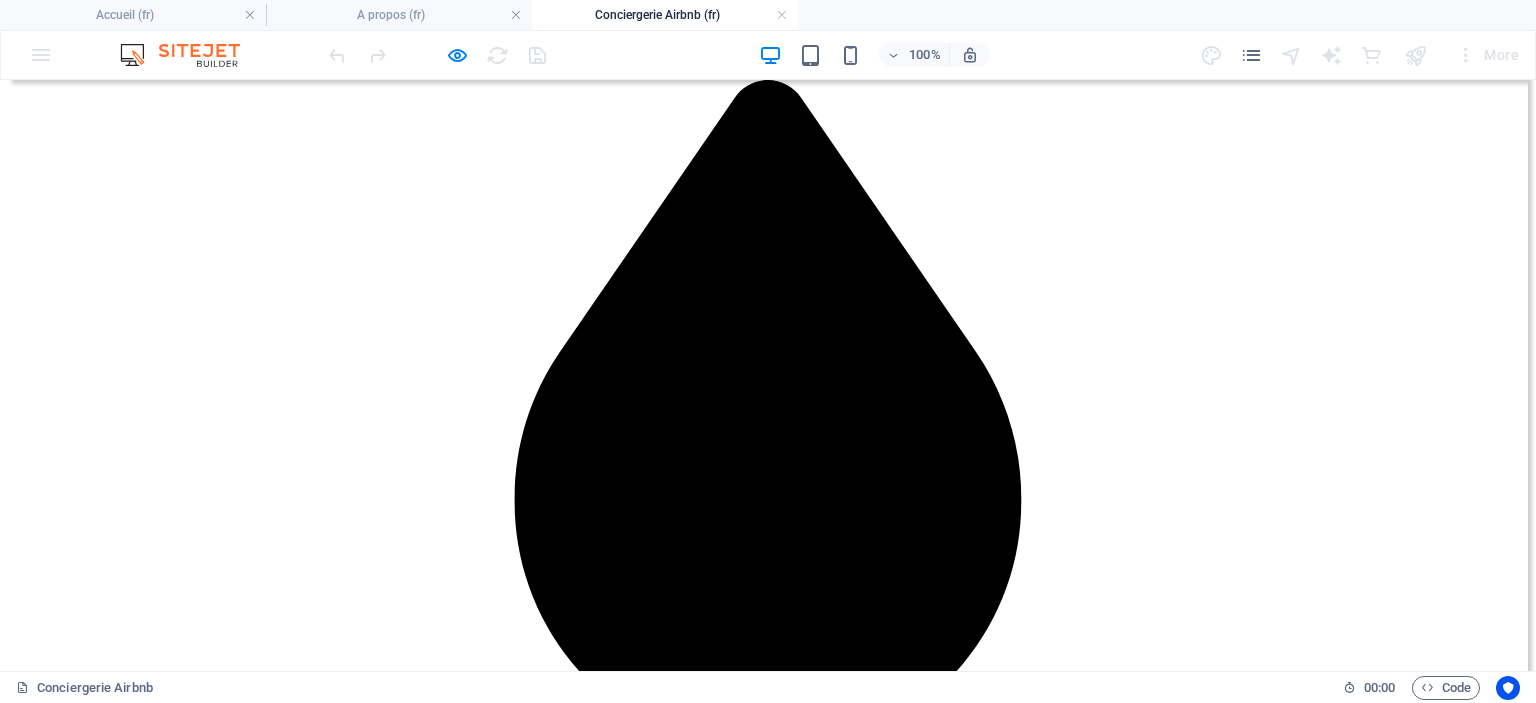 click on "Rénovation & Travaux" at bounding box center [161, -3325] 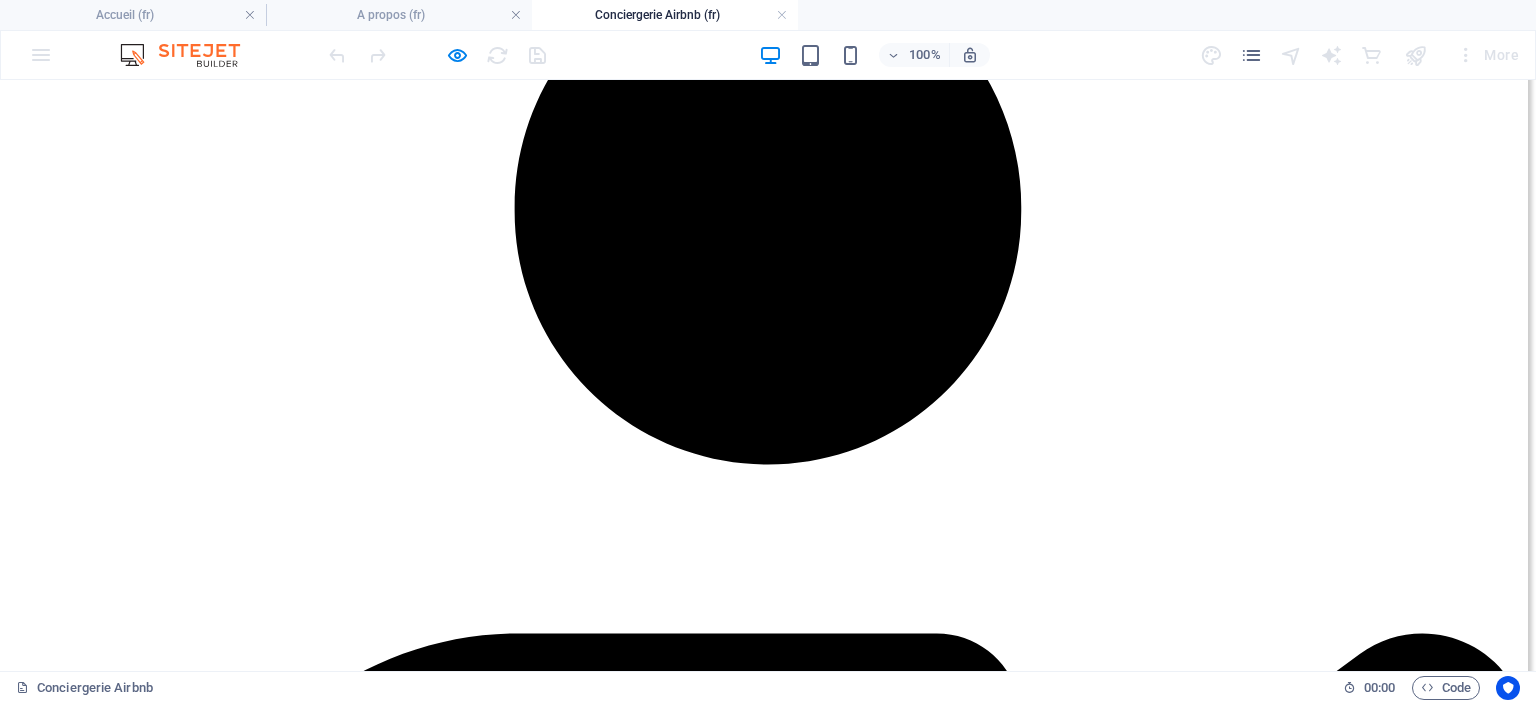 scroll, scrollTop: 0, scrollLeft: 0, axis: both 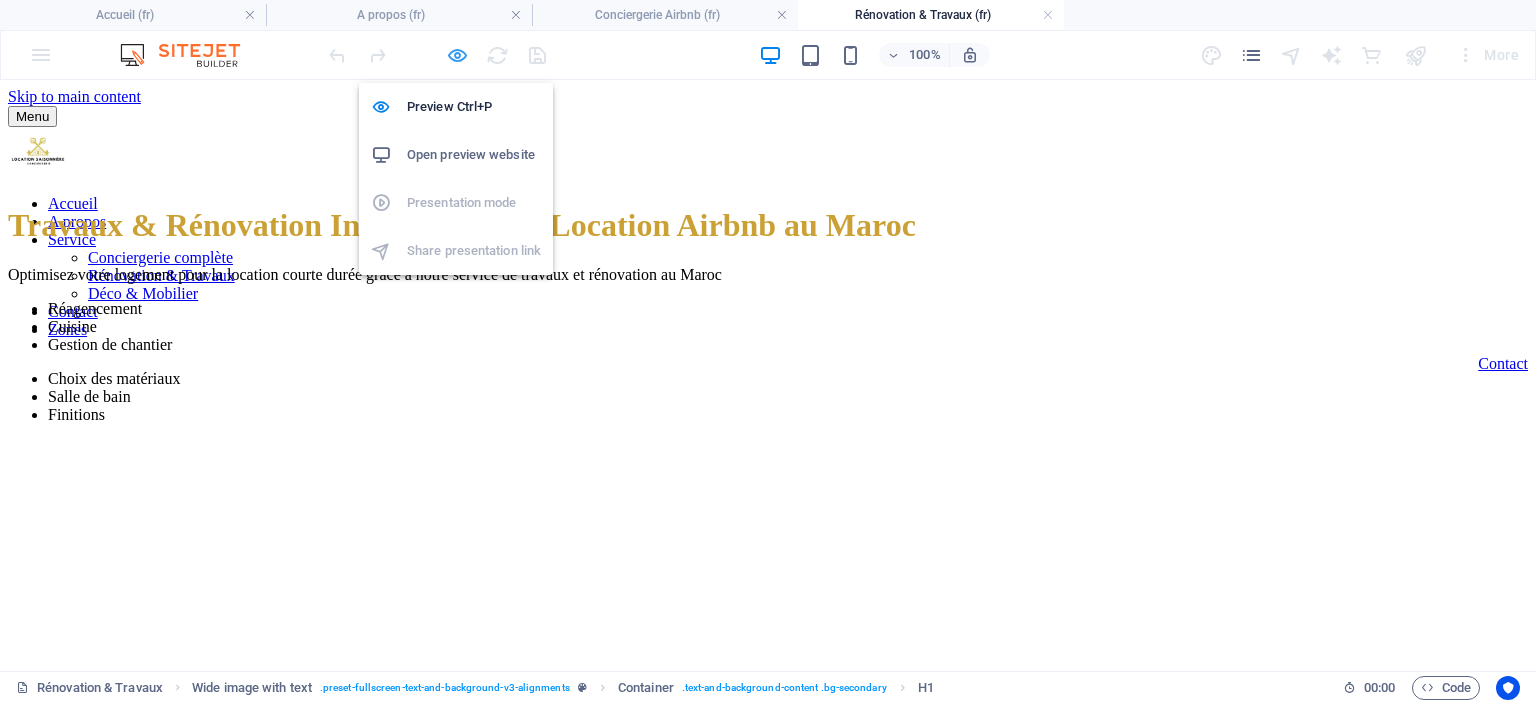 click at bounding box center (457, 55) 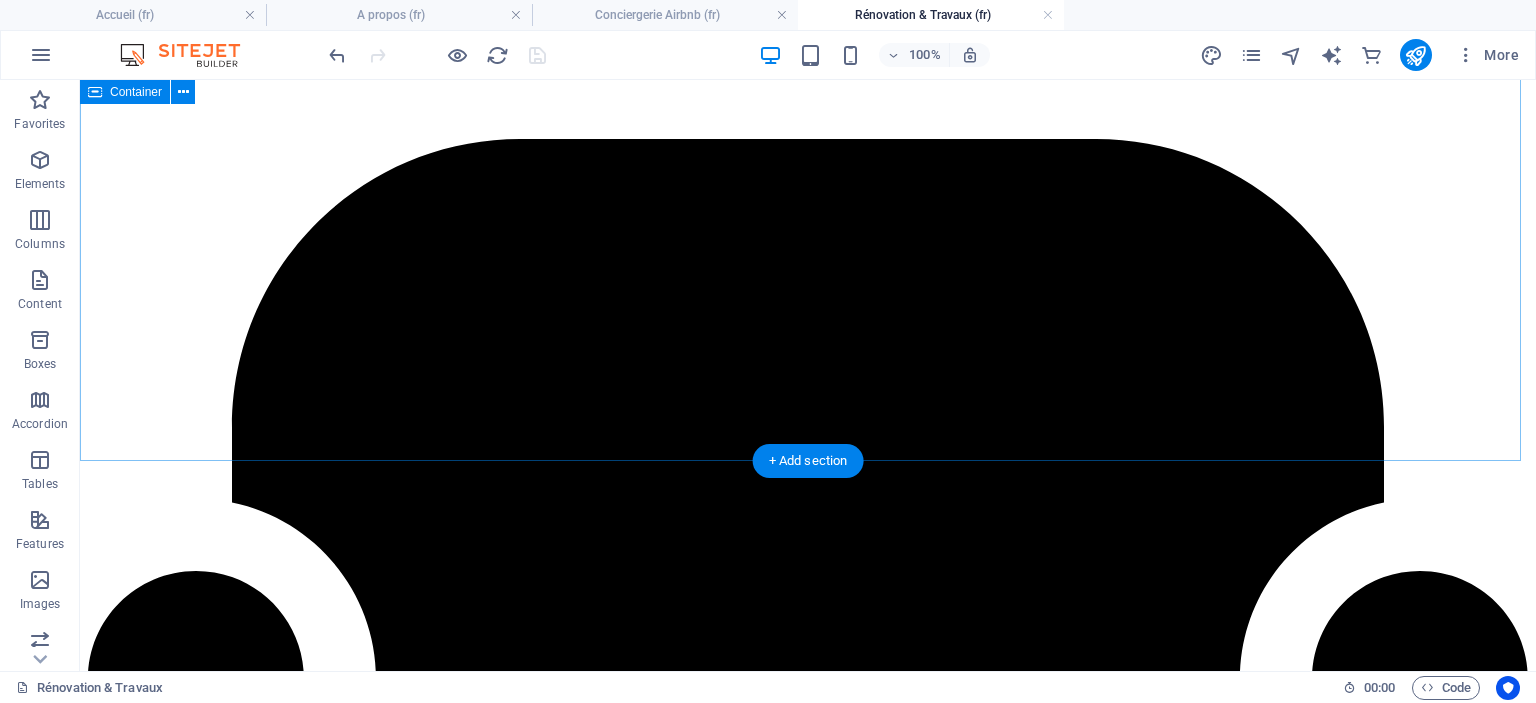 scroll, scrollTop: 3128, scrollLeft: 0, axis: vertical 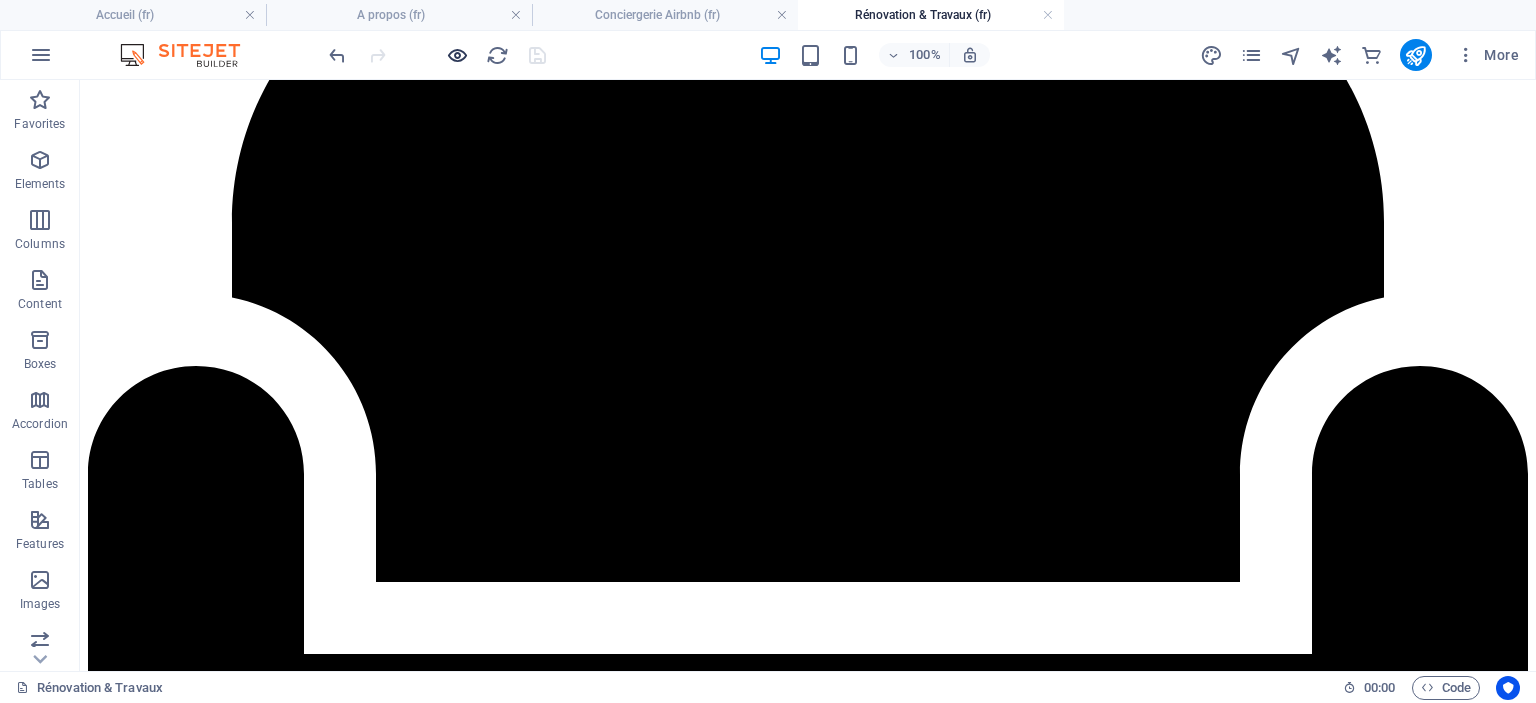 click at bounding box center [457, 55] 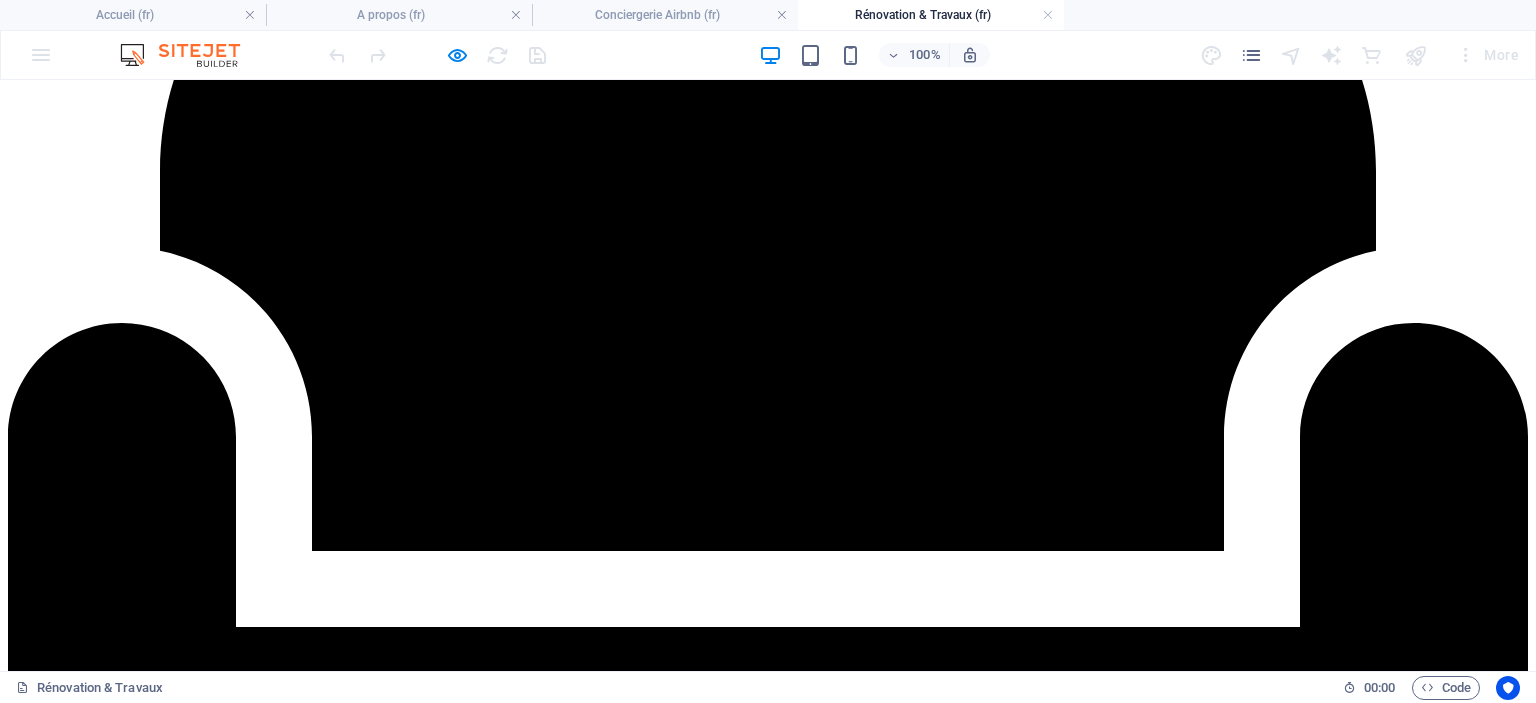 click on "Déco & Mobilier" at bounding box center [143, -2835] 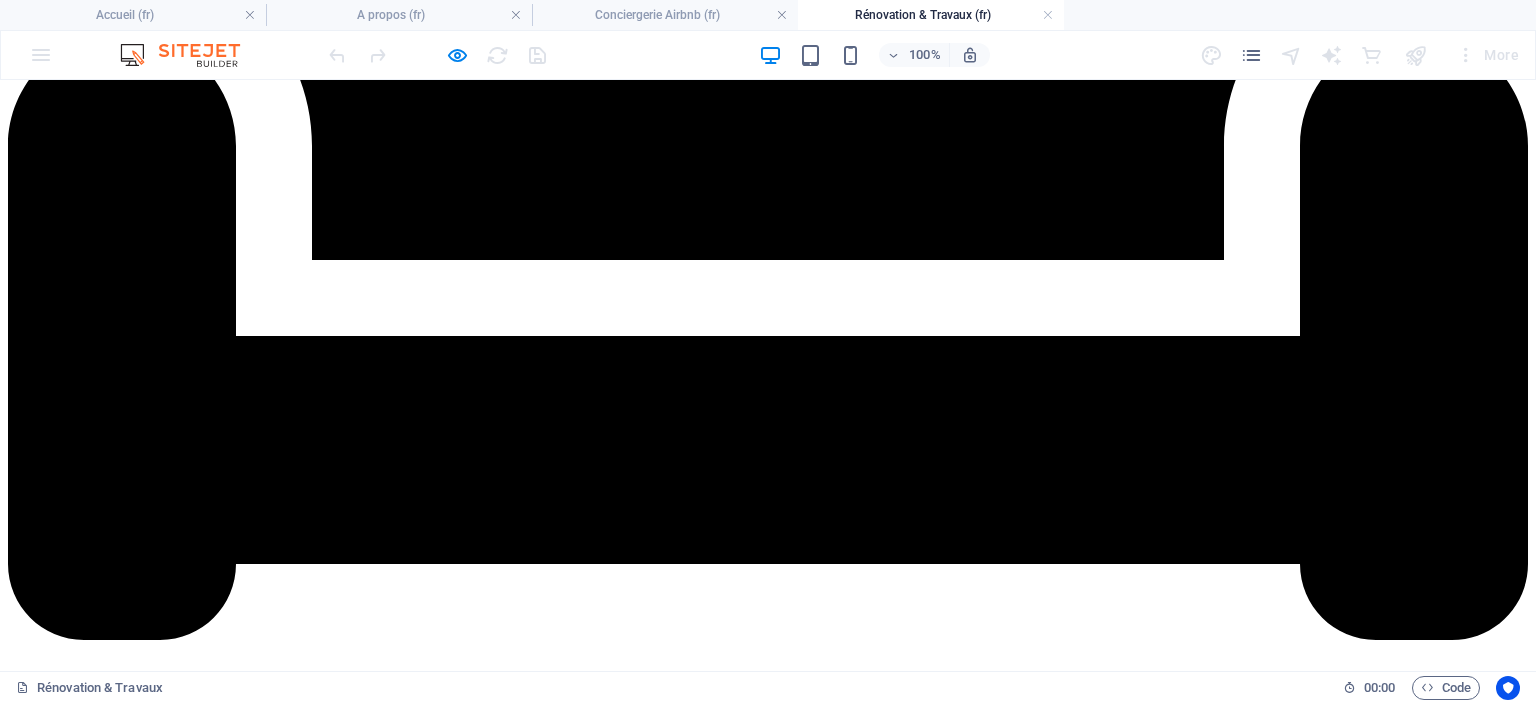 scroll, scrollTop: 0, scrollLeft: 0, axis: both 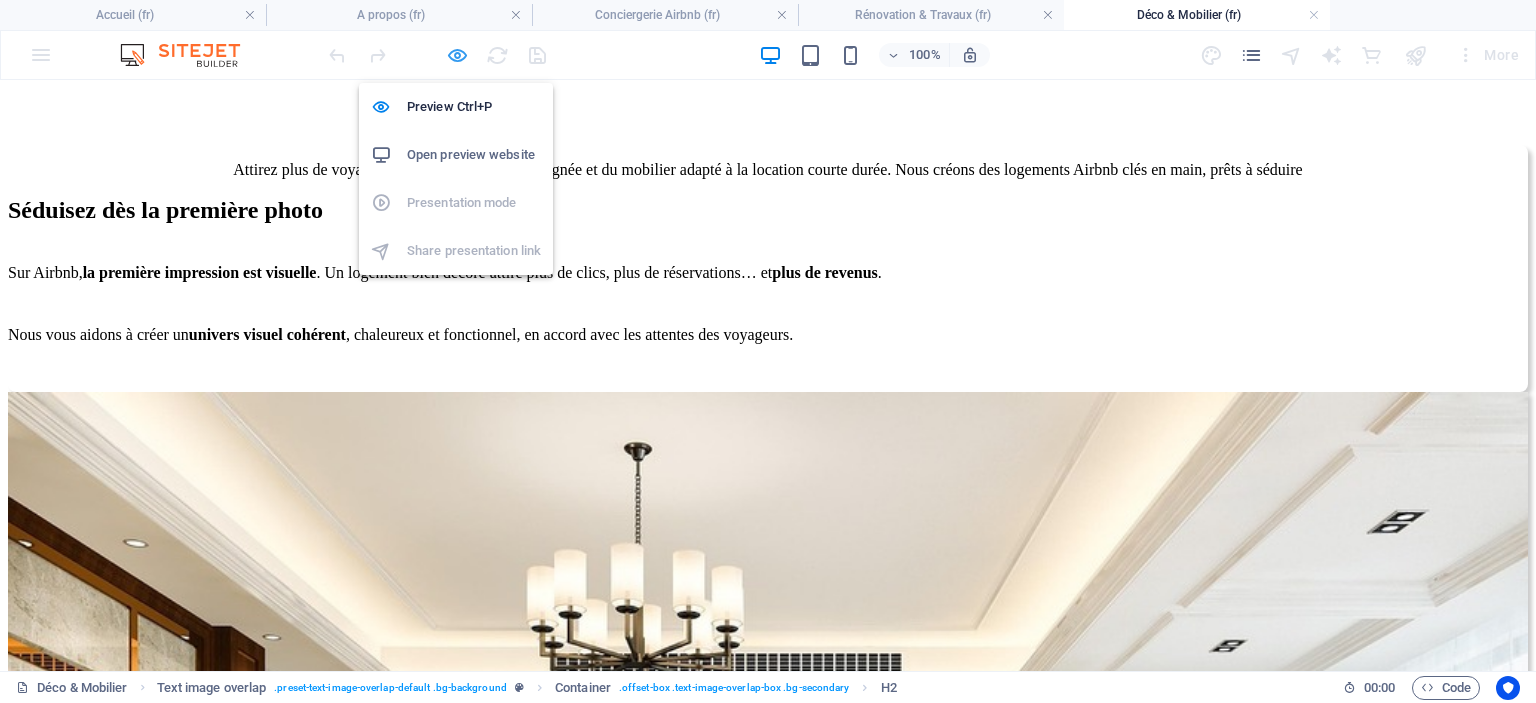 click at bounding box center [457, 55] 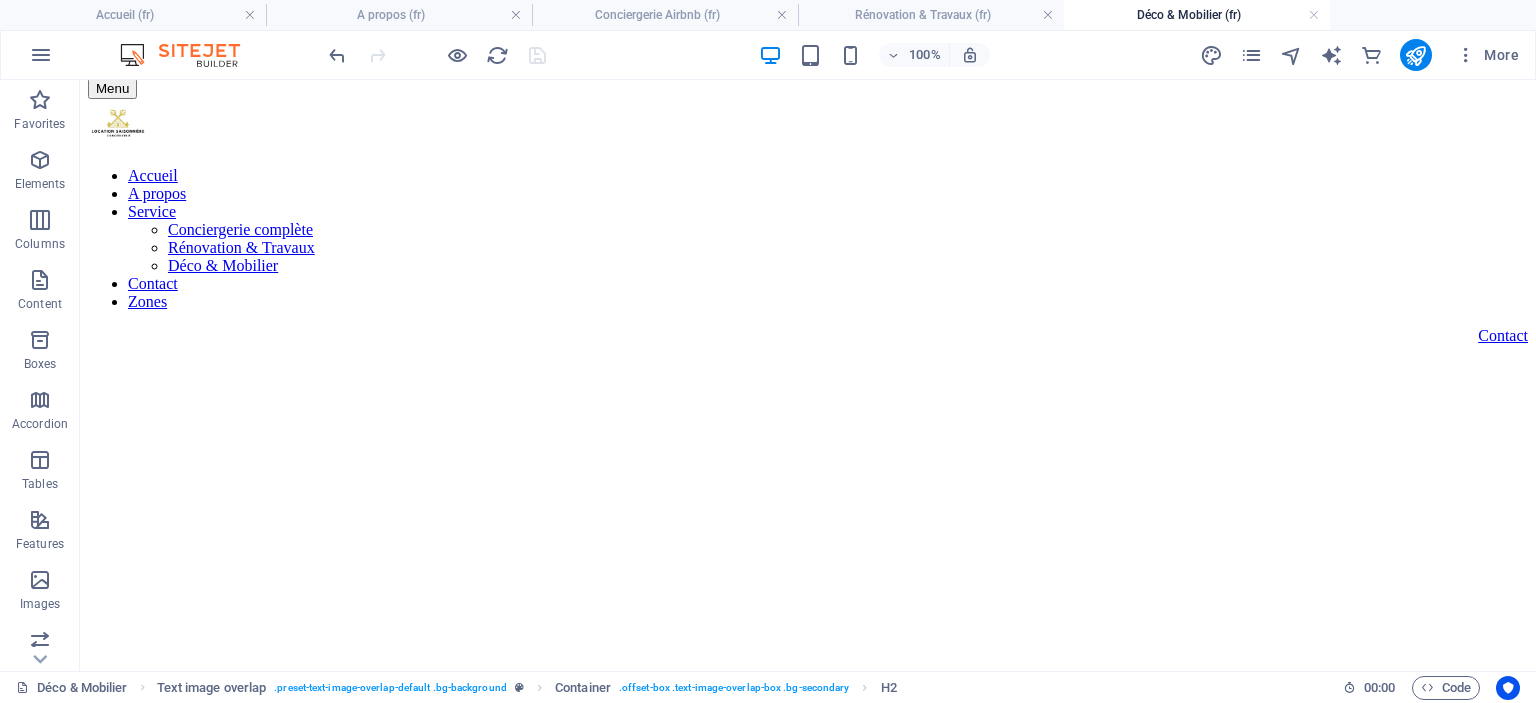 scroll, scrollTop: 0, scrollLeft: 0, axis: both 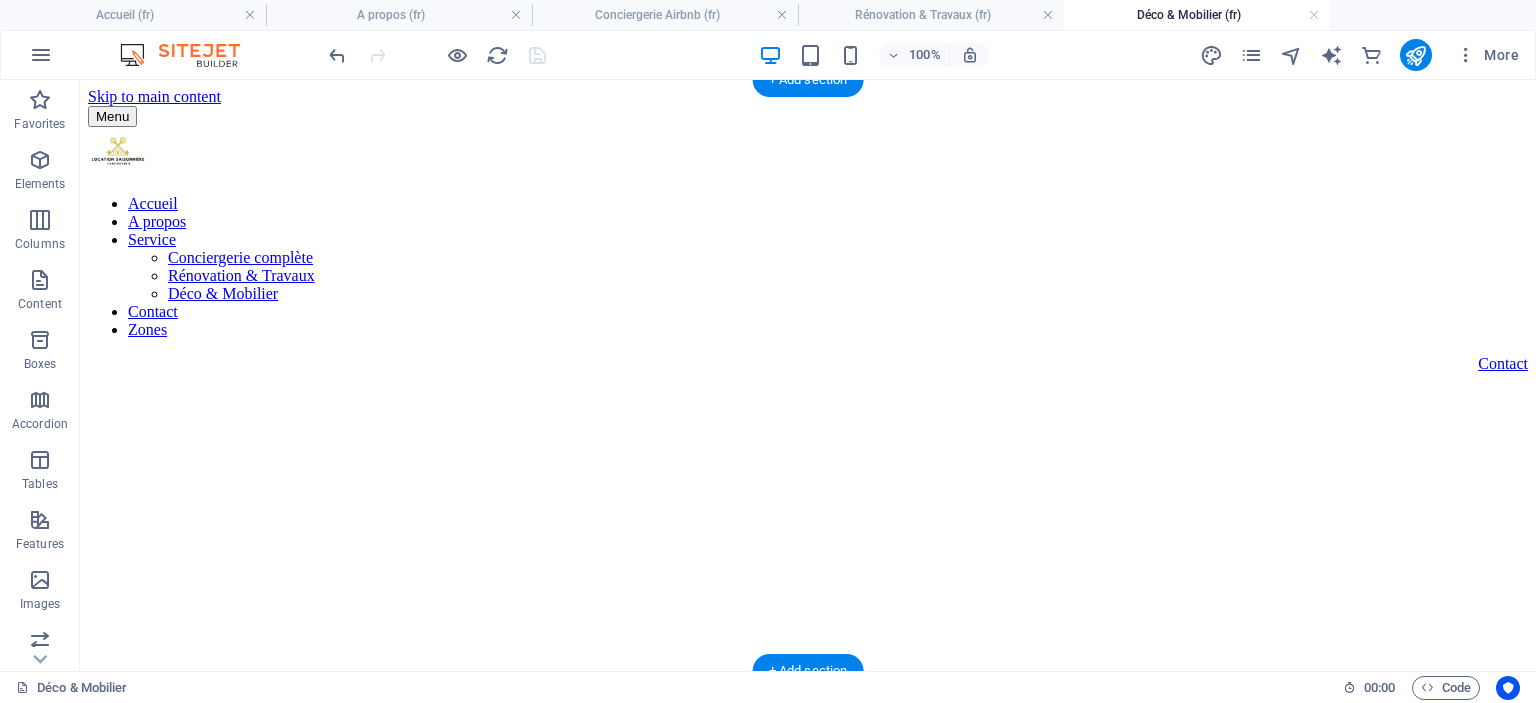 click at bounding box center [808, 186] 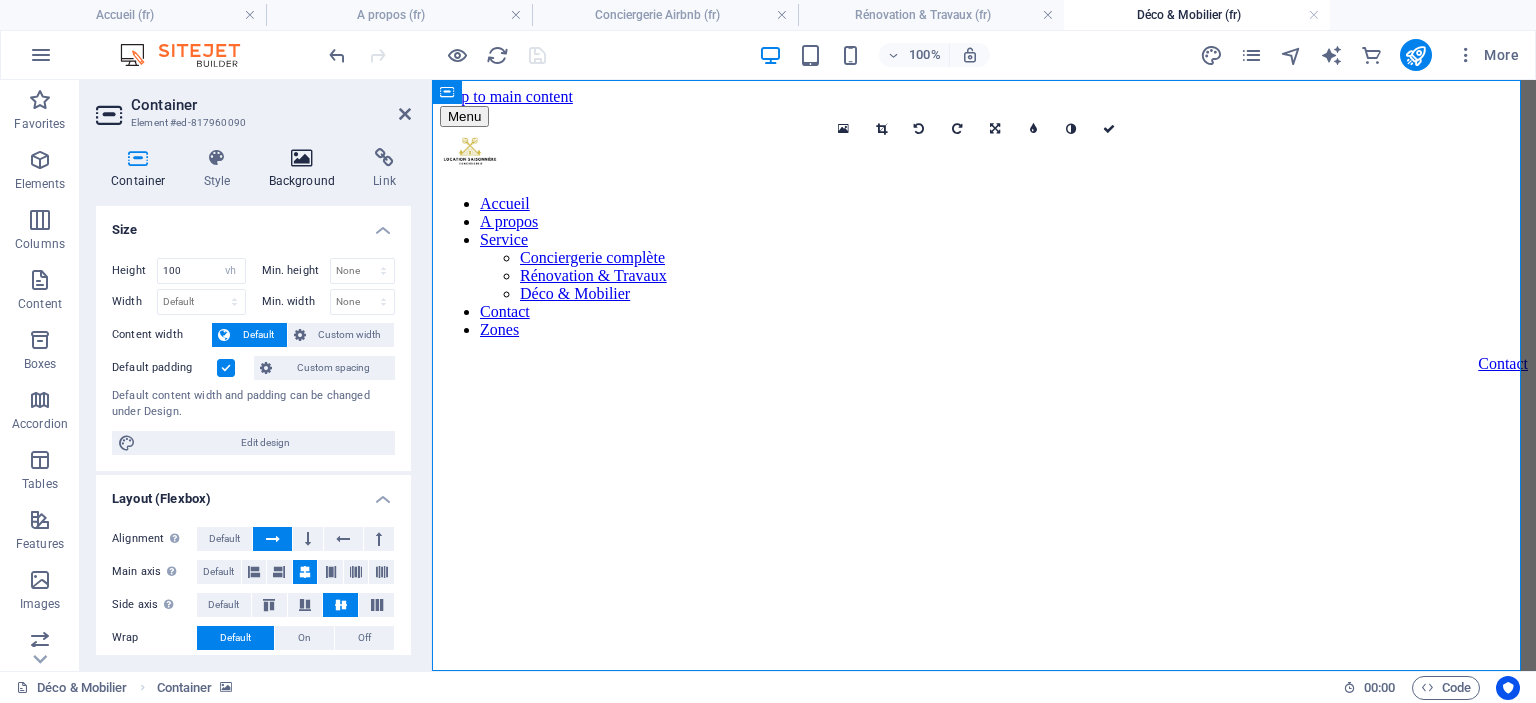click on "Background" at bounding box center (306, 169) 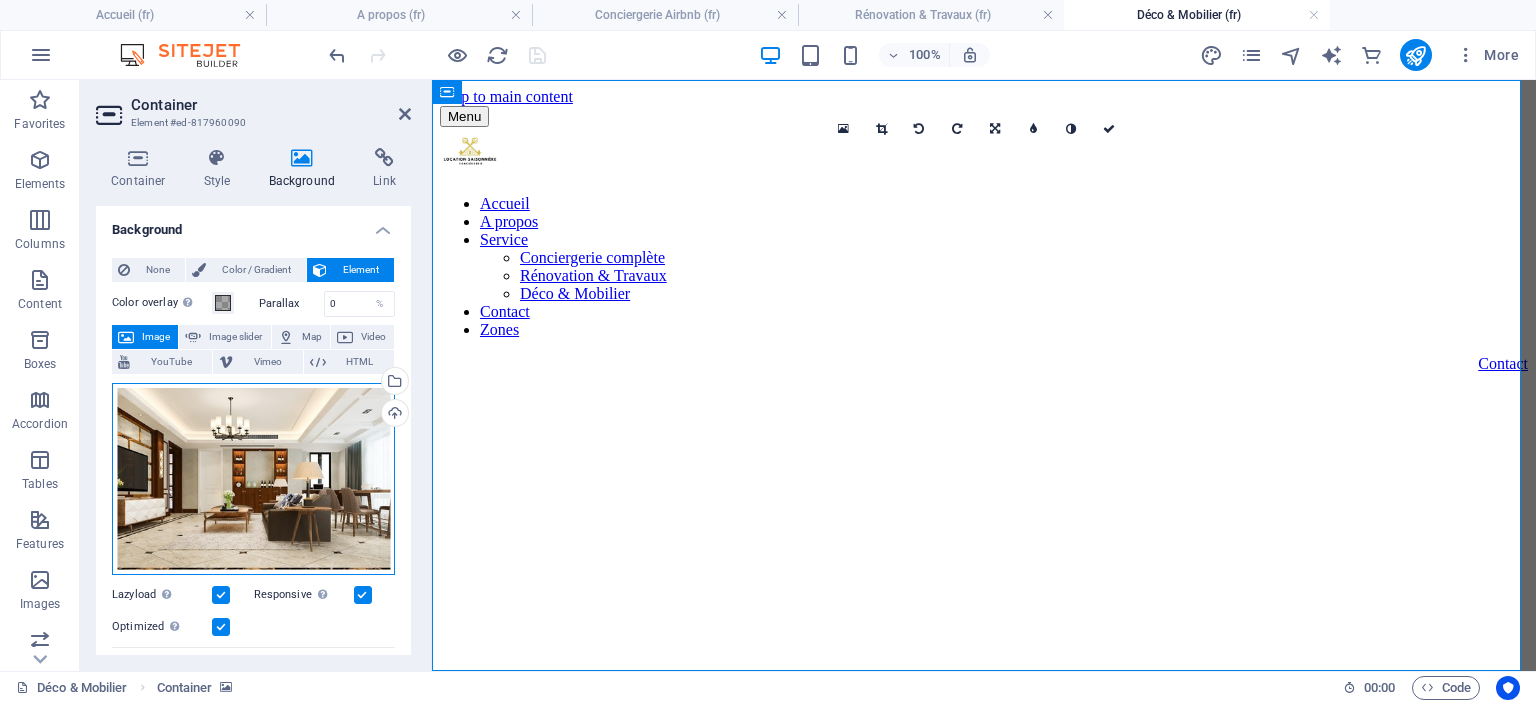 click on "Drag files here, click to choose files or select files from Files or our free stock photos & videos" at bounding box center (253, 479) 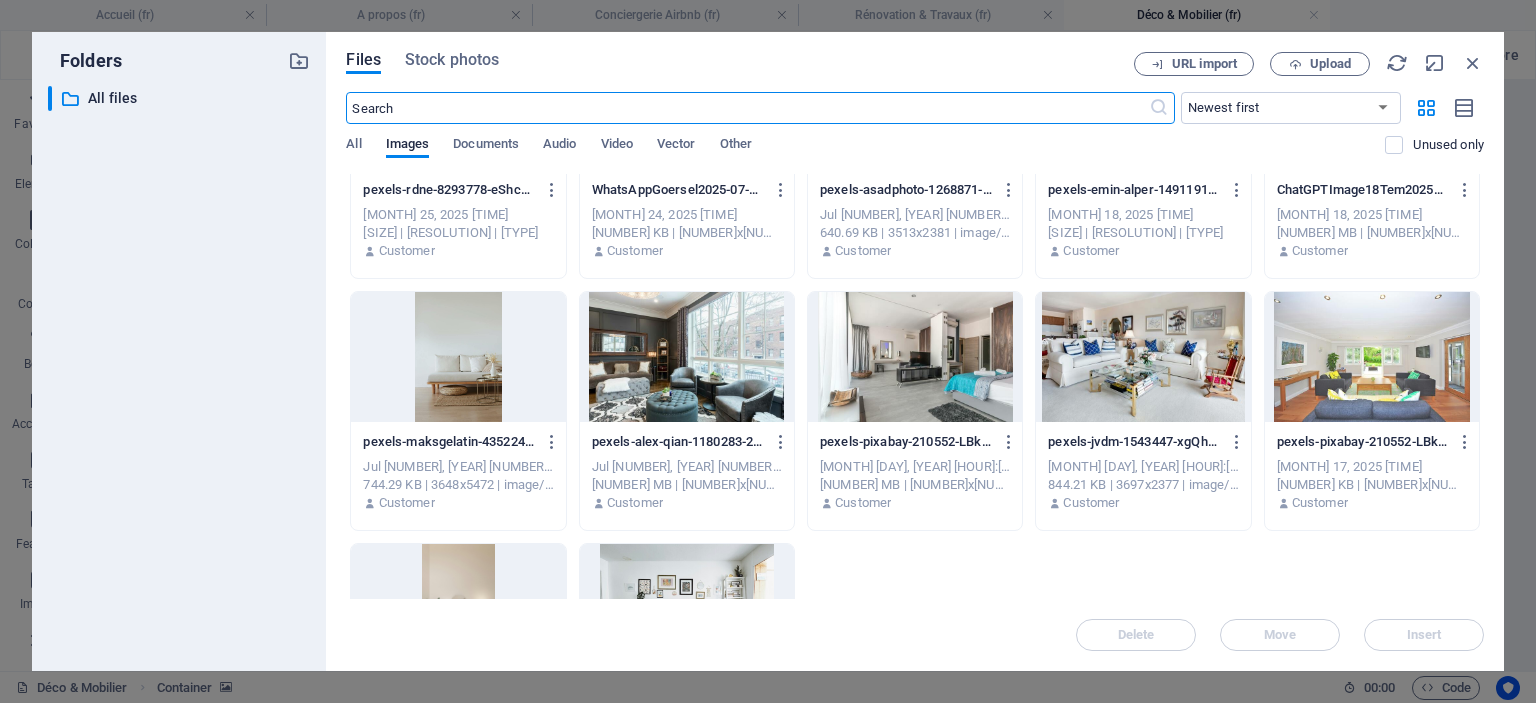 scroll, scrollTop: 2200, scrollLeft: 0, axis: vertical 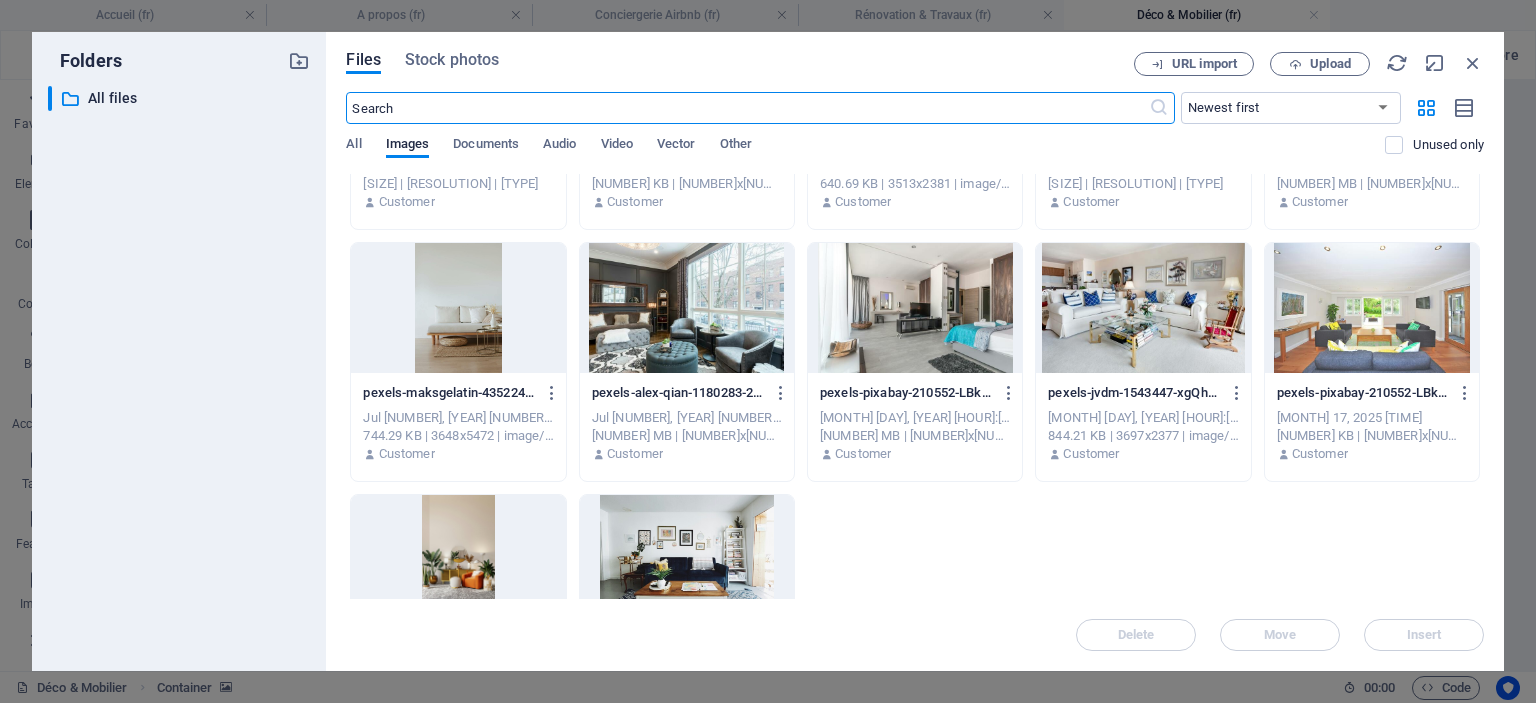 click at bounding box center [915, 308] 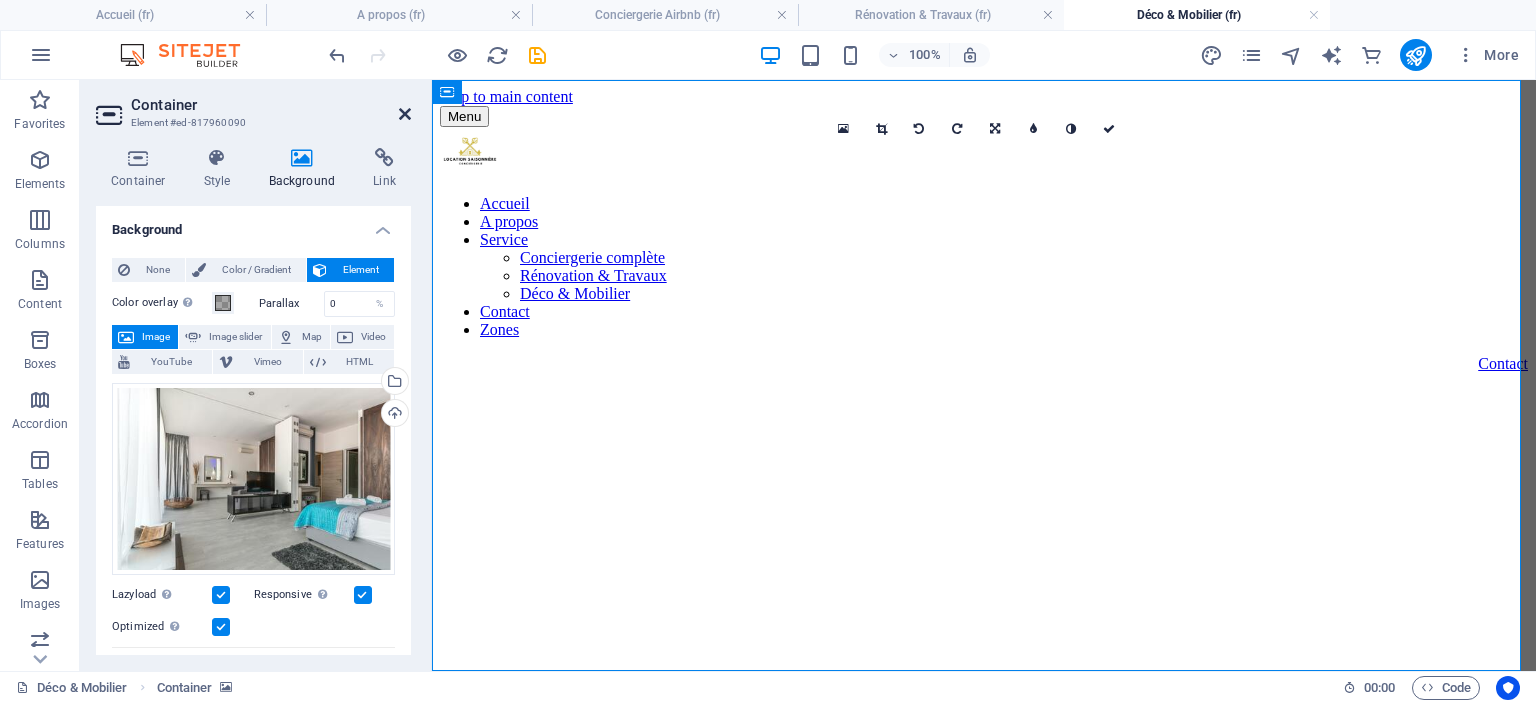 click at bounding box center (405, 114) 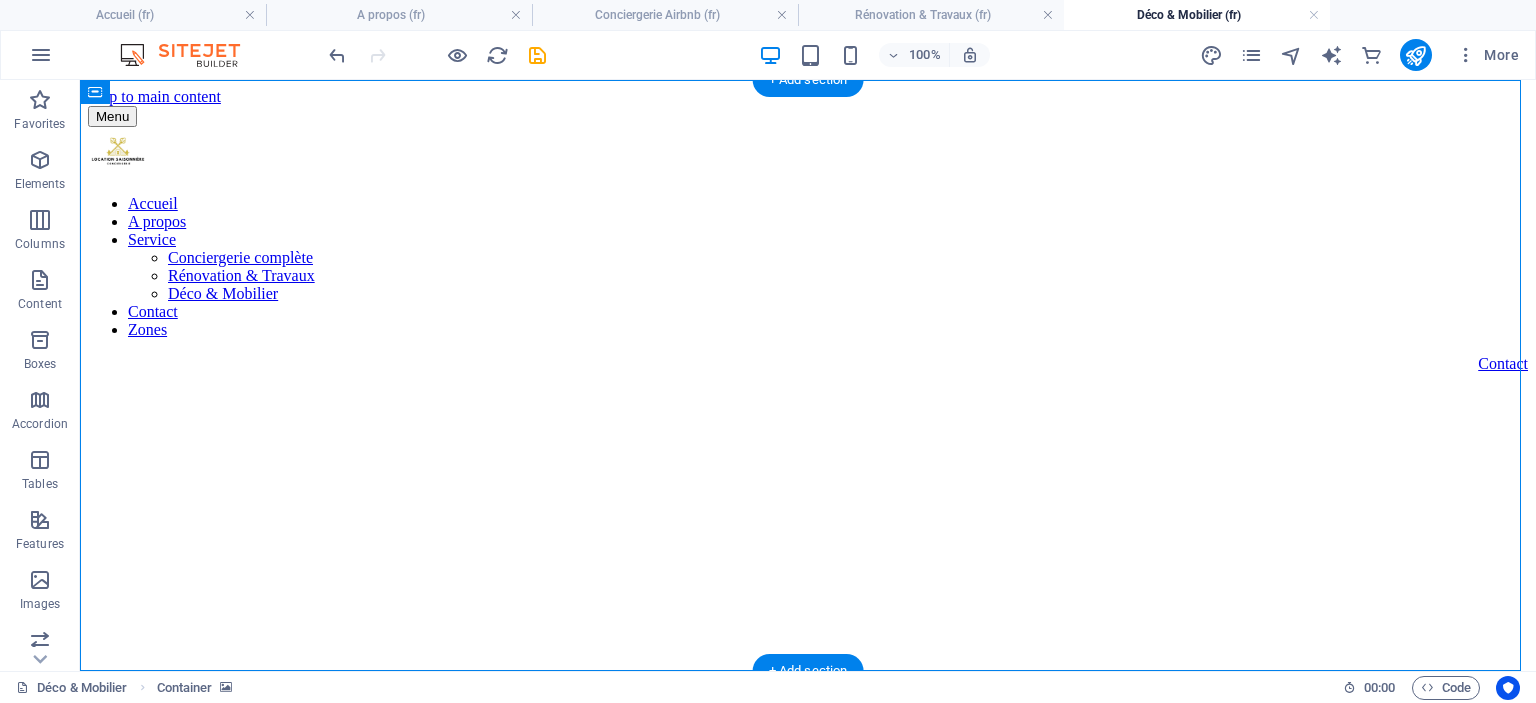 click at bounding box center (808, 186) 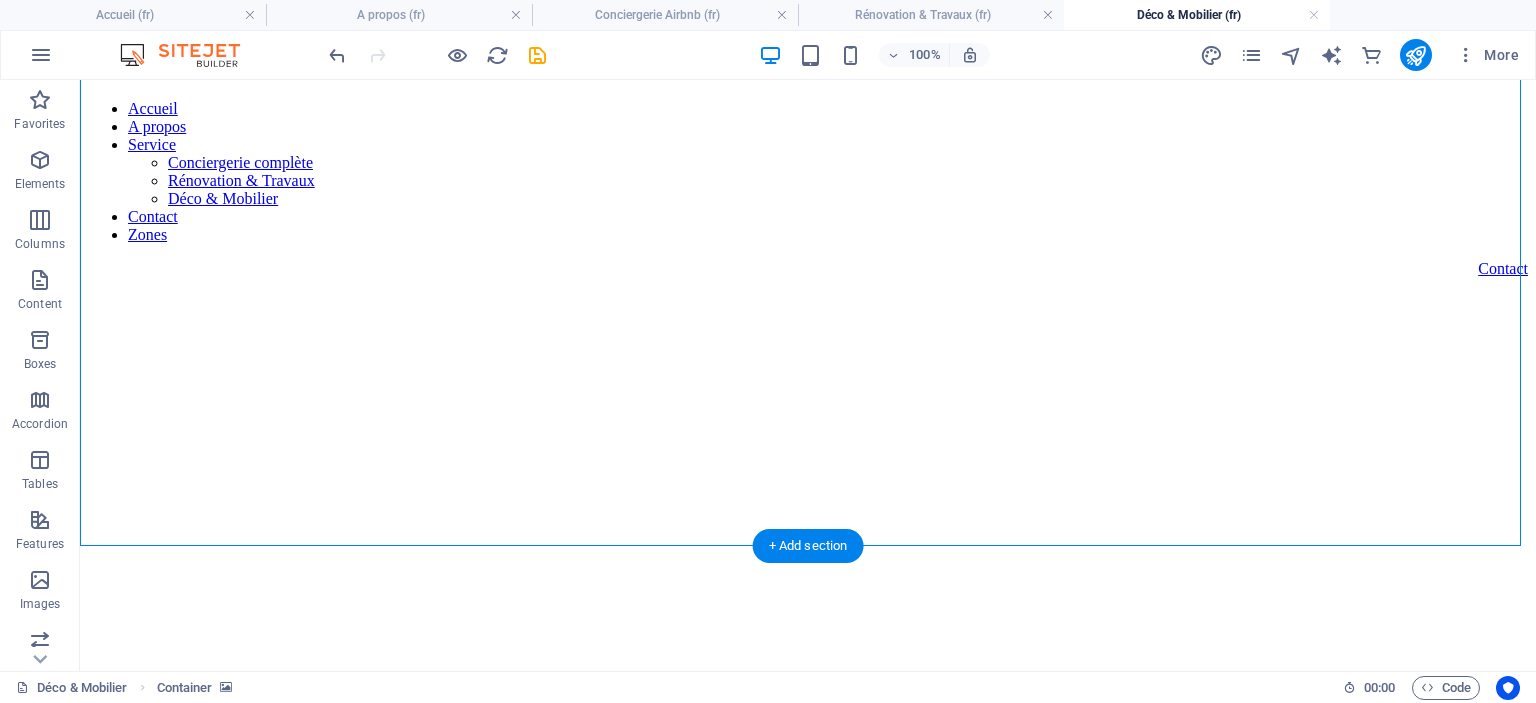 scroll, scrollTop: 0, scrollLeft: 0, axis: both 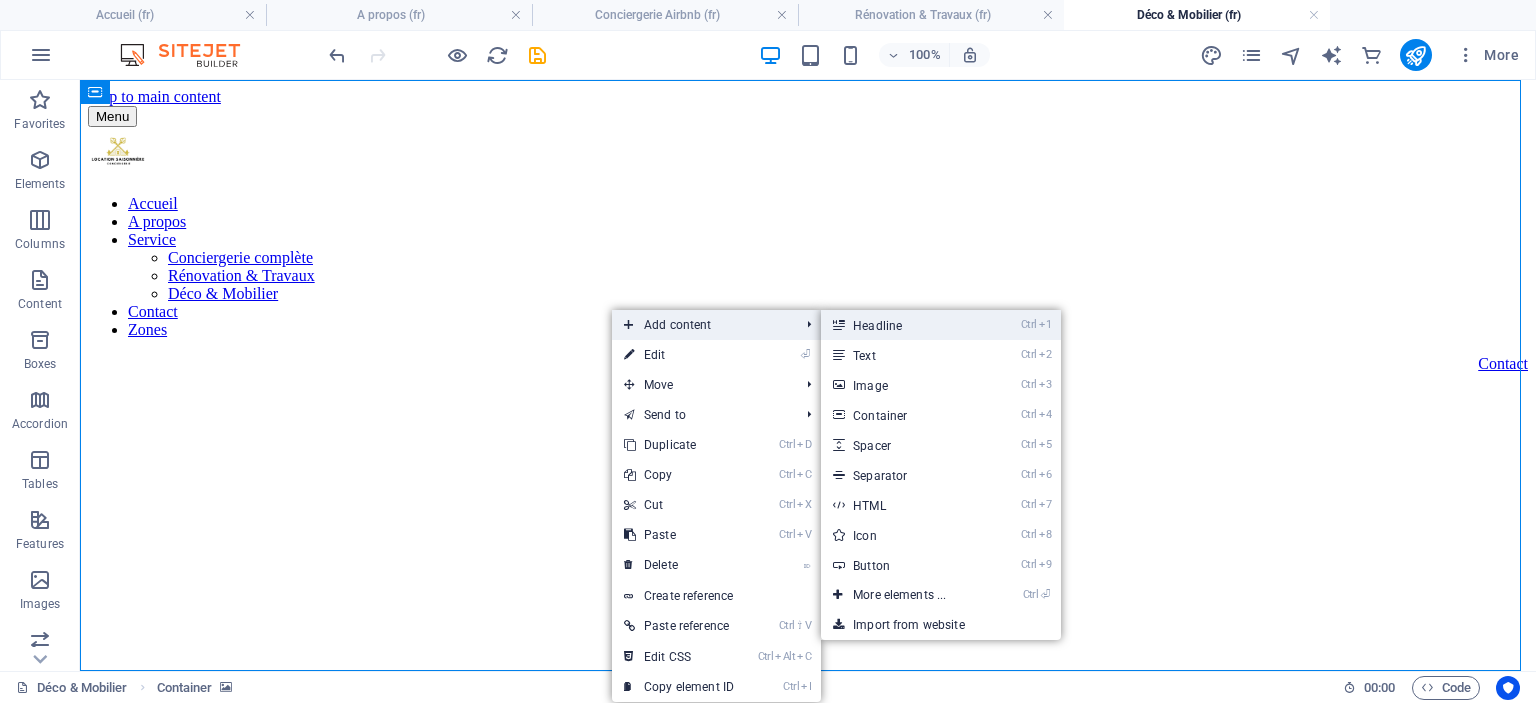 drag, startPoint x: 904, startPoint y: 317, endPoint x: 468, endPoint y: 240, distance: 442.7471 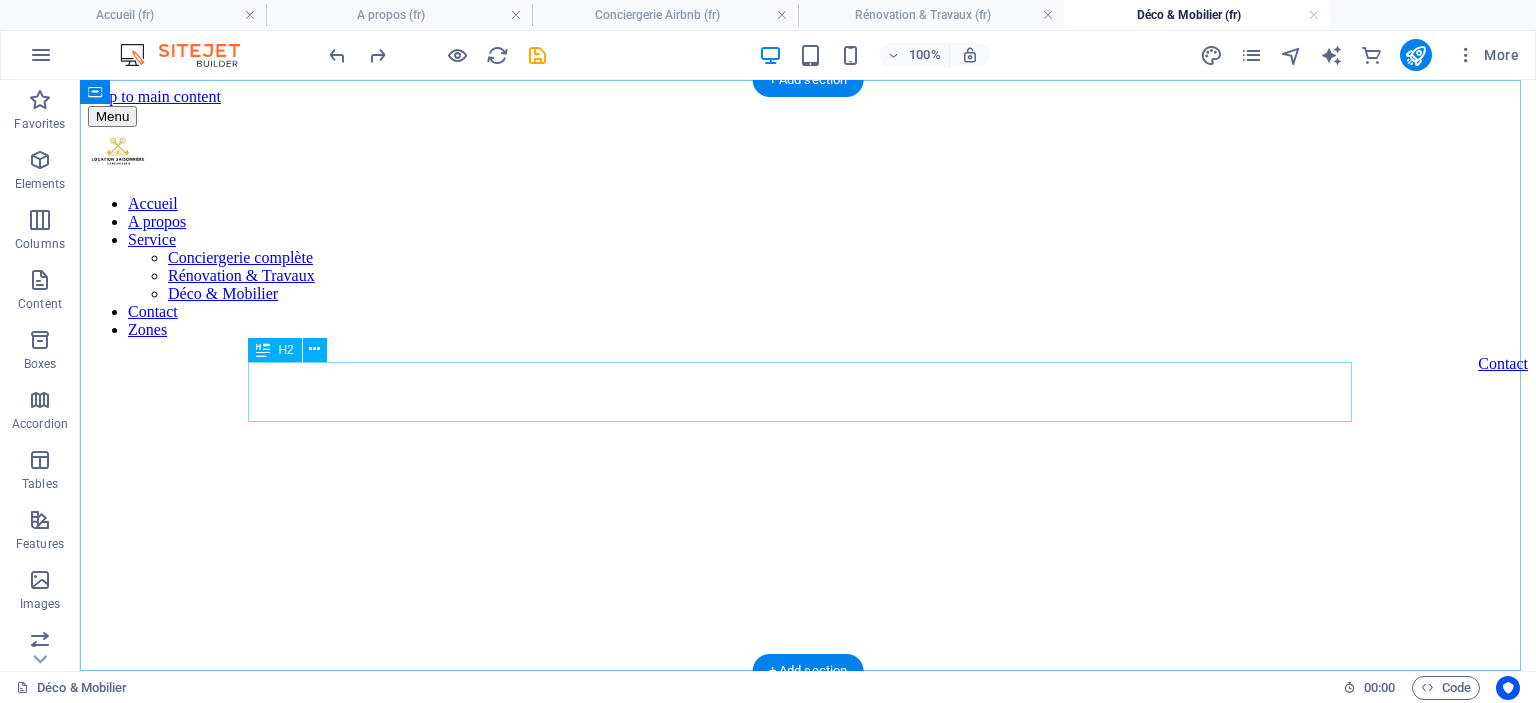 click on "New headline" at bounding box center (808, 810) 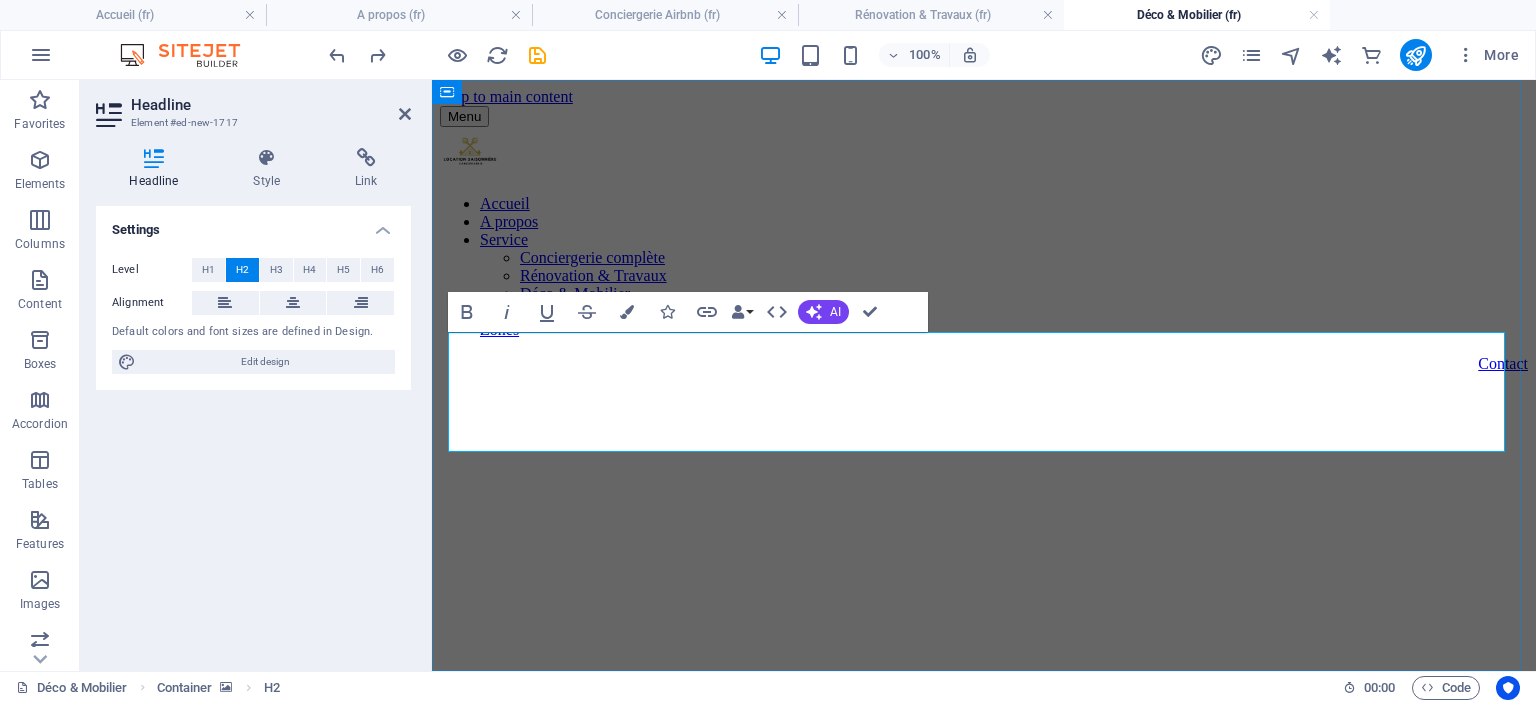 scroll, scrollTop: 728, scrollLeft: 8, axis: both 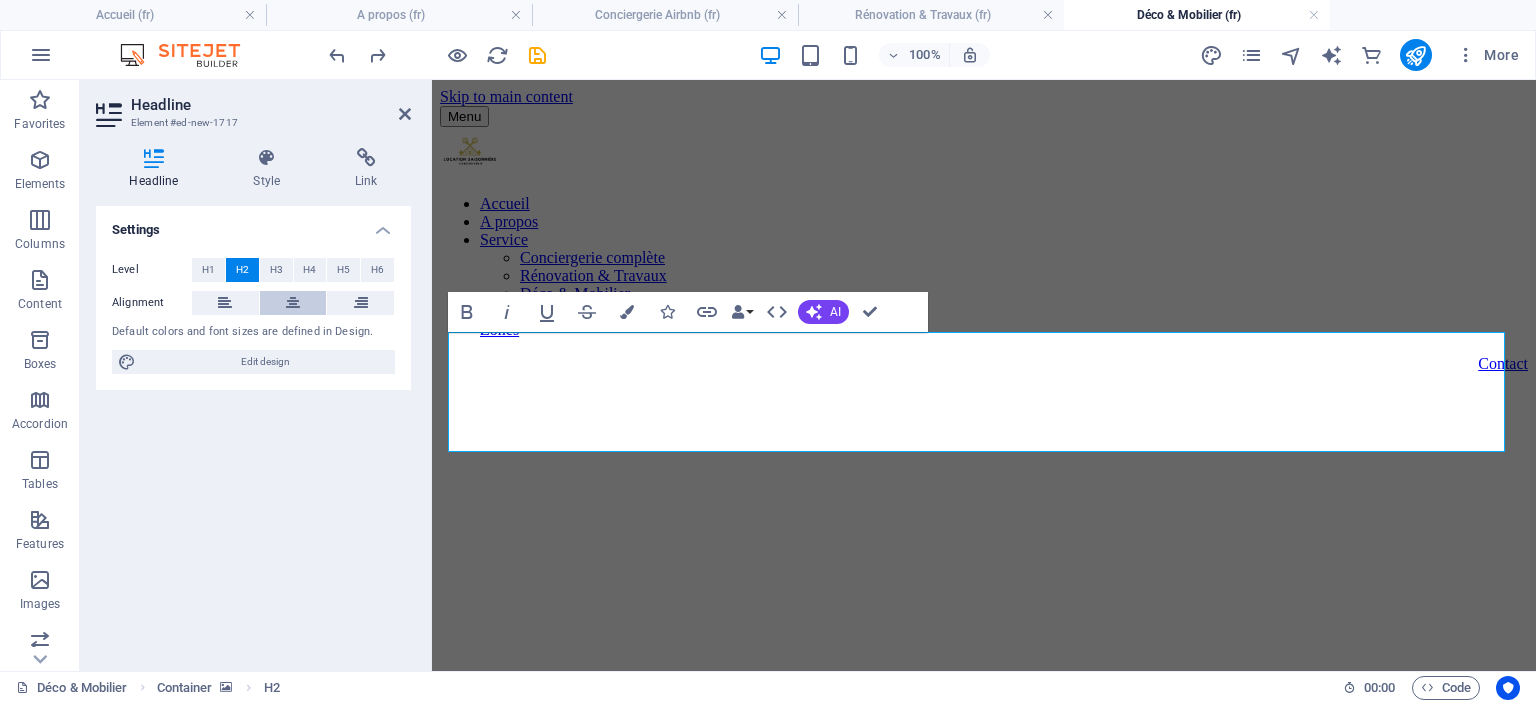 click at bounding box center [293, 303] 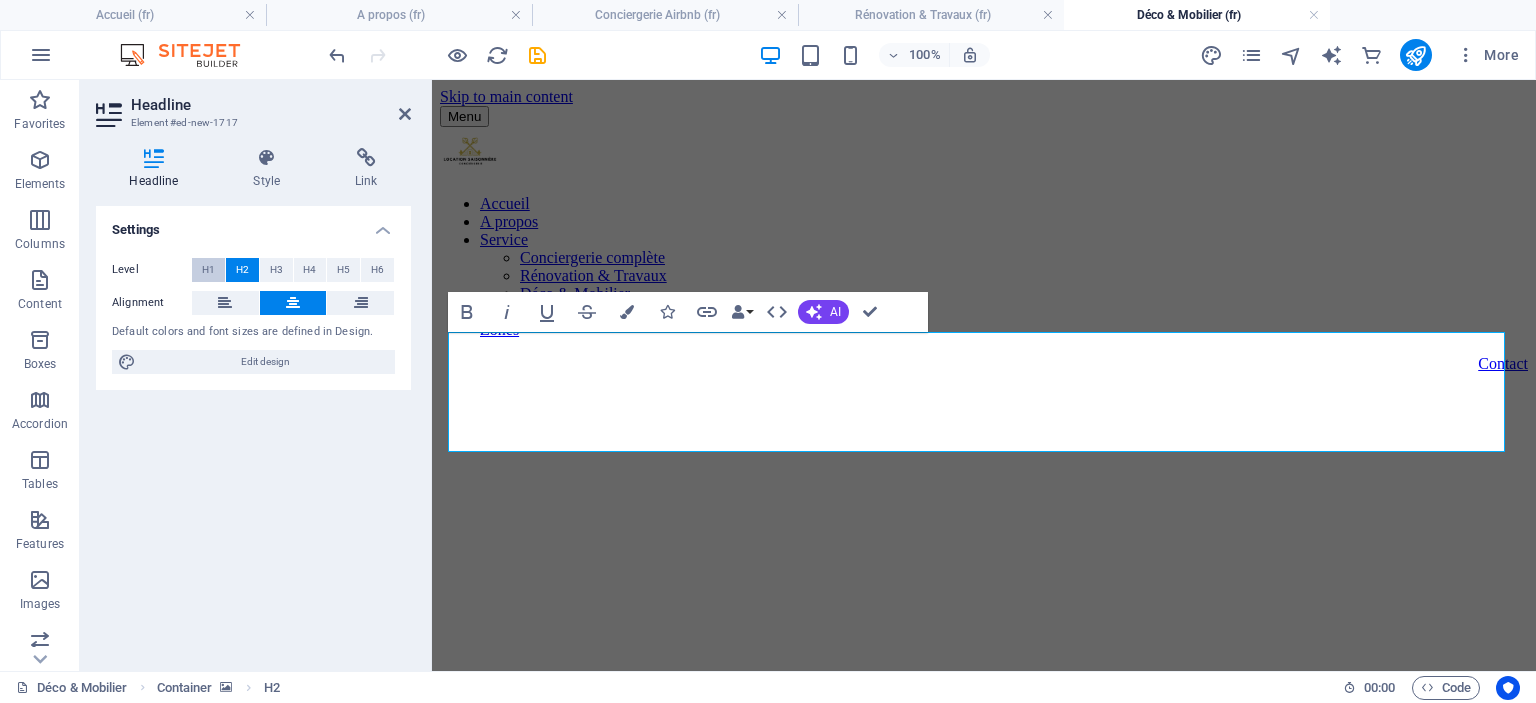 click on "H1" at bounding box center (208, 270) 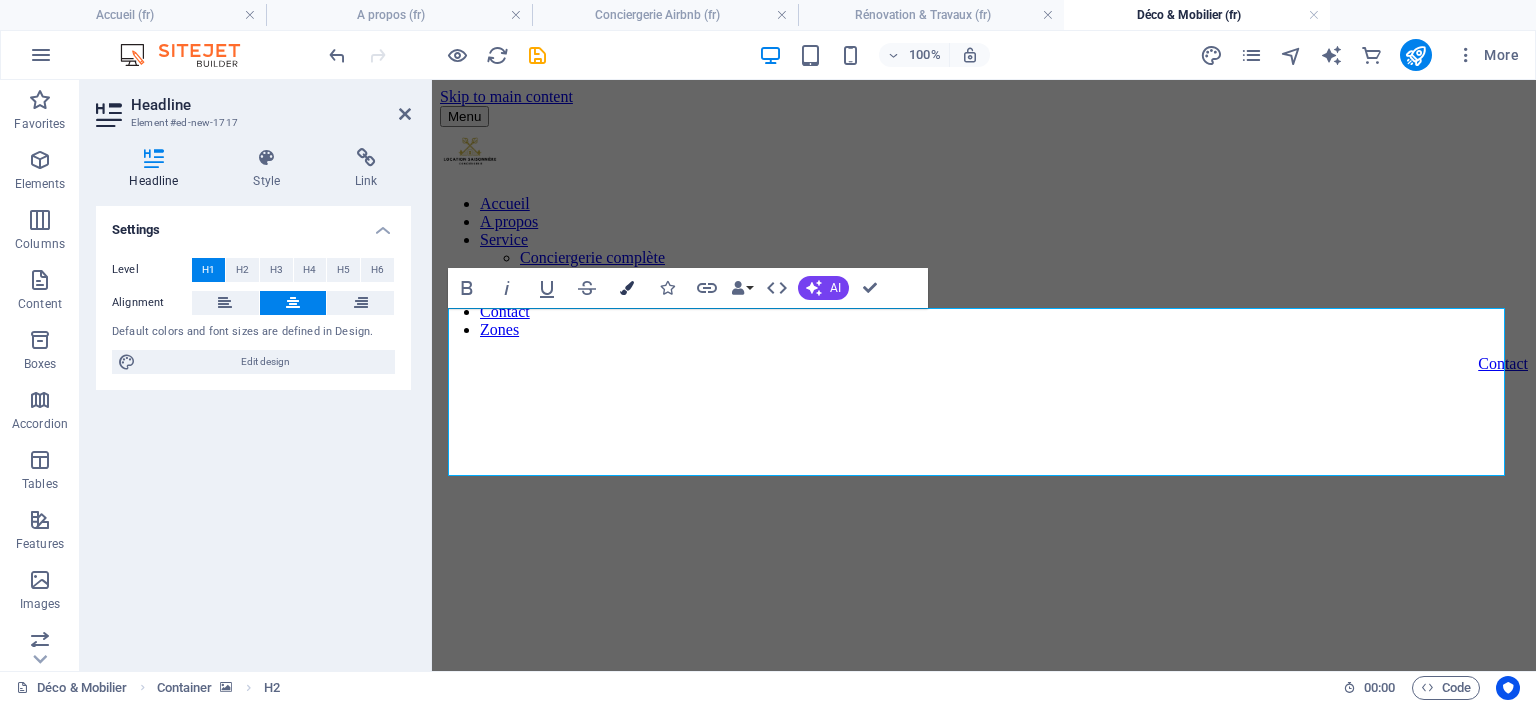 click at bounding box center (627, 288) 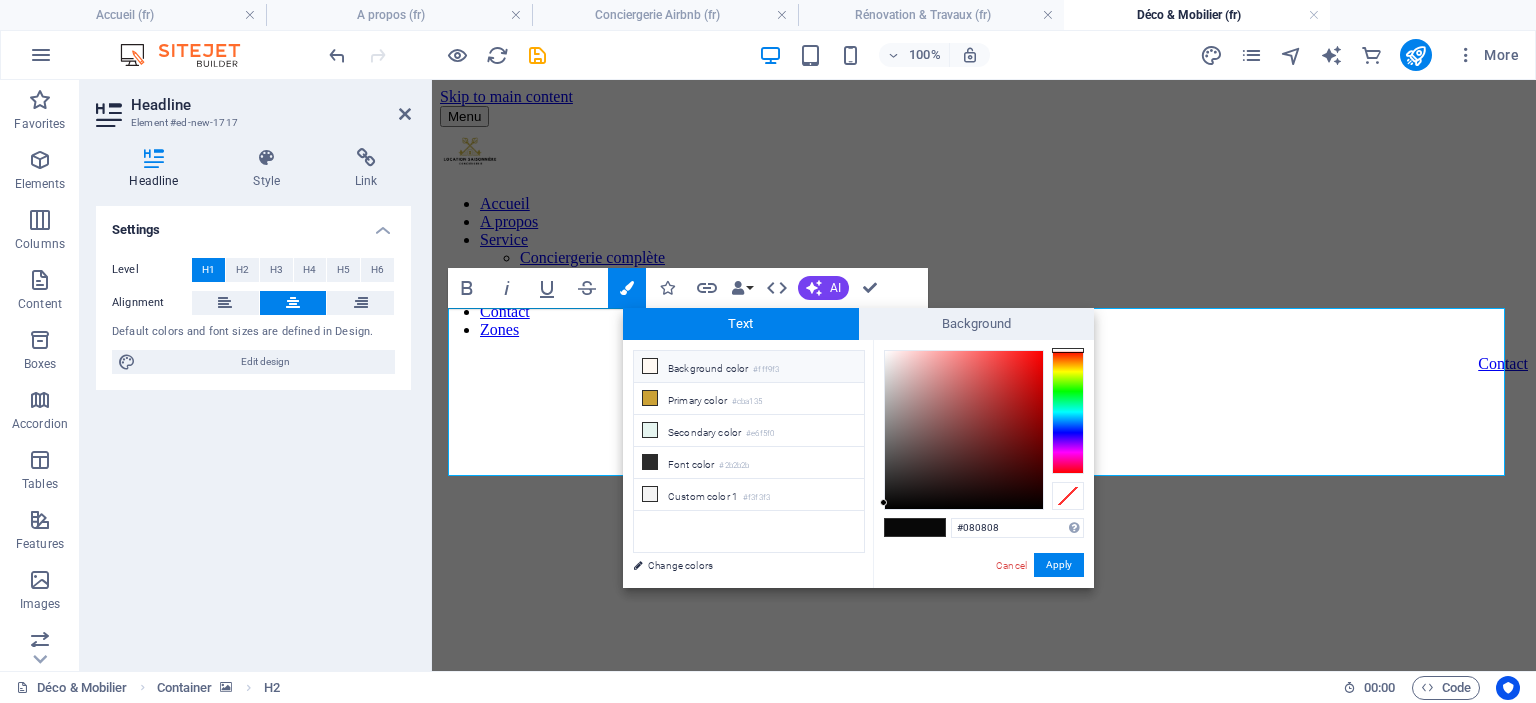 click on "Background color
#fff9f3" at bounding box center [749, 367] 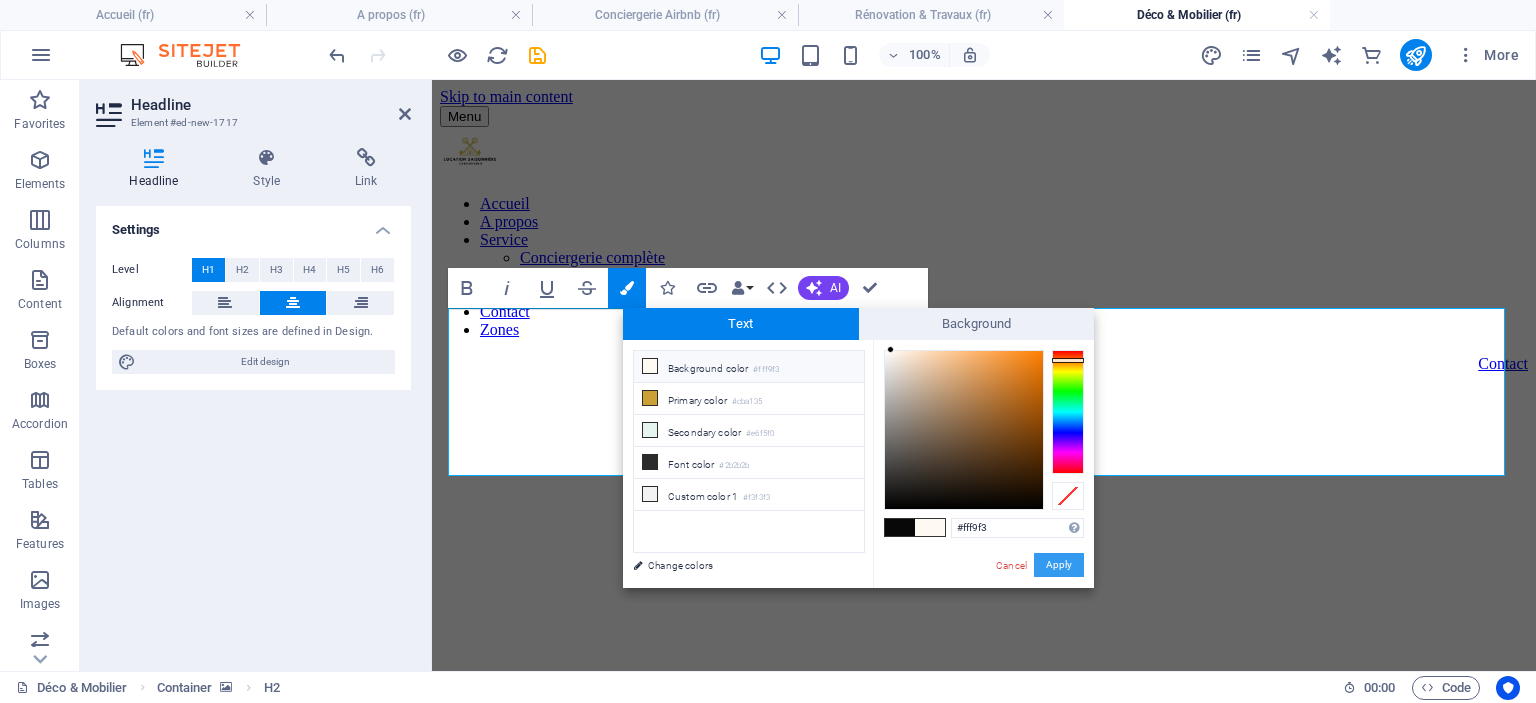 click on "Apply" at bounding box center [1059, 565] 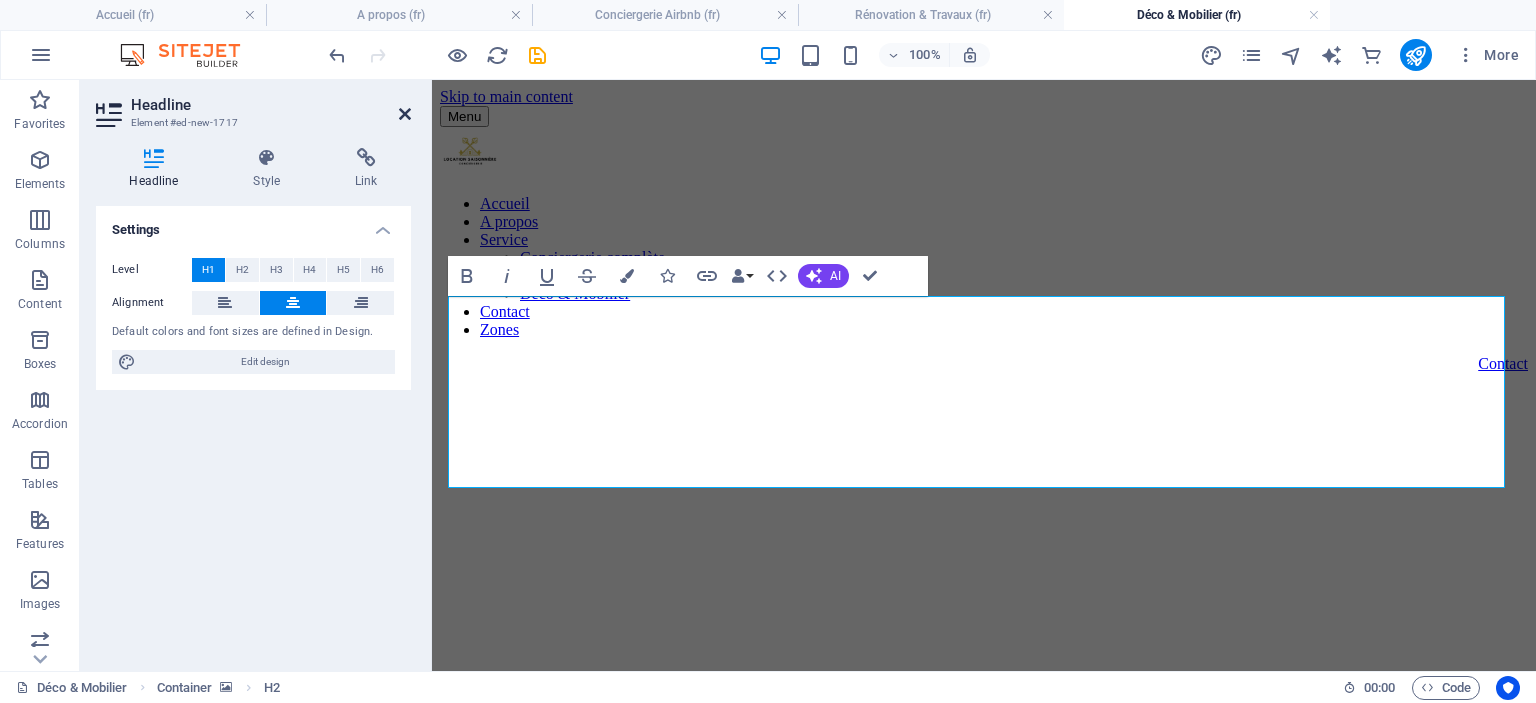 click at bounding box center [405, 114] 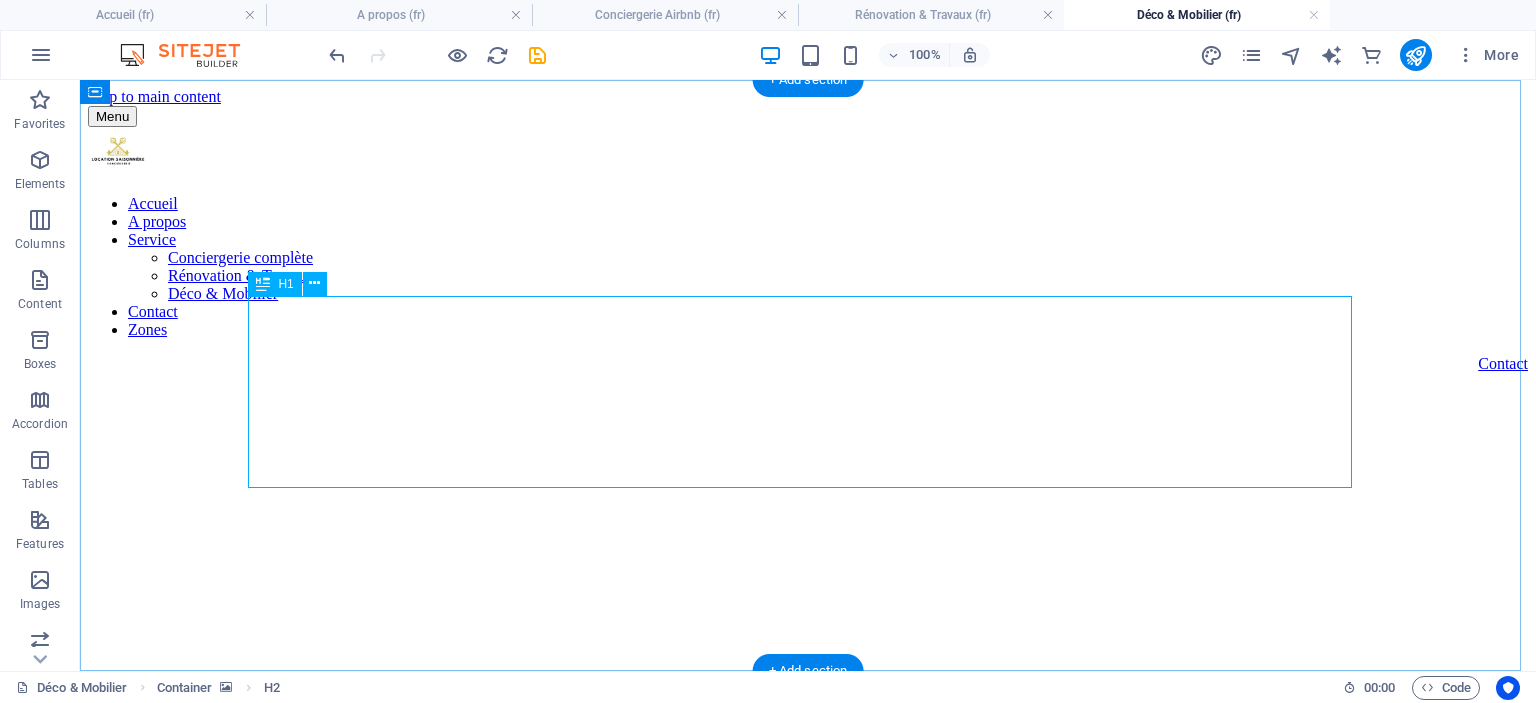 click on "Décoration & Mobilier pour Airbnb – Créez une Expérience Inoubliable" at bounding box center [808, 815] 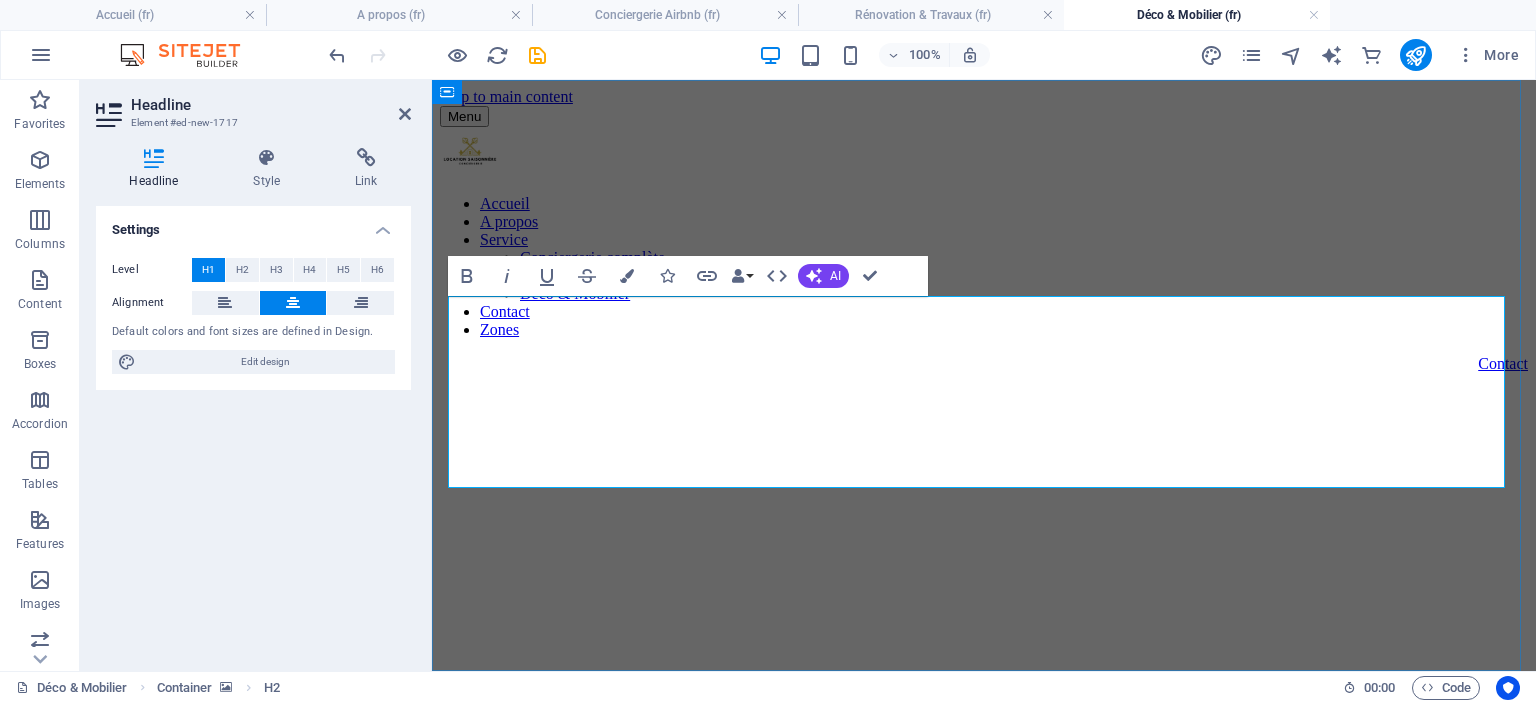 click on "Décoration & Mobilier pour Airbnb – Créez une Expérience Inoubliable" at bounding box center (984, 834) 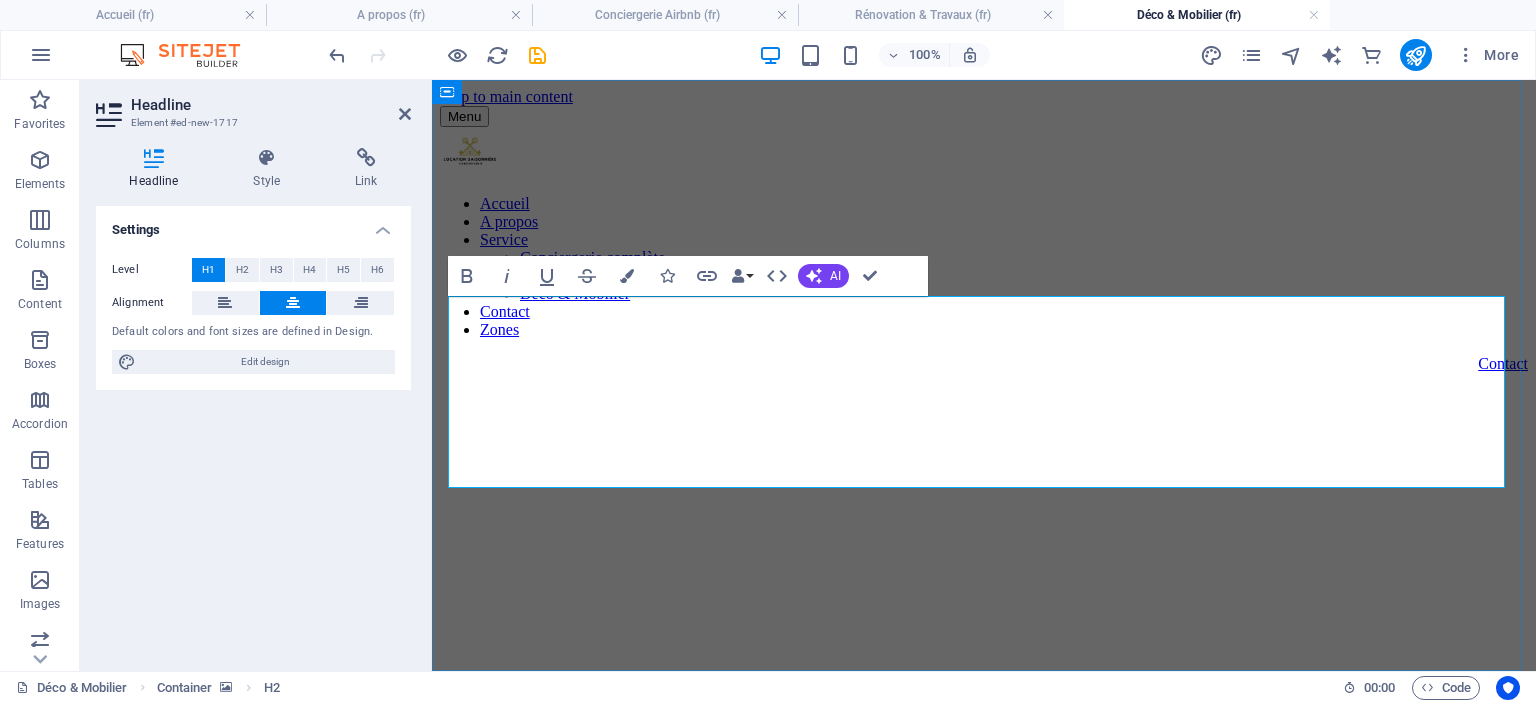 click on "Décoration & Mobilier pour Airbnb – Créez une Expérience Inoubliable" at bounding box center [984, 834] 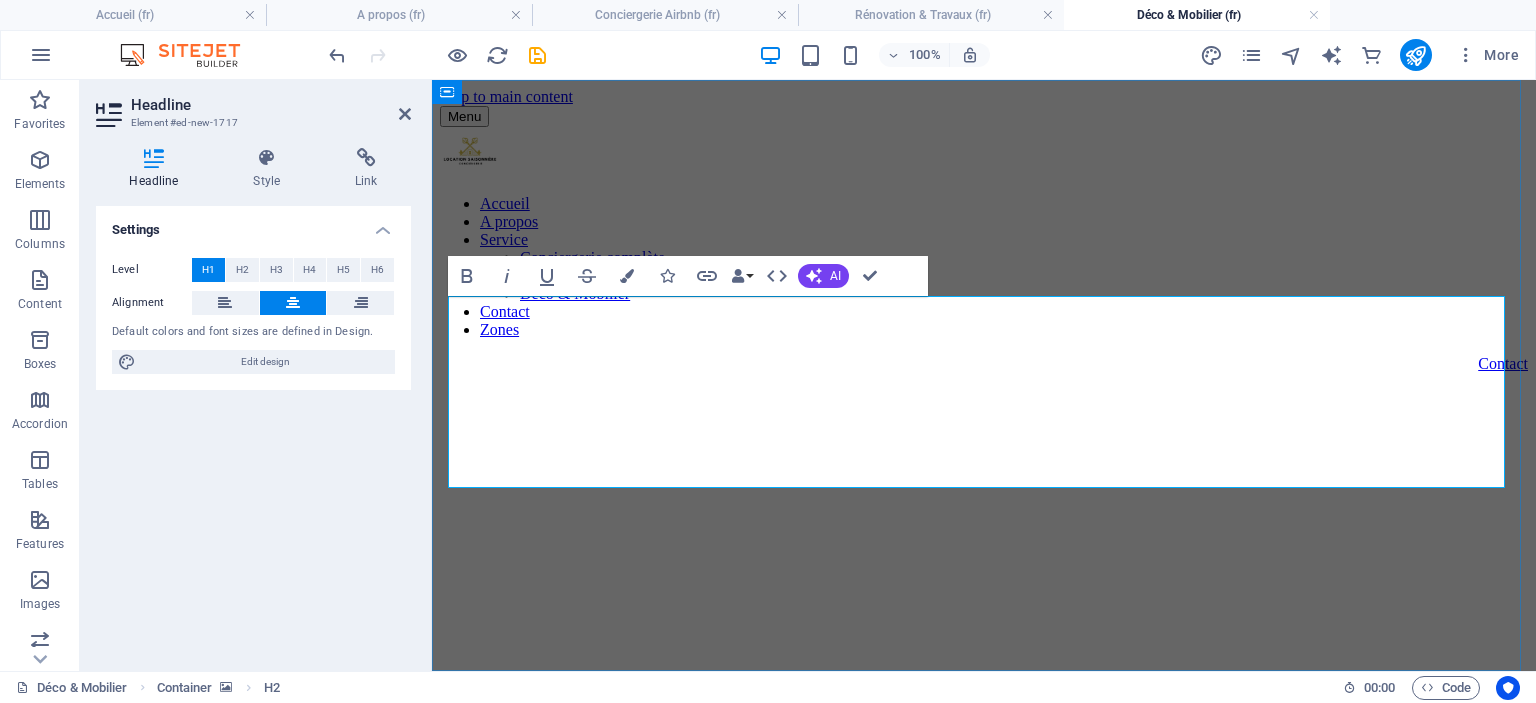 click on "Décoration & Mobilier pour Airbnb – Créez une Expérience Inoubliable" at bounding box center (984, 834) 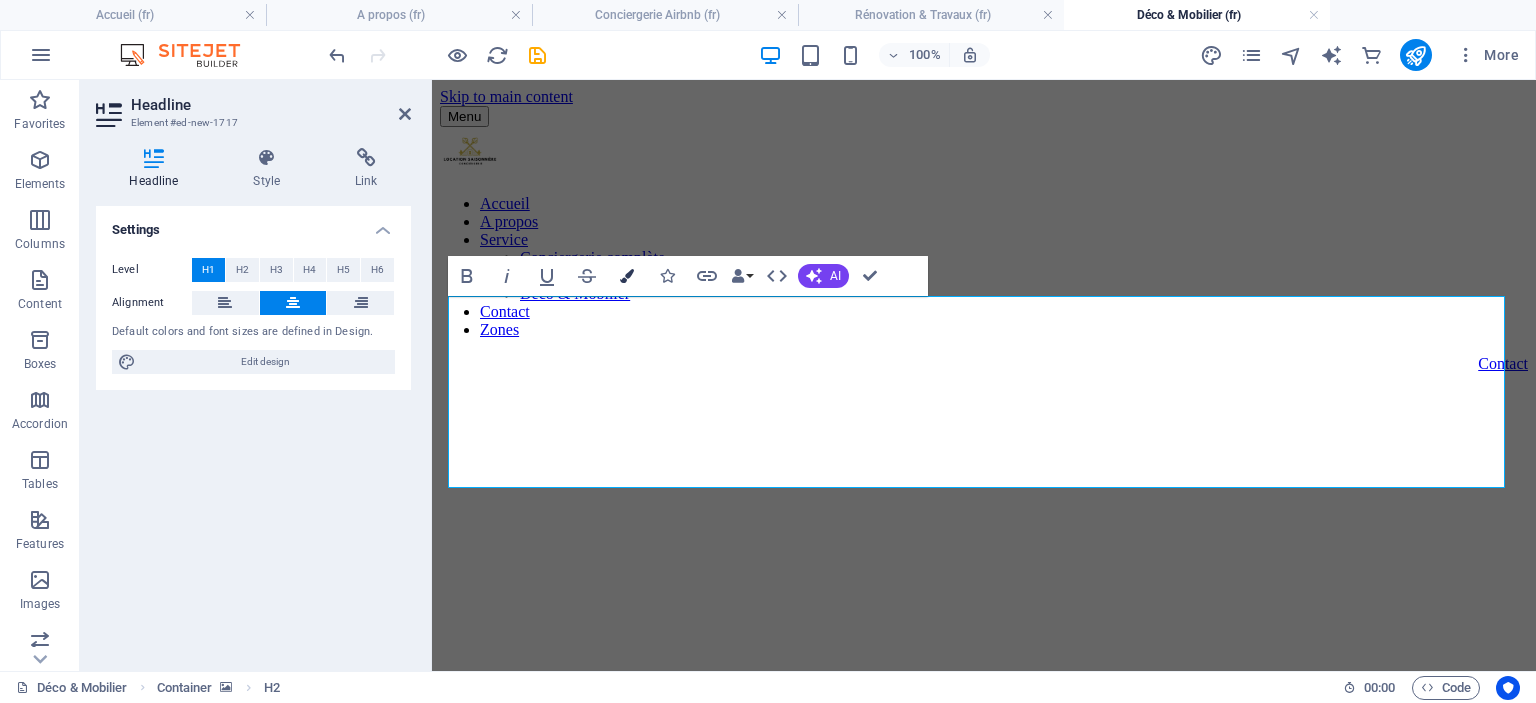 click at bounding box center [627, 276] 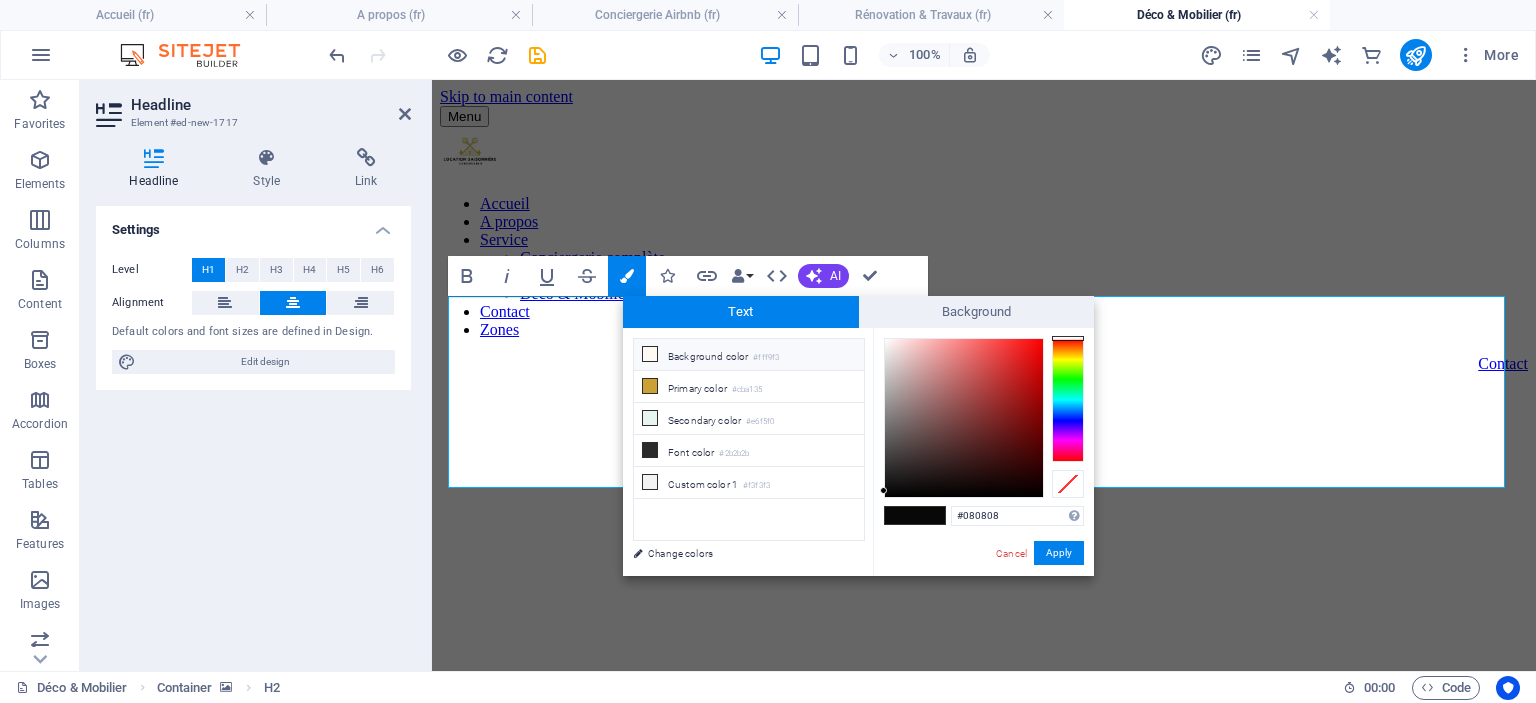 click on "Background color
#fff9f3" at bounding box center (749, 355) 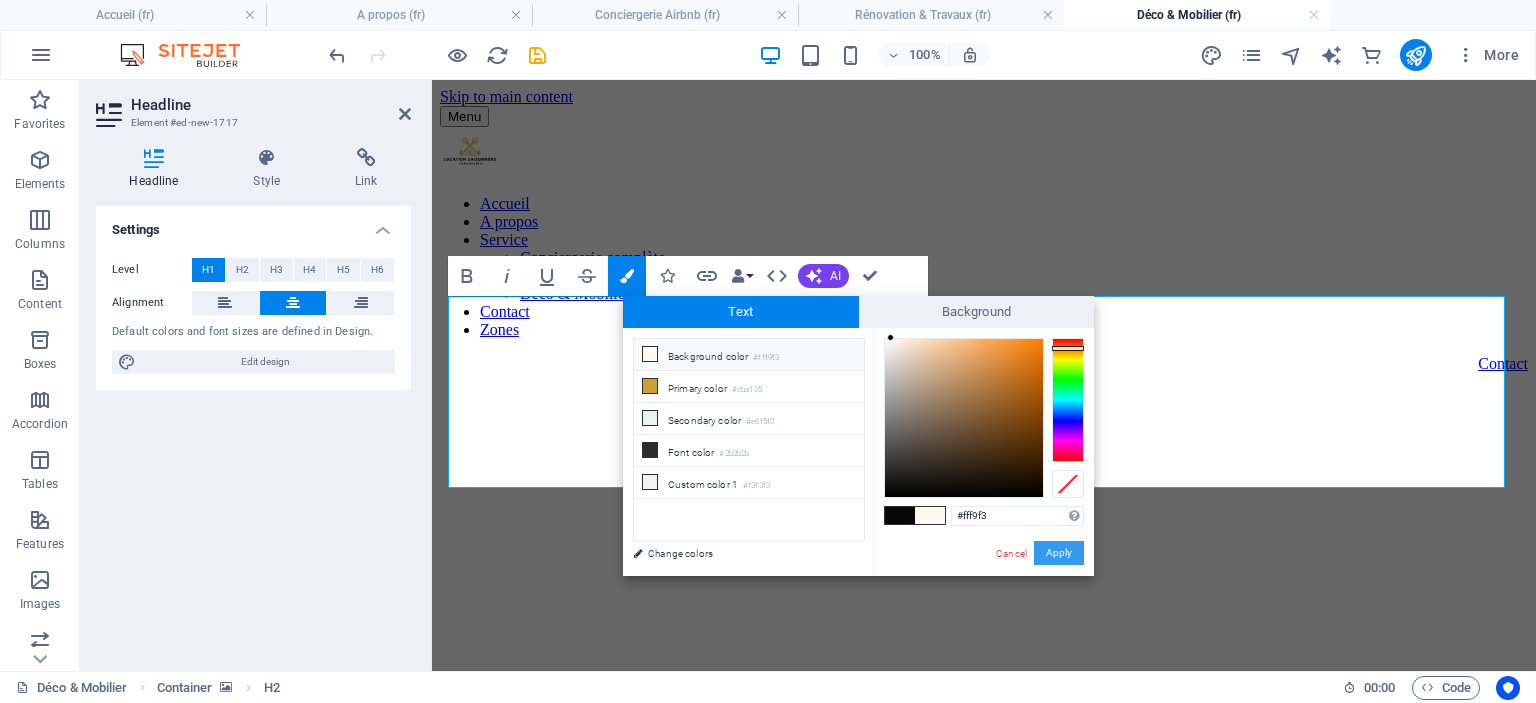 click on "Apply" at bounding box center [1059, 553] 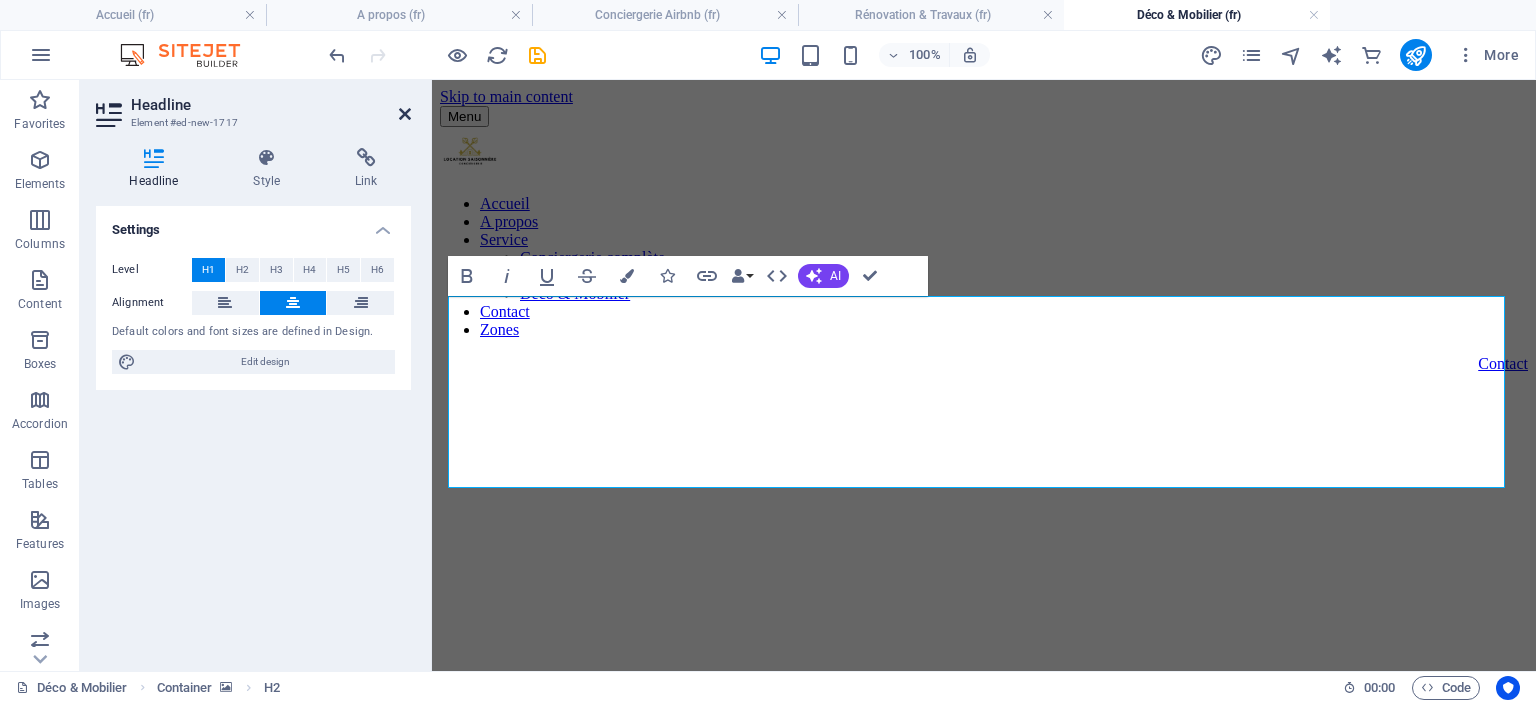 click at bounding box center [405, 114] 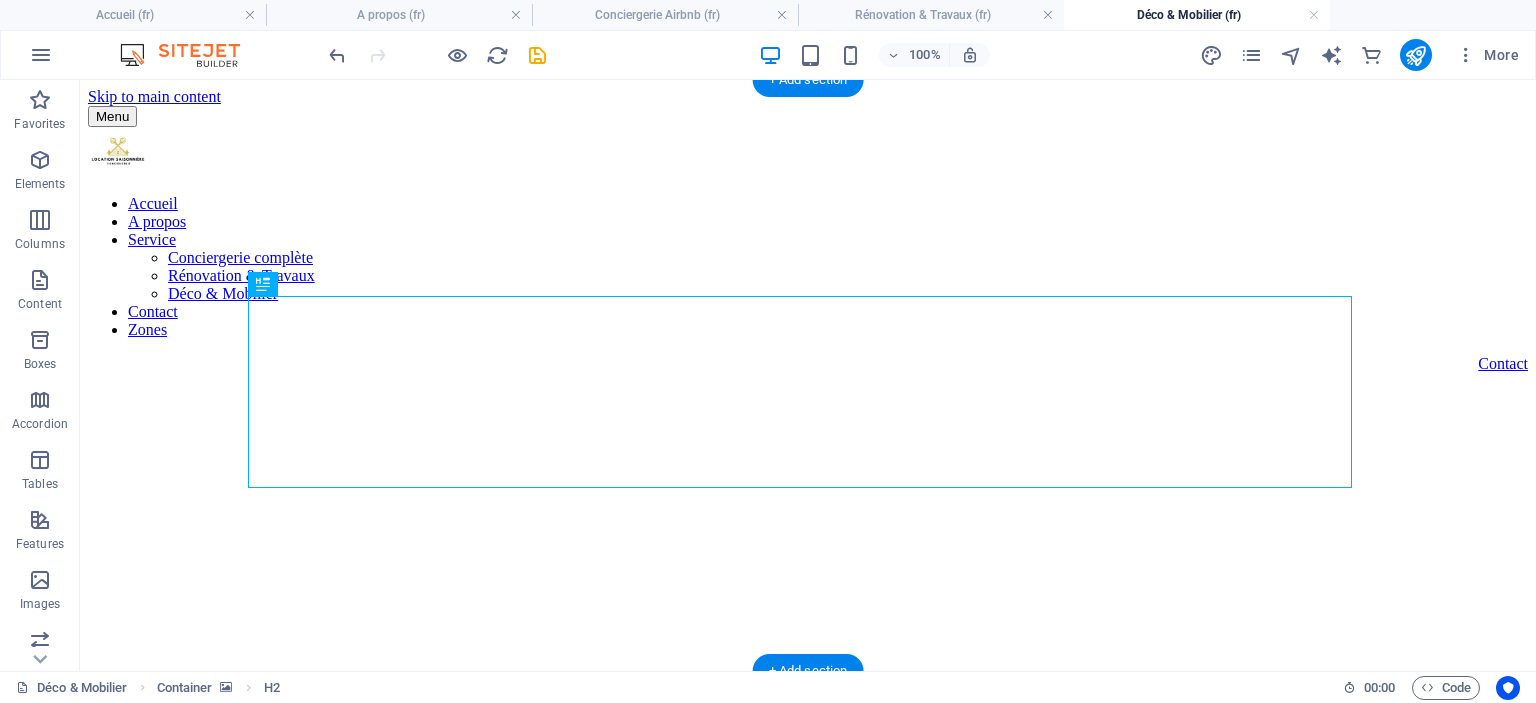 click at bounding box center (808, 186) 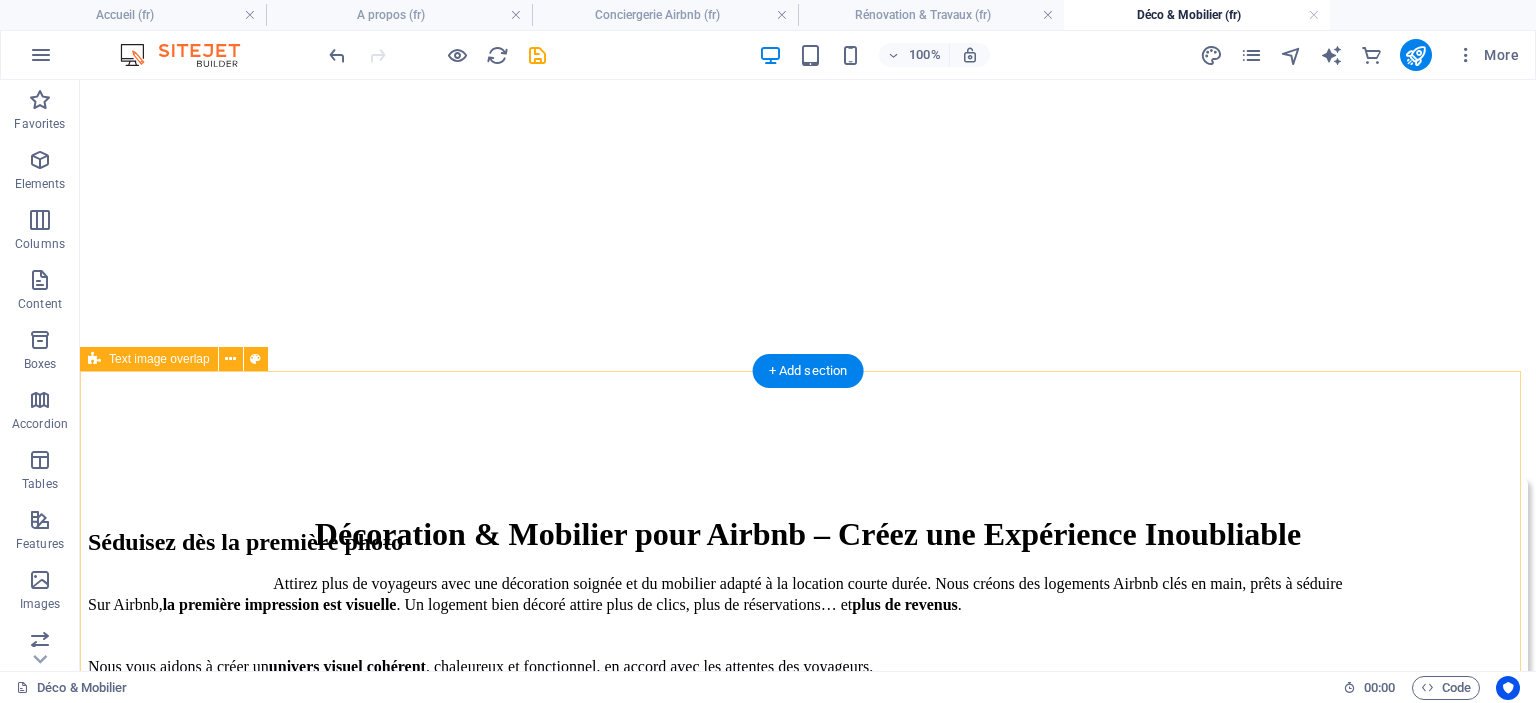 scroll, scrollTop: 0, scrollLeft: 0, axis: both 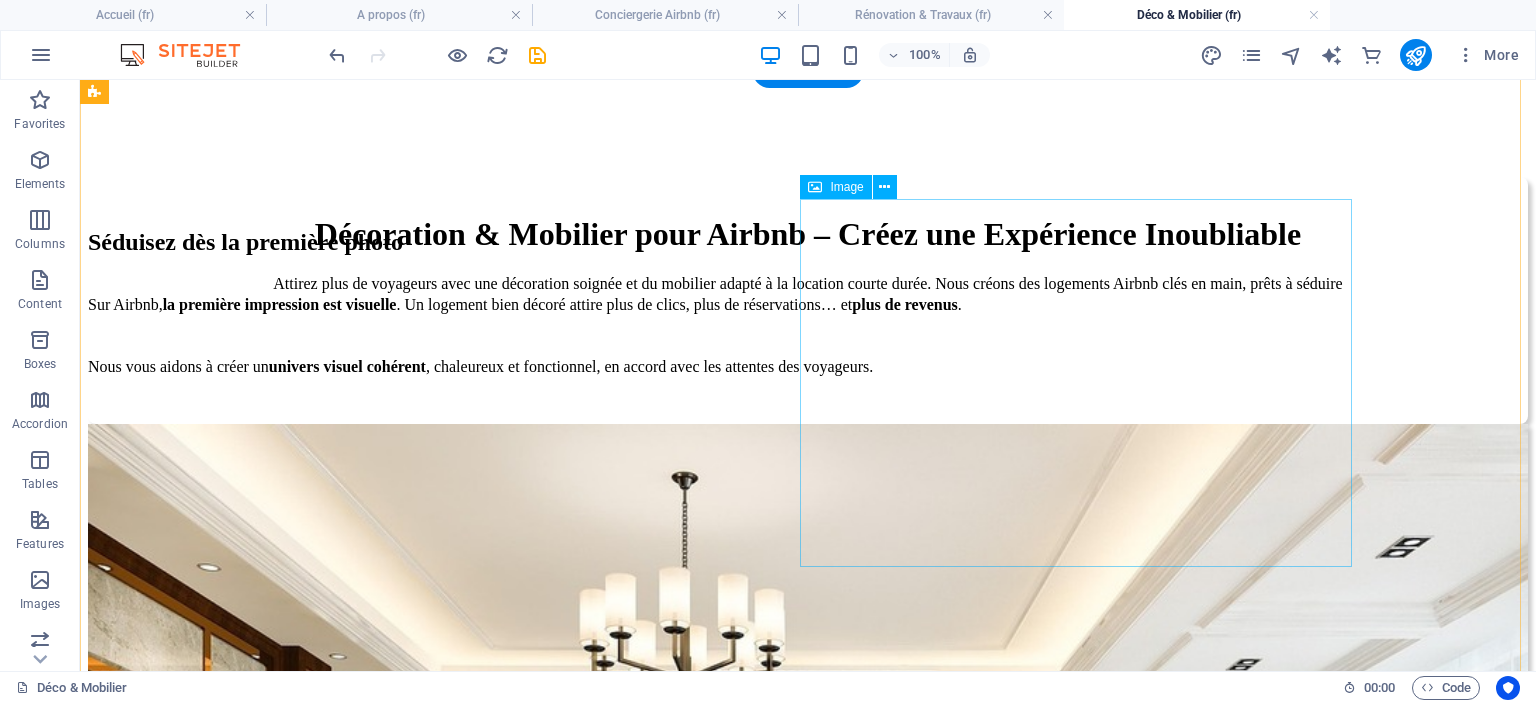 click at bounding box center (808, 905) 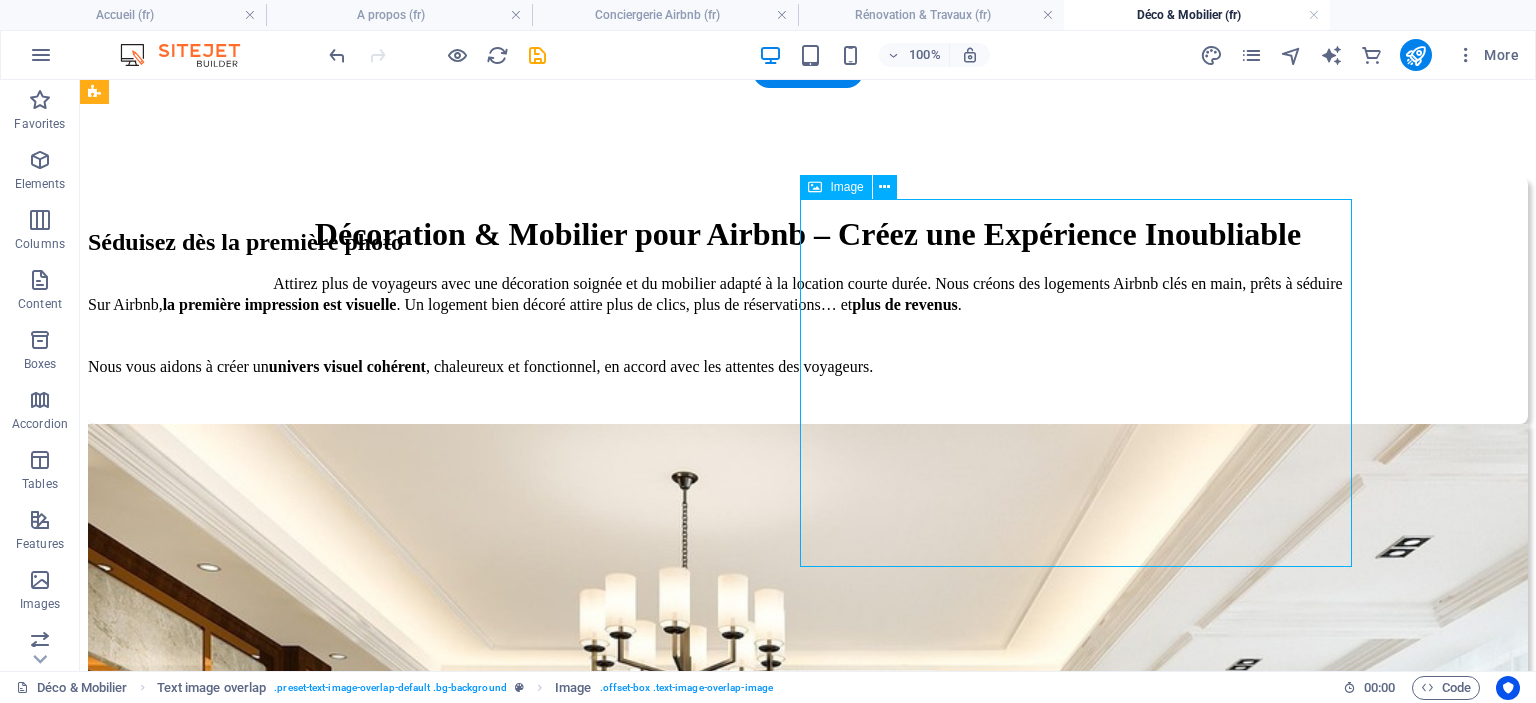 click at bounding box center [808, 905] 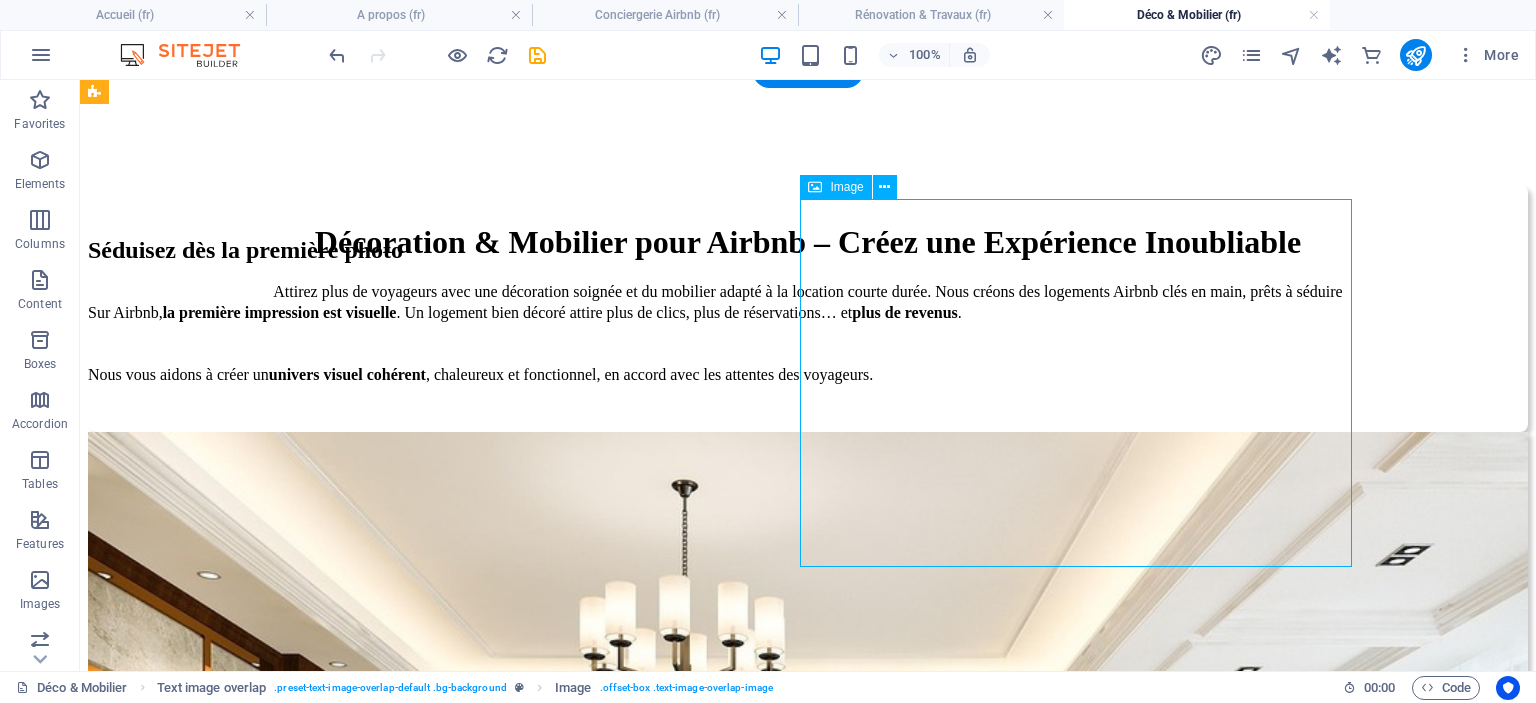 select on "%" 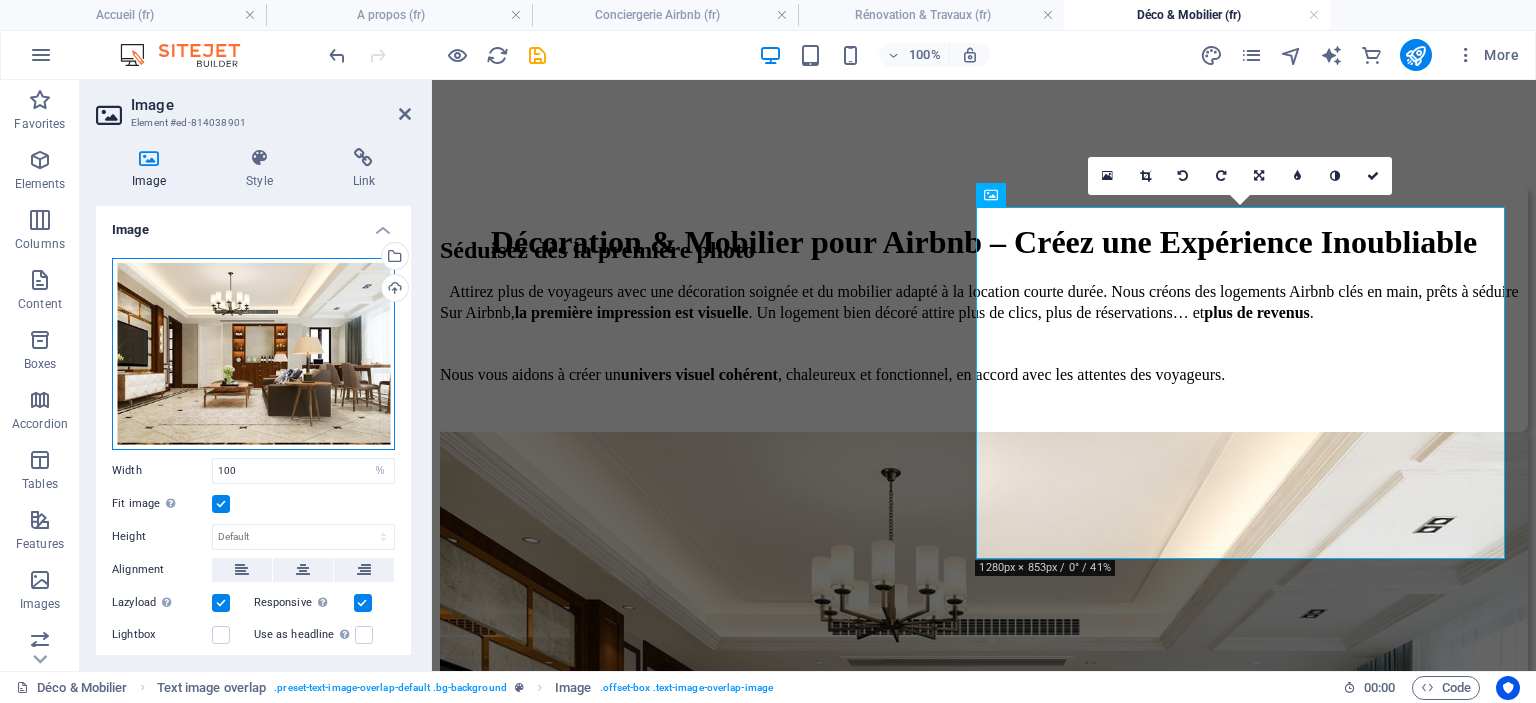 click on "Drag files here, click to choose files or select files from Files or our free stock photos & videos" at bounding box center (253, 354) 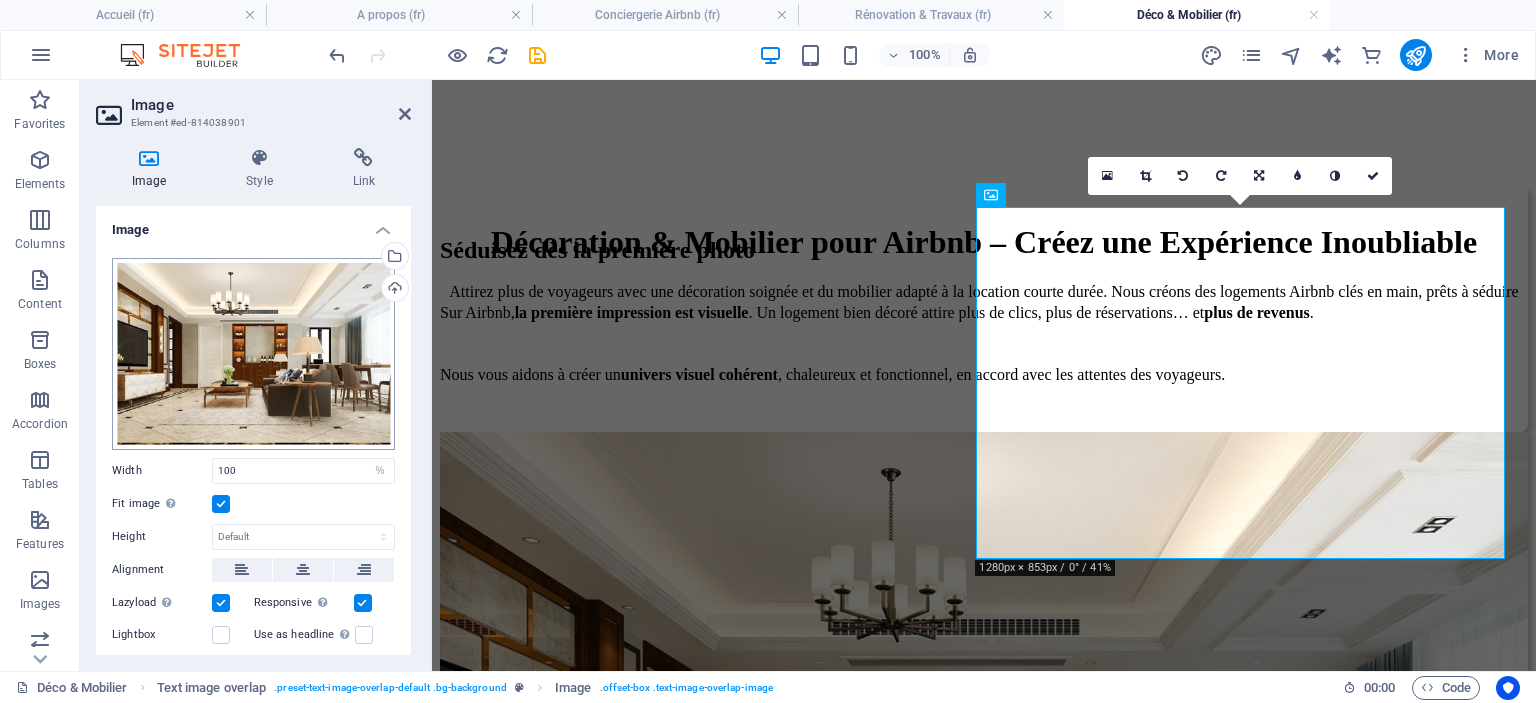 scroll, scrollTop: 966, scrollLeft: 0, axis: vertical 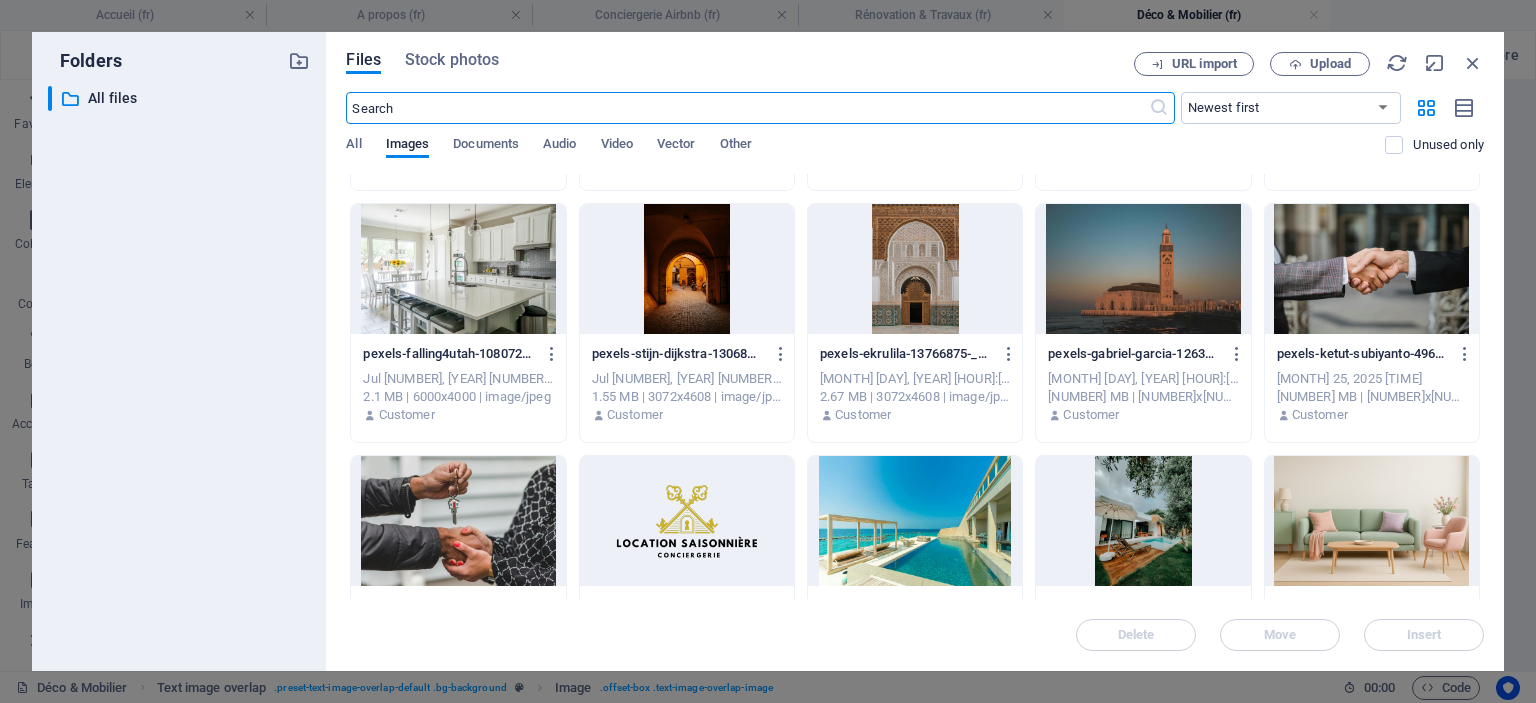 click at bounding box center [1372, 521] 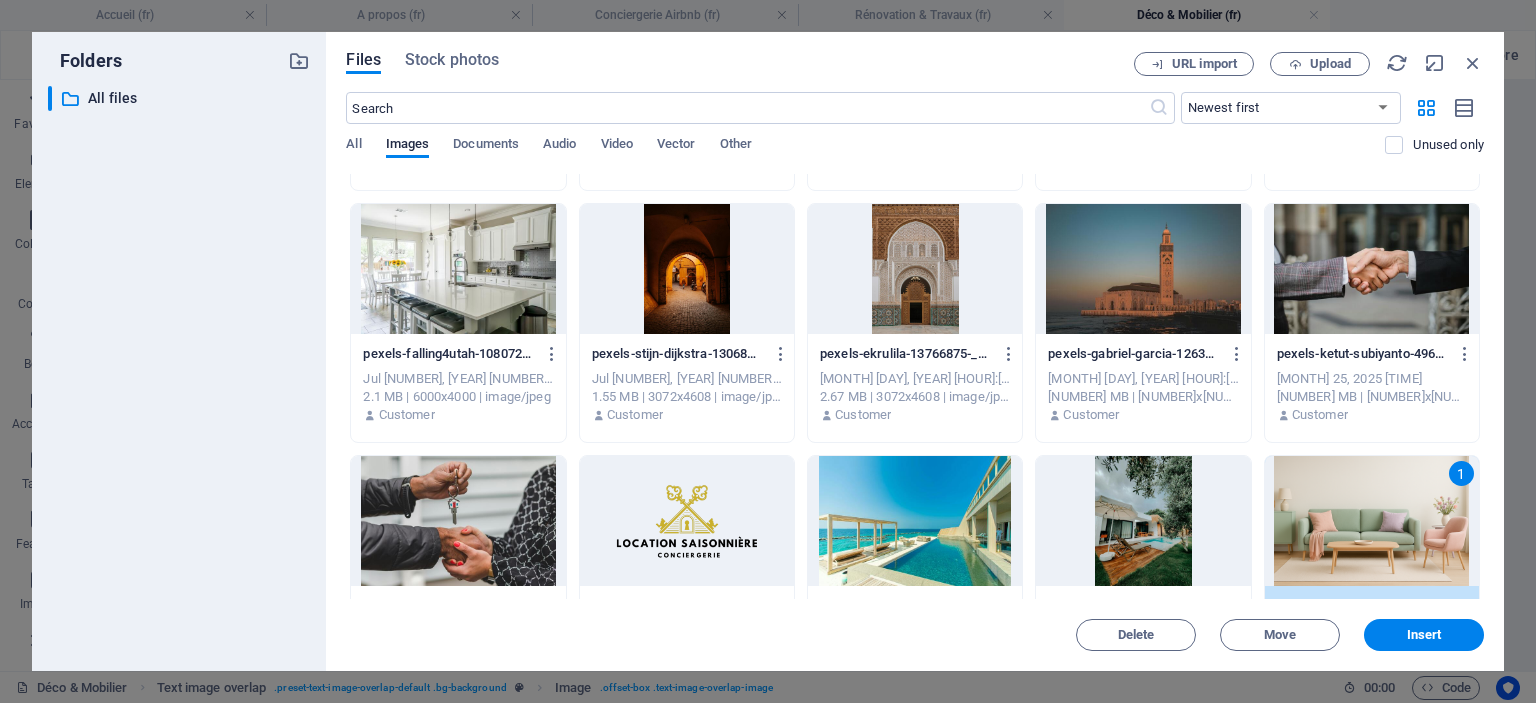 drag, startPoint x: 1413, startPoint y: 502, endPoint x: 957, endPoint y: 415, distance: 464.22516 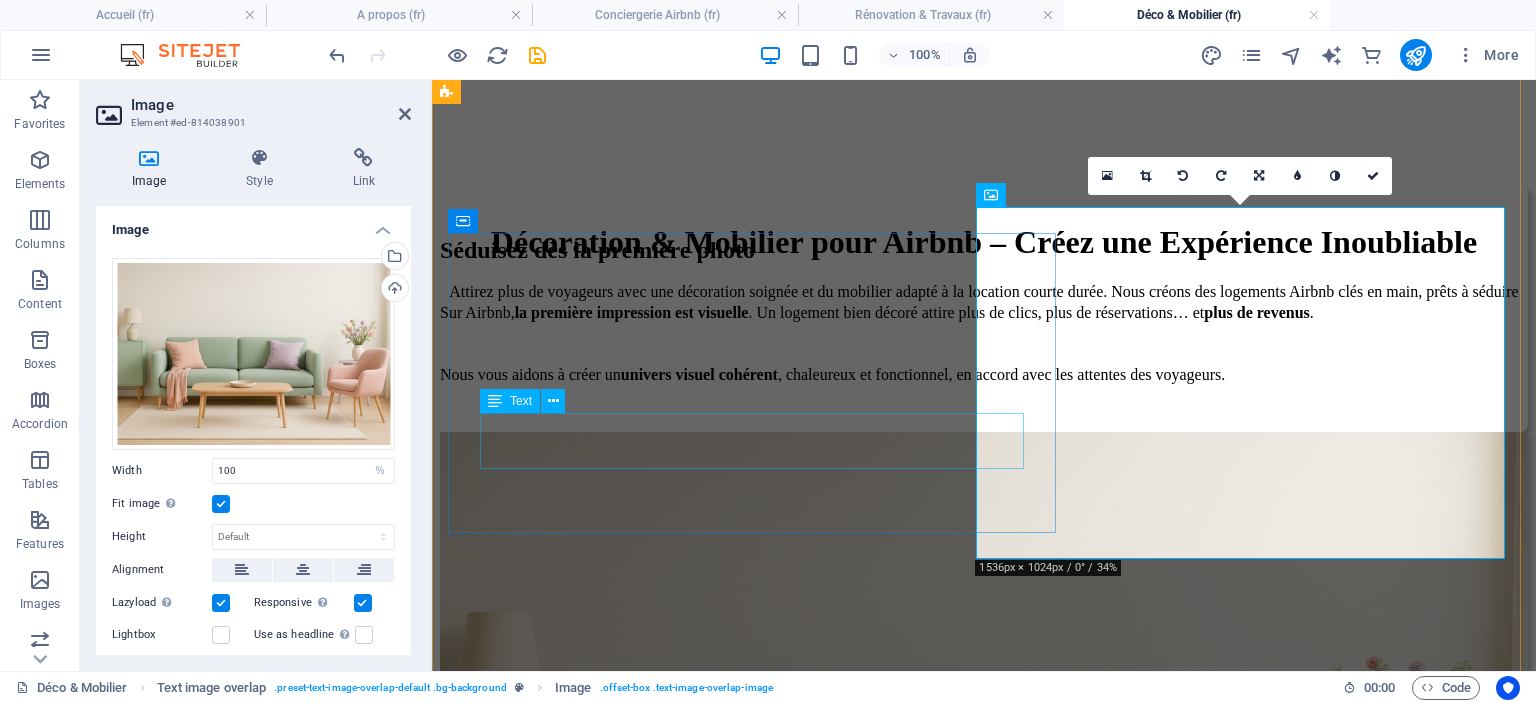 scroll, scrollTop: 592, scrollLeft: 0, axis: vertical 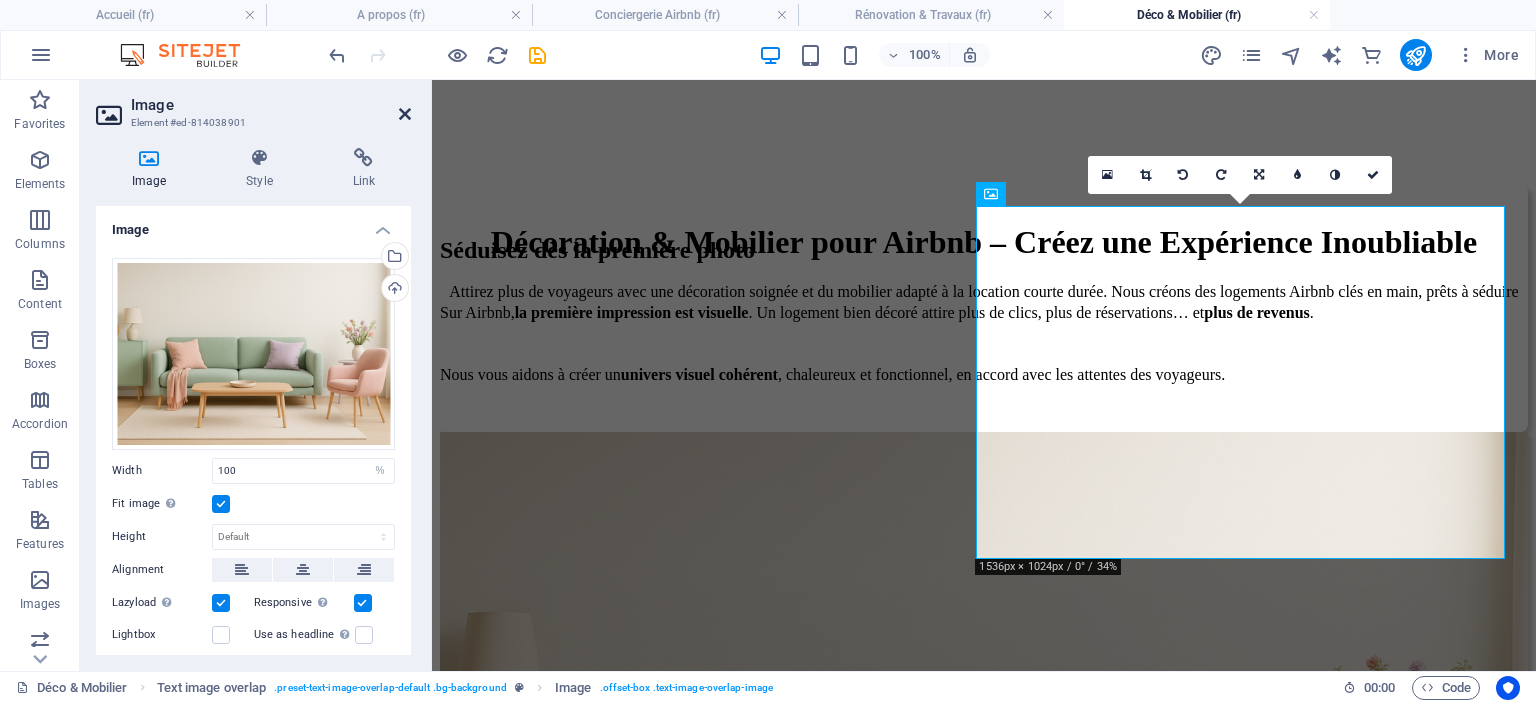 click at bounding box center (405, 114) 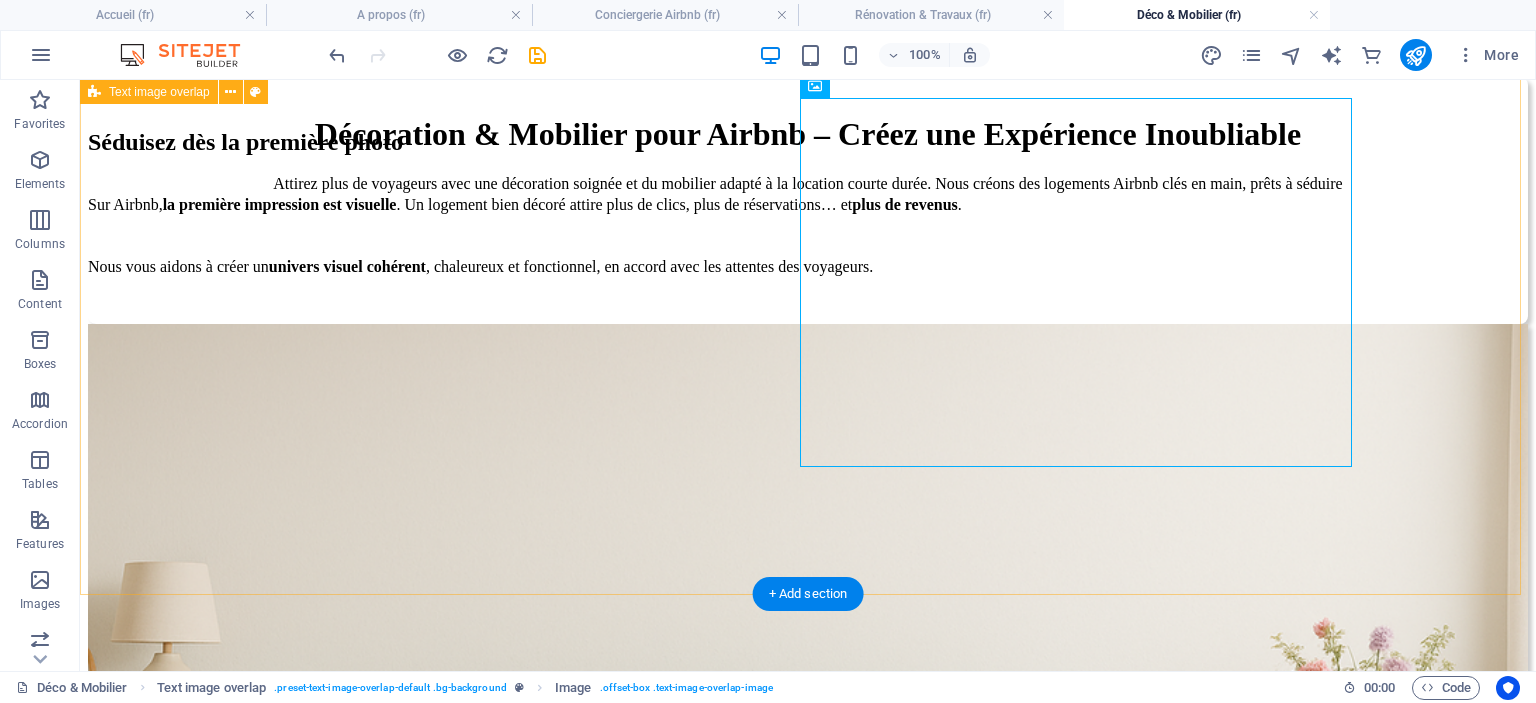click on "Séduisez dès la première photo Sur Airbnb, la première impression est visuelle . Un logement bien décoré attire plus de clics, plus de réservations… et plus de revenus . Nous vous aidons à créer un univers visuel cohérent , chaleureux et fonctionnel, en accord avec les attentes des voyageurs." at bounding box center (808, 682) 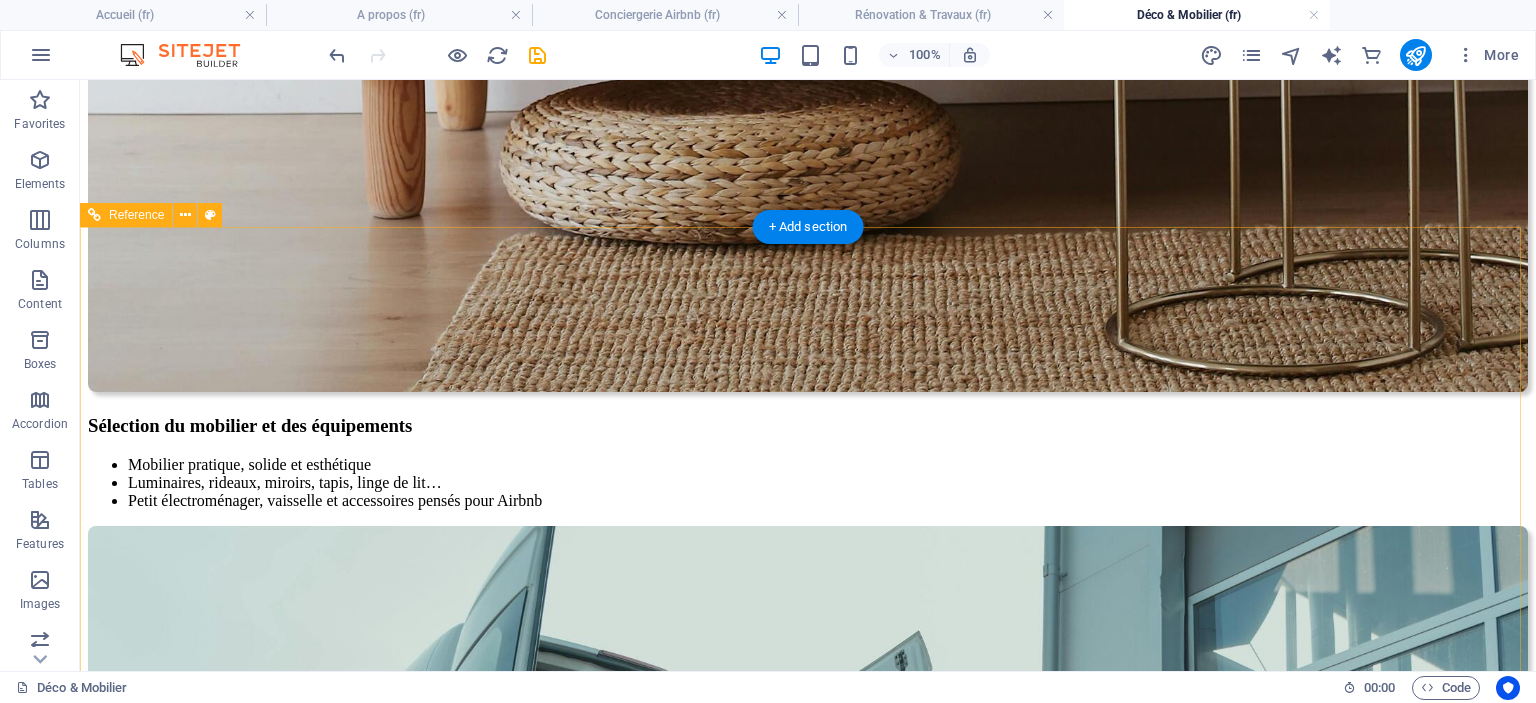 scroll, scrollTop: 3765, scrollLeft: 0, axis: vertical 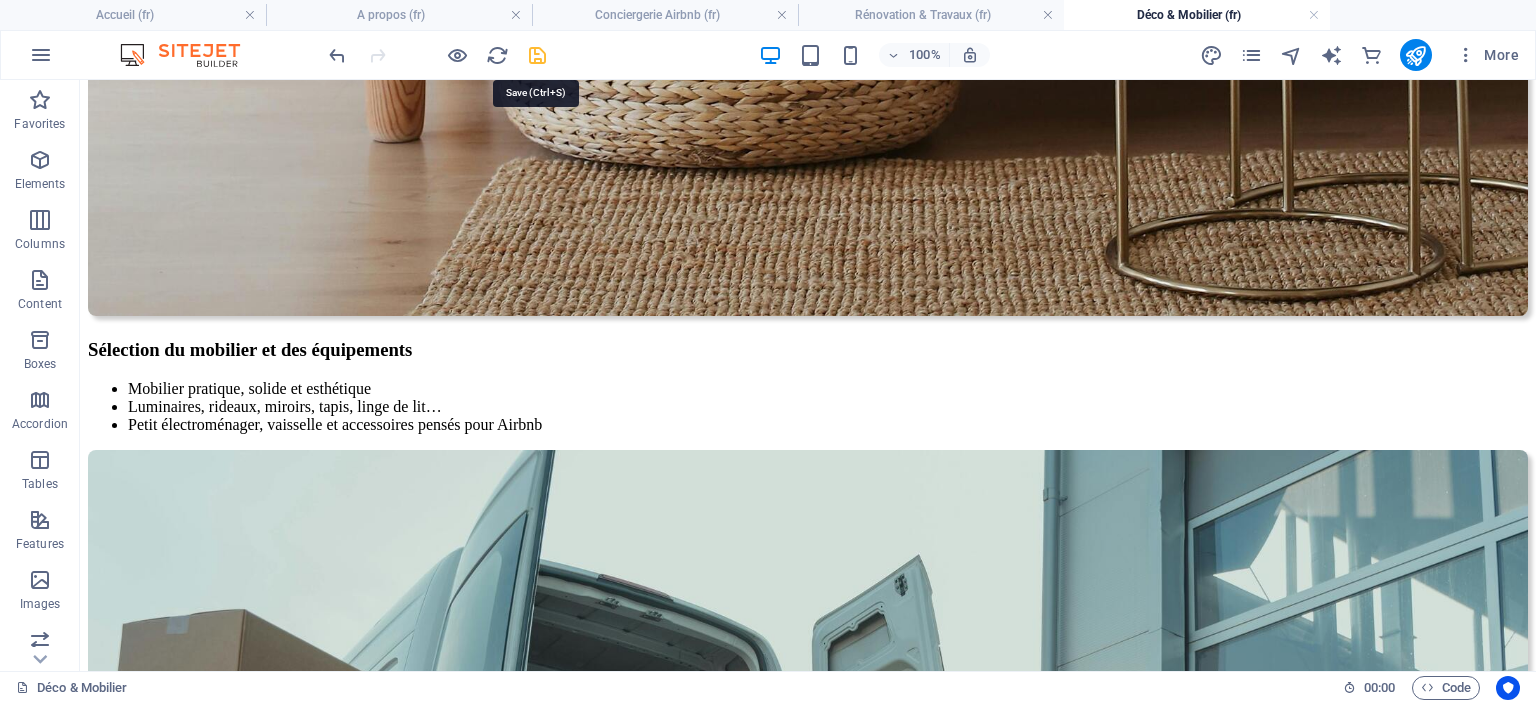 click at bounding box center (537, 55) 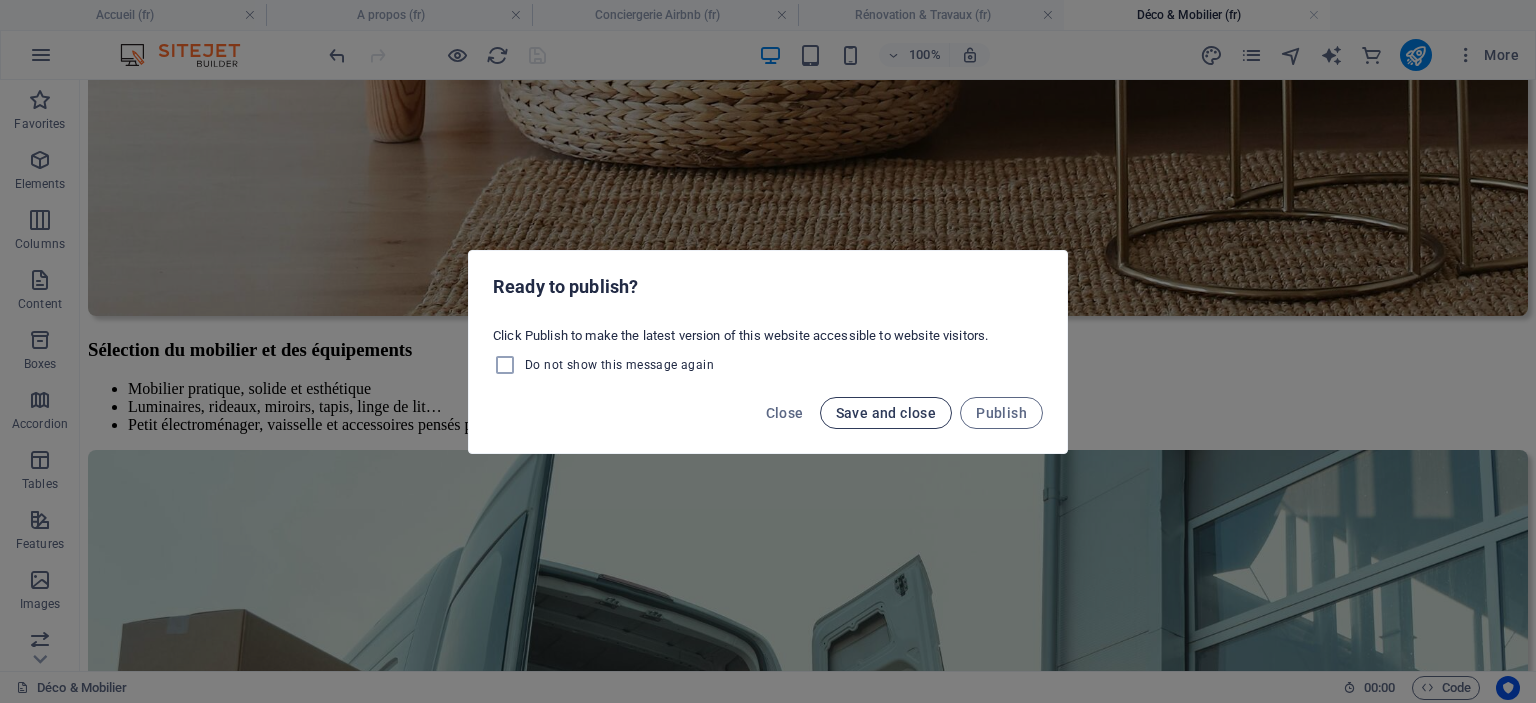 click on "Save and close" at bounding box center [886, 413] 